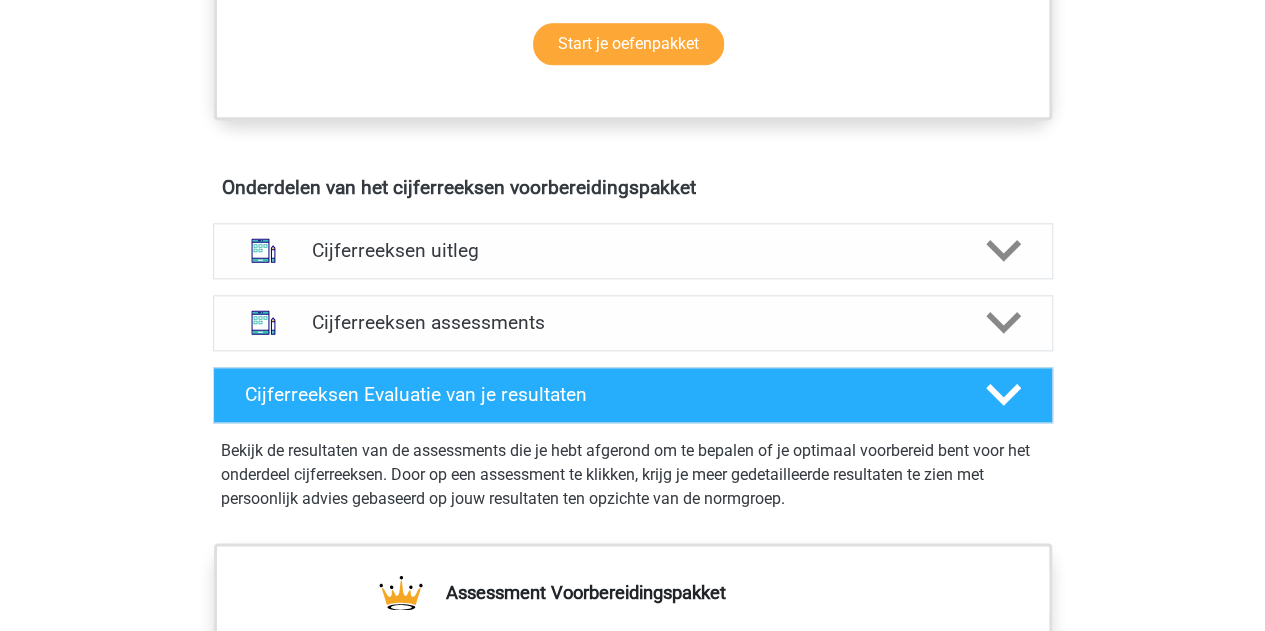 scroll, scrollTop: 1046, scrollLeft: 0, axis: vertical 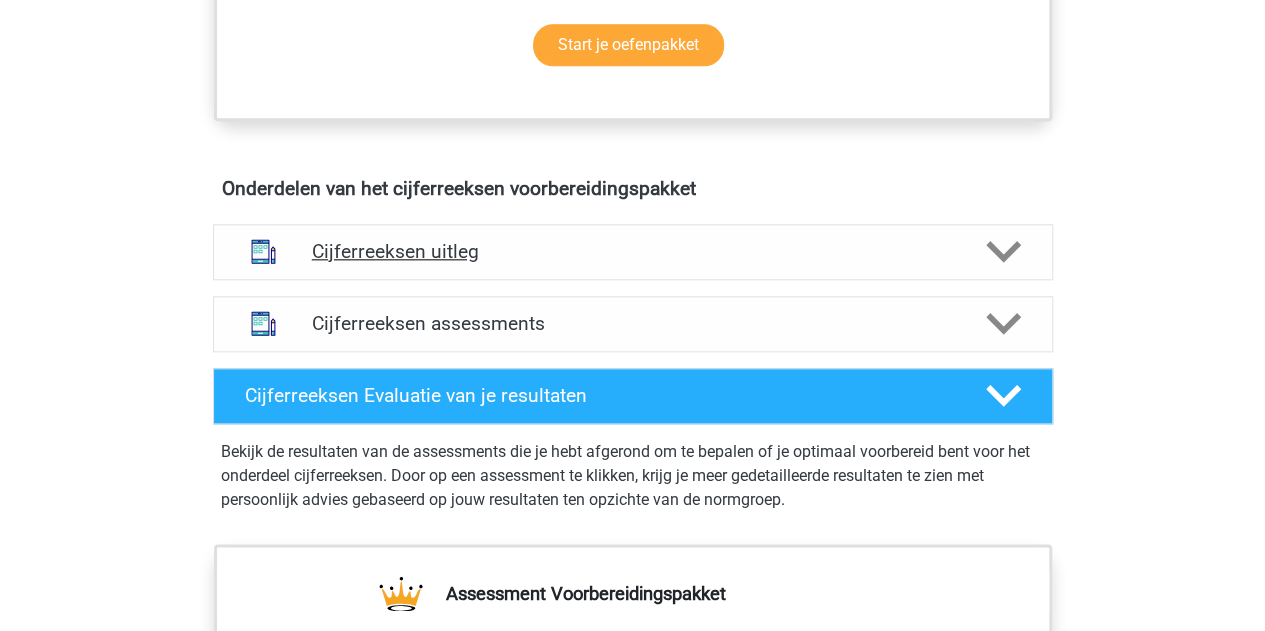 click 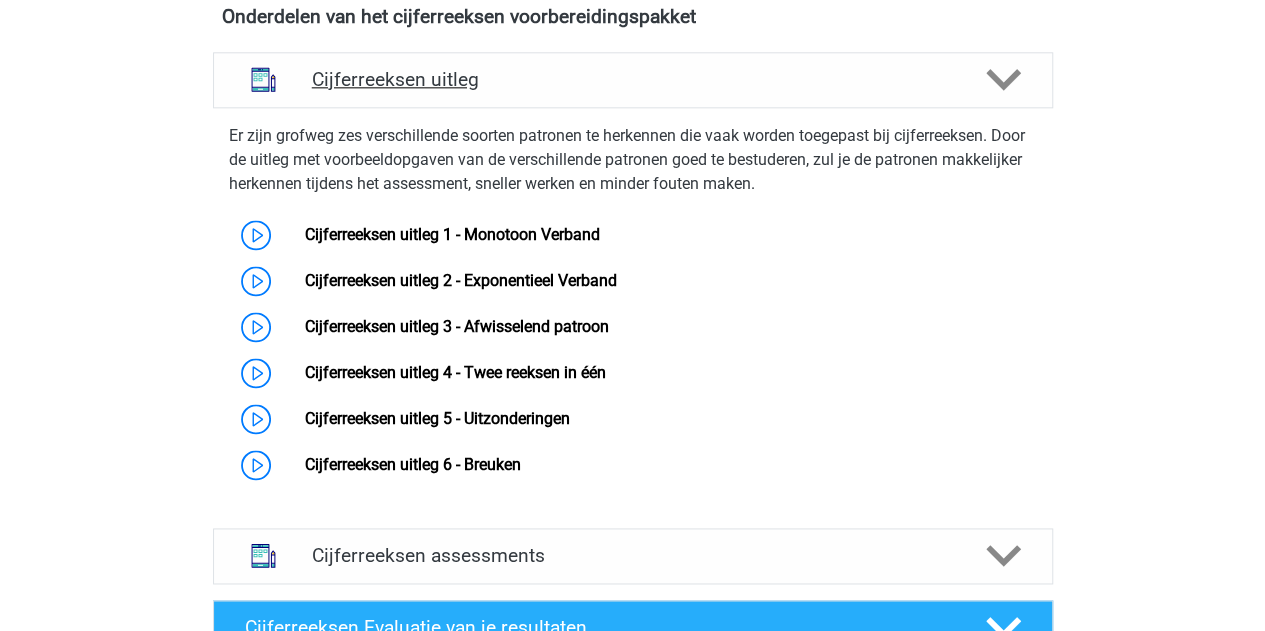 scroll, scrollTop: 1219, scrollLeft: 0, axis: vertical 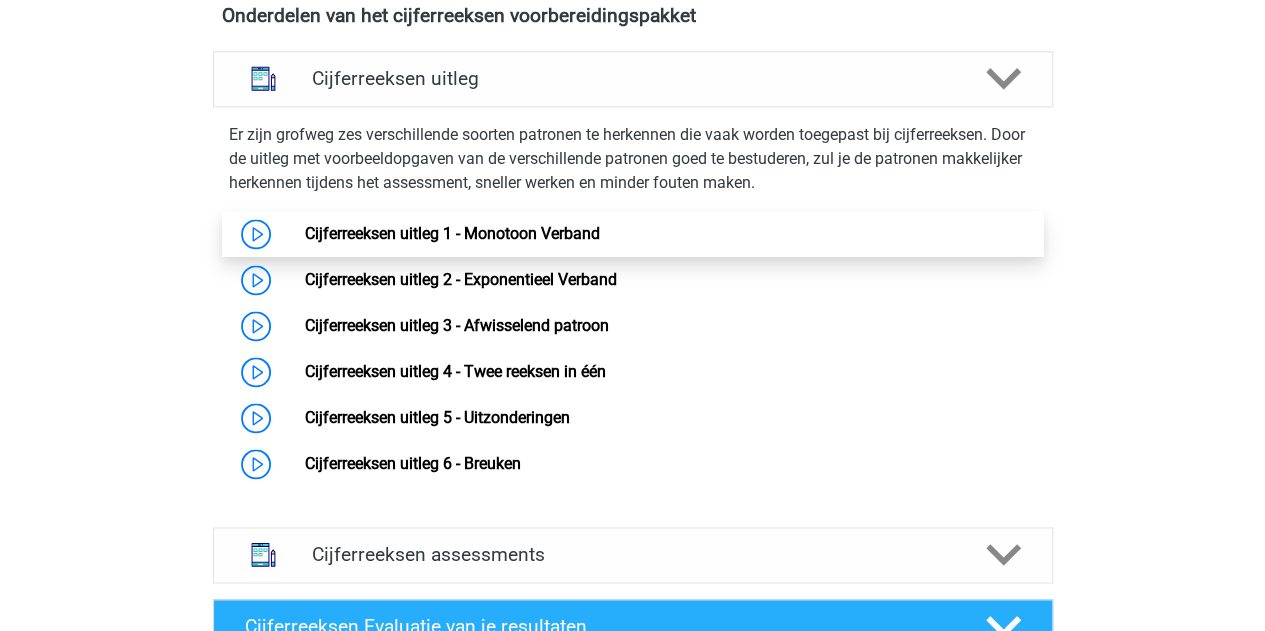 click on "Cijferreeksen uitleg 1 - Monotoon Verband" at bounding box center [452, 233] 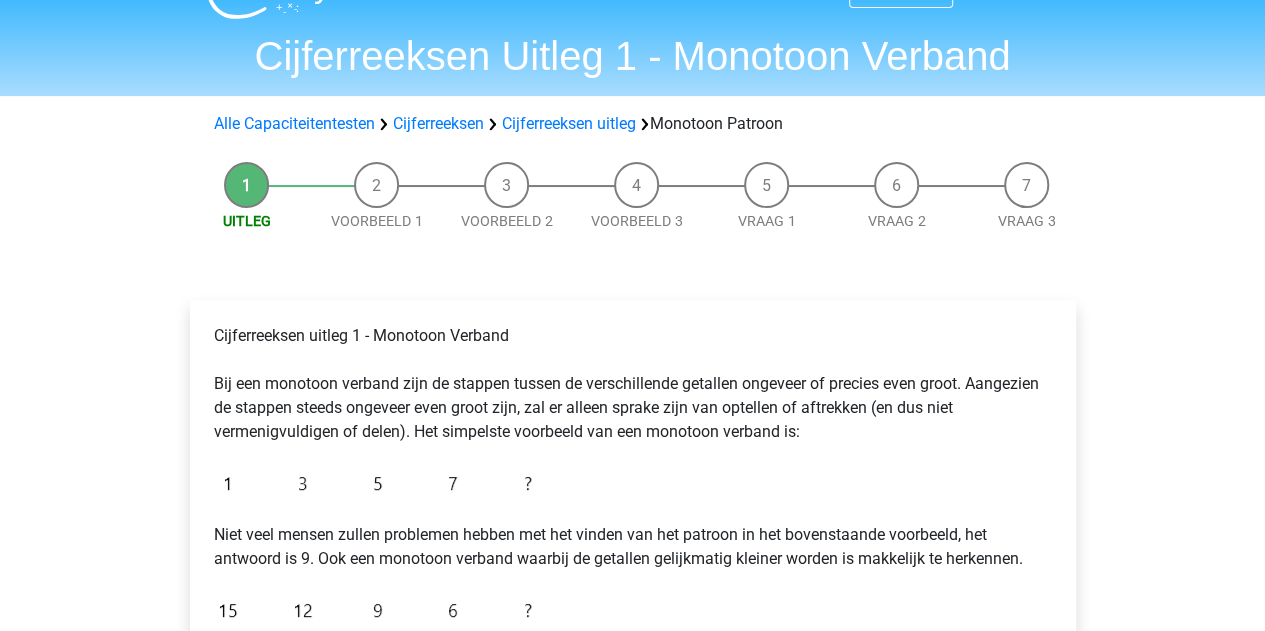 scroll, scrollTop: 45, scrollLeft: 0, axis: vertical 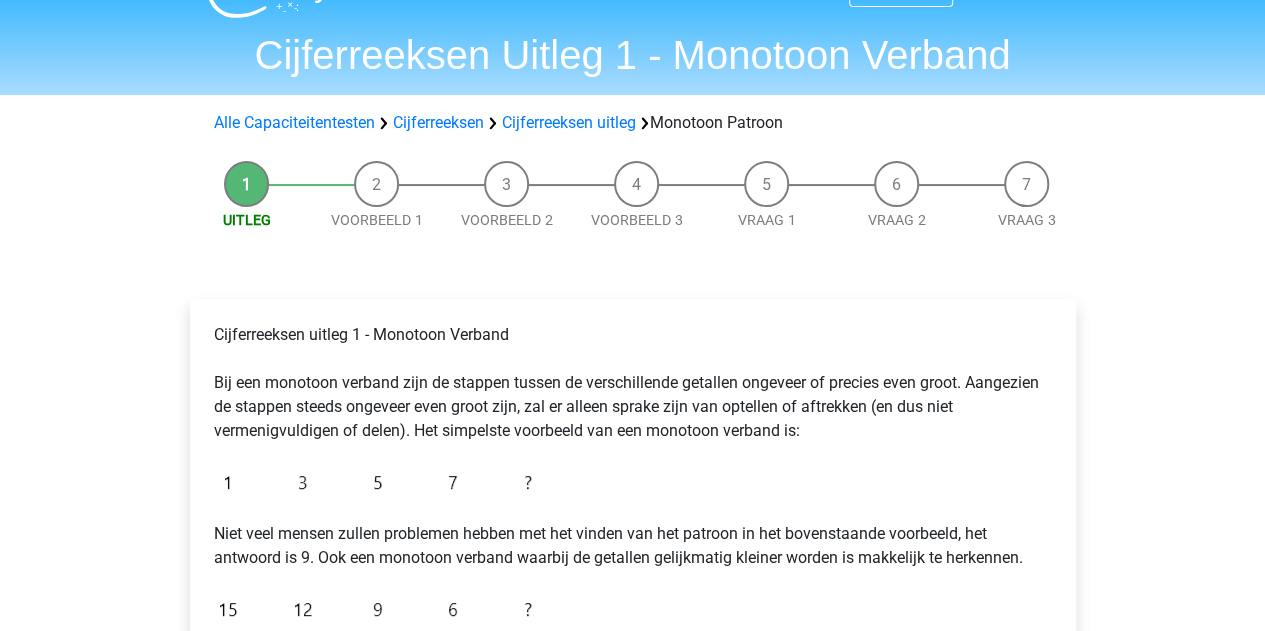 click on "Uitleg
Voorbeeld 1
Voorbeeld 2
Voorbeeld 3
Vraag 1
Vraag 2
Vraag 3
Cijferreeksen uitleg 1 - Monotoon Verband Bij een monotoon verband zijn de stappen tussen de verschillende getallen ongeveer of precies even groot. Aangezien de stappen steeds ongeveer even groot zijn, zal er alleen sprake zijn van optellen of aftrekken (en dus niet vermenigvuldigen of delen). Het simpelste voorbeeld van een monotoon verband is: Niet veel mensen zullen problemen hebben met het vinden van het patroon in het bovenstaande voorbeeld, het antwoord is 9. Ook een monotoon verband waarbij de getallen gelijkmatig kleiner worden is makkelijk te herkennen.
Volgende" at bounding box center (633, 579) 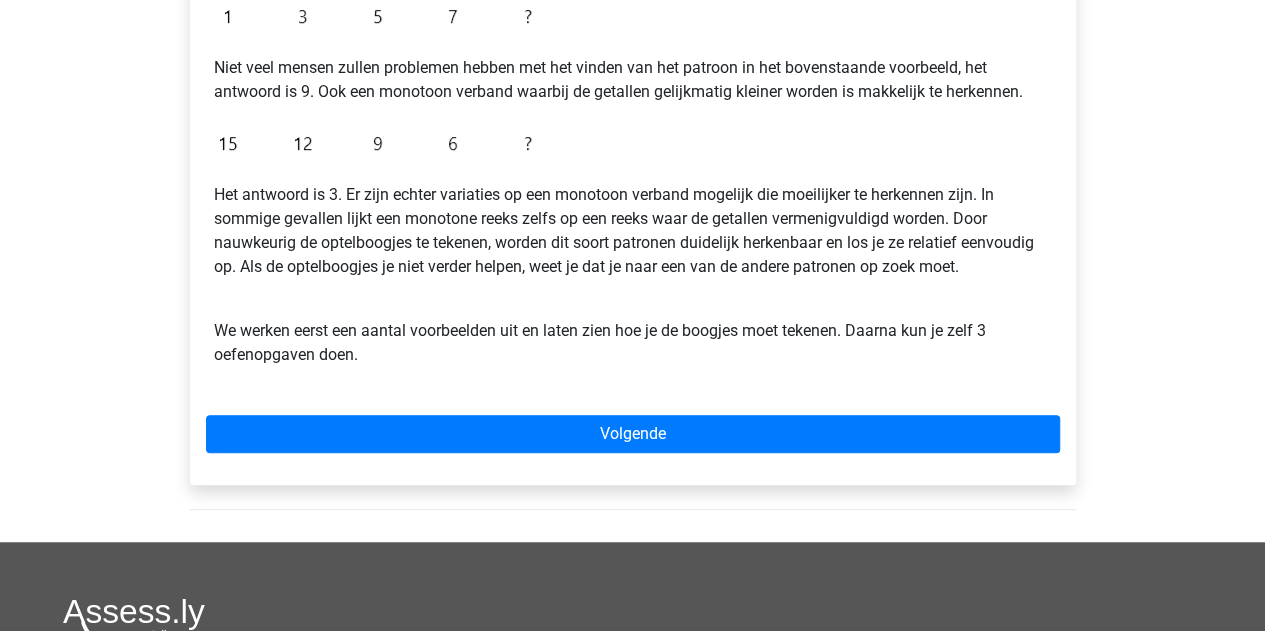 scroll, scrollTop: 513, scrollLeft: 0, axis: vertical 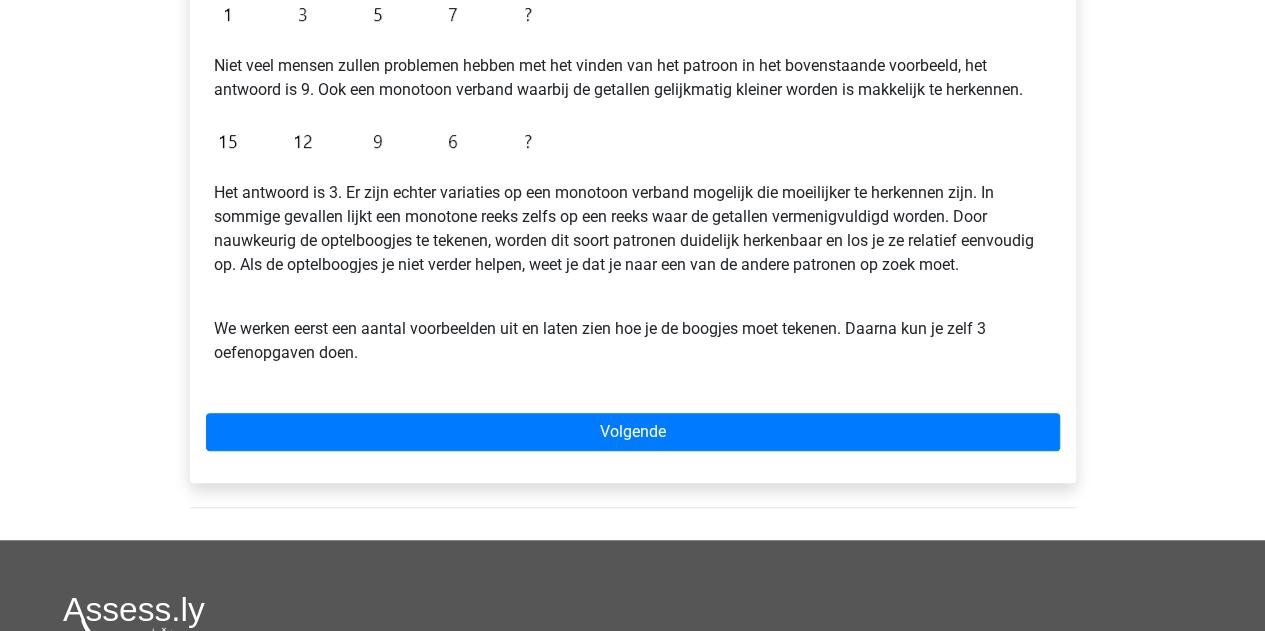 click on "Cijferreeksen uitleg 1 - Monotoon Verband Bij een monotoon verband zijn de stappen tussen de verschillende getallen ongeveer of precies even groot. Aangezien de stappen steeds ongeveer even groot zijn, zal er alleen sprake zijn van optellen of aftrekken (en dus niet vermenigvuldigen of delen). Het simpelste voorbeeld van een monotoon verband is: Niet veel mensen zullen problemen hebben met het vinden van het patroon in het bovenstaande voorbeeld, het antwoord is 9. Ook een monotoon verband waarbij de getallen gelijkmatig kleiner worden is makkelijk te herkennen. We werken eerst een aantal voorbeelden uit en laten zien hoe je de boogjes moet tekenen. Daarna kun je zelf 3 oefenopgaven doen.
Volgende" at bounding box center (633, 157) 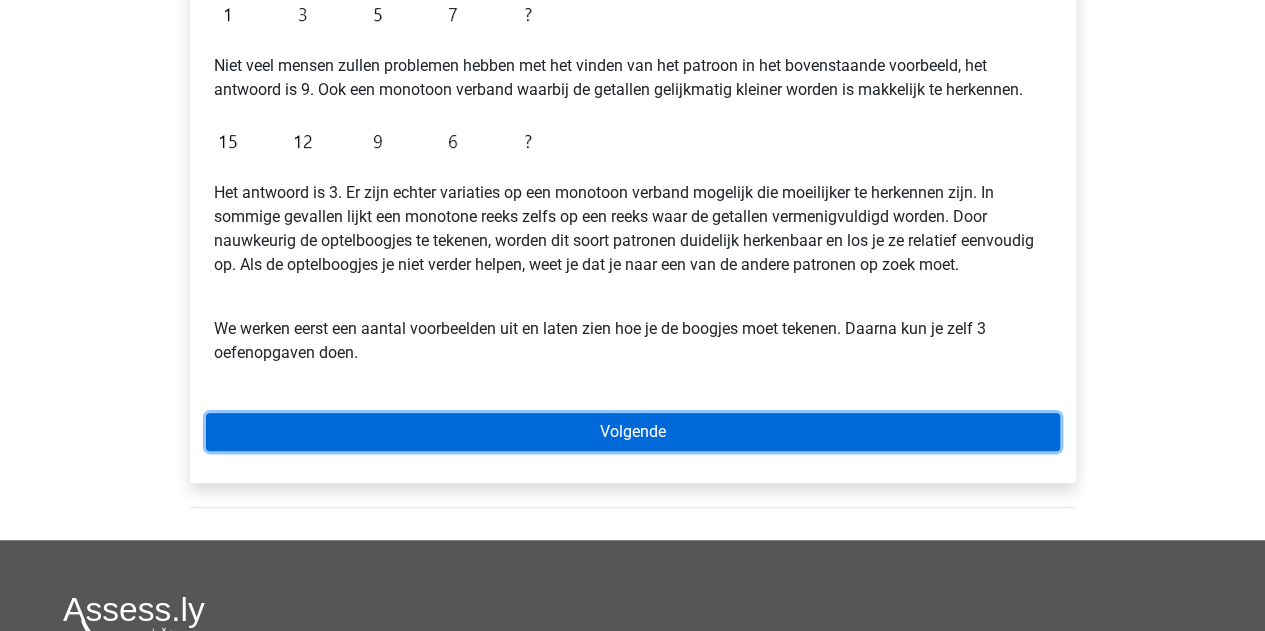 click on "Volgende" at bounding box center (633, 432) 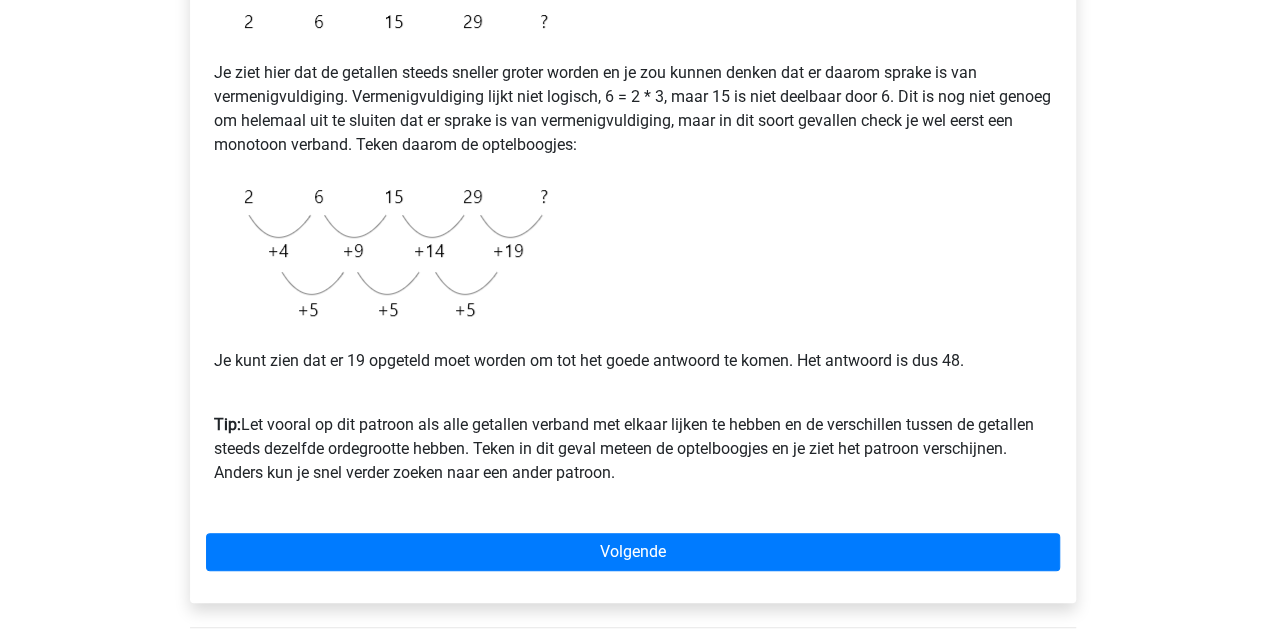 scroll, scrollTop: 420, scrollLeft: 0, axis: vertical 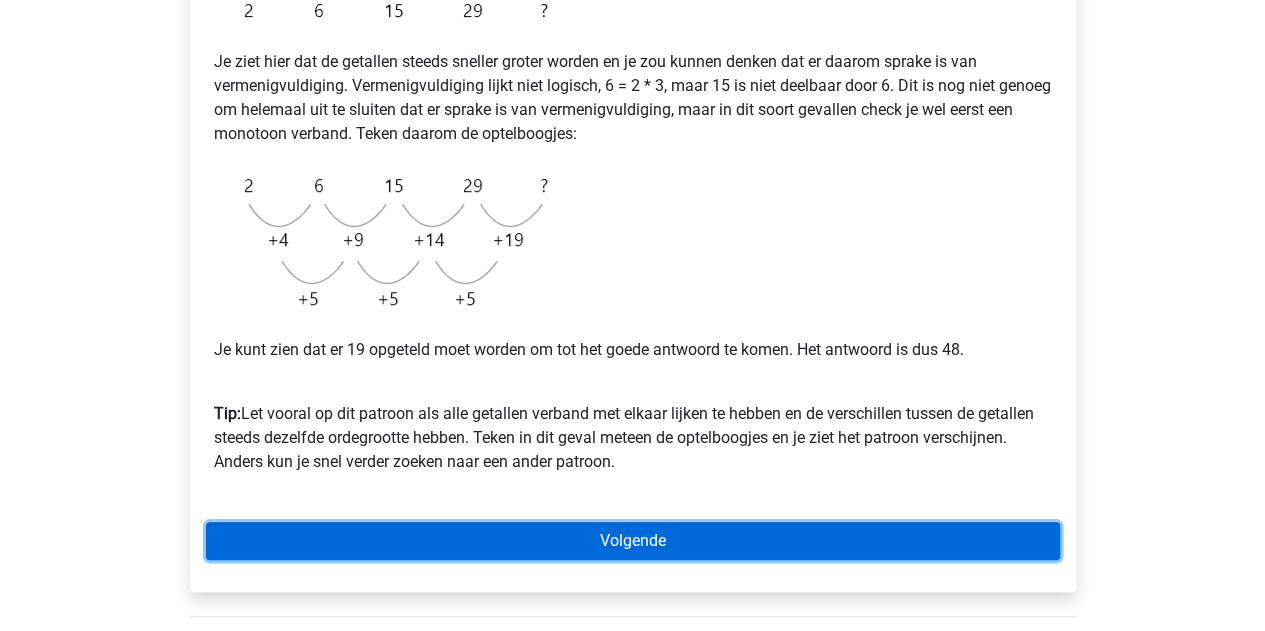 click on "Volgende" at bounding box center (633, 541) 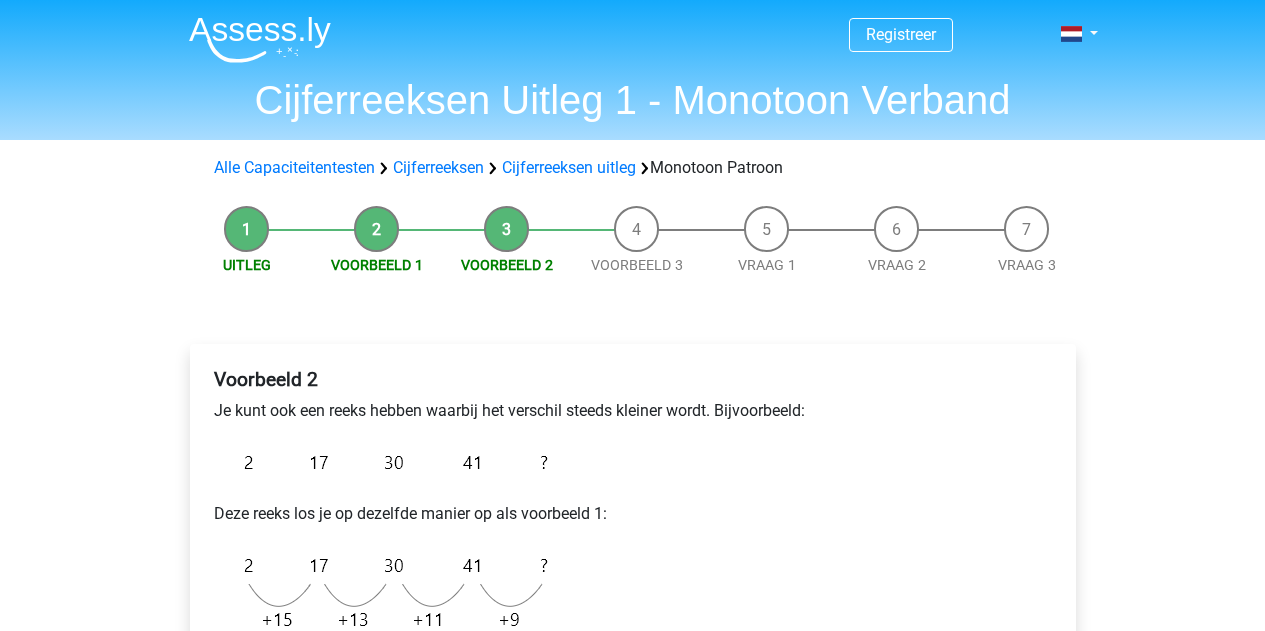 scroll, scrollTop: 0, scrollLeft: 0, axis: both 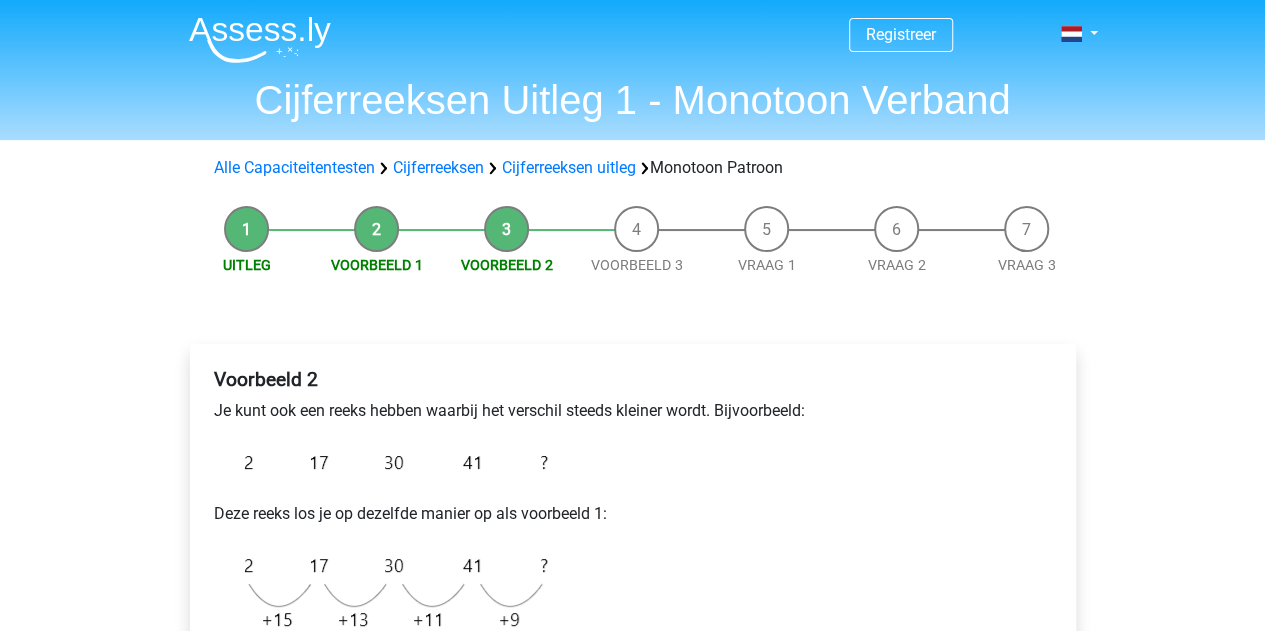click on "Voorbeeld 2 Je kunt ook een reeks hebben waarbij het verschil steeds kleiner wordt. Bijvoorbeeld: Deze reeks los je op dezelfde manier op als voorbeeld 1: Je kunt zien dat er 9 opgeteld moet worden om tot het goede antwoord te komen. Het antwoord is dus 50." at bounding box center (633, 563) 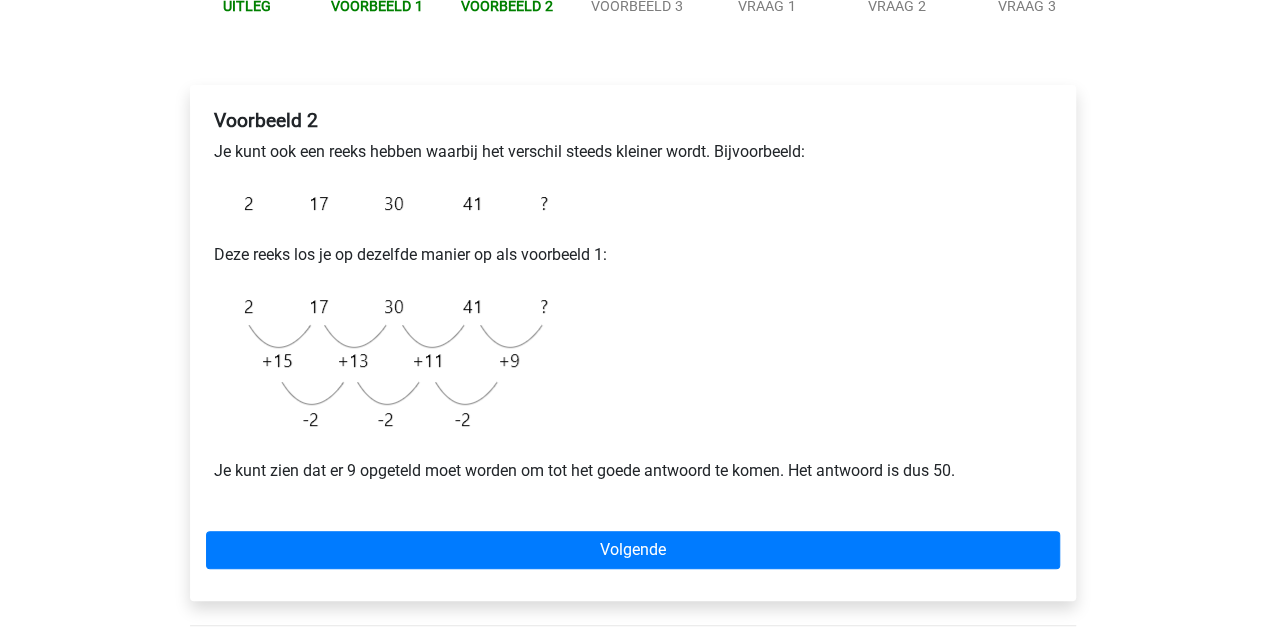 scroll, scrollTop: 260, scrollLeft: 0, axis: vertical 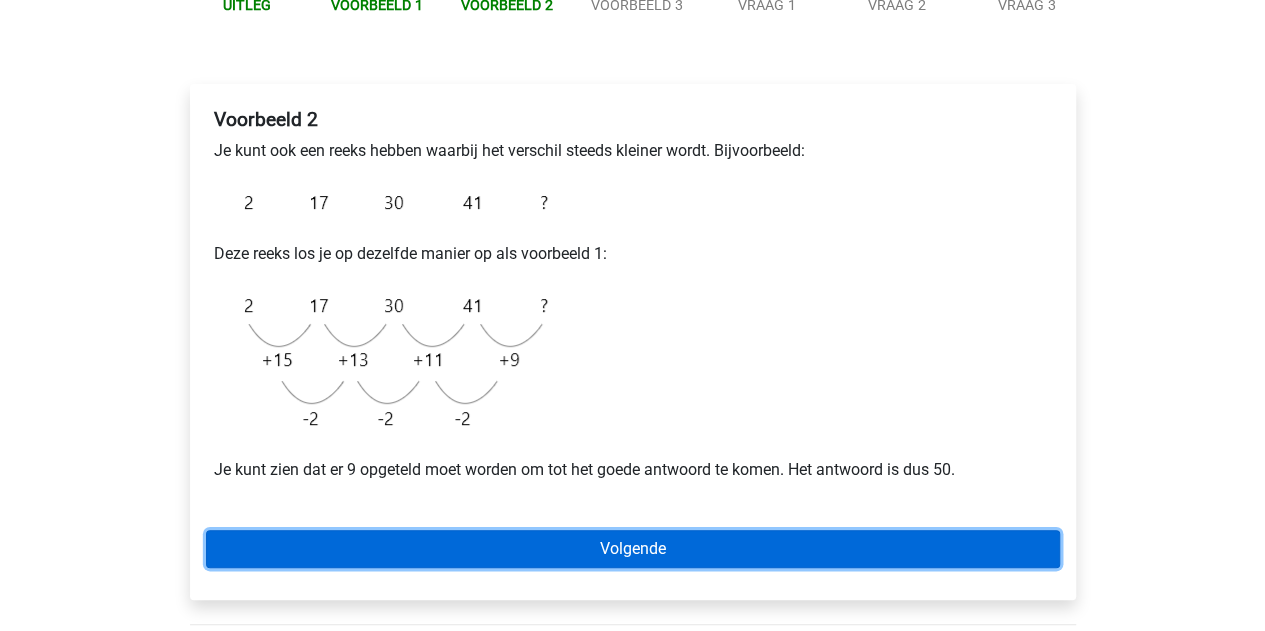 click on "Volgende" at bounding box center (633, 549) 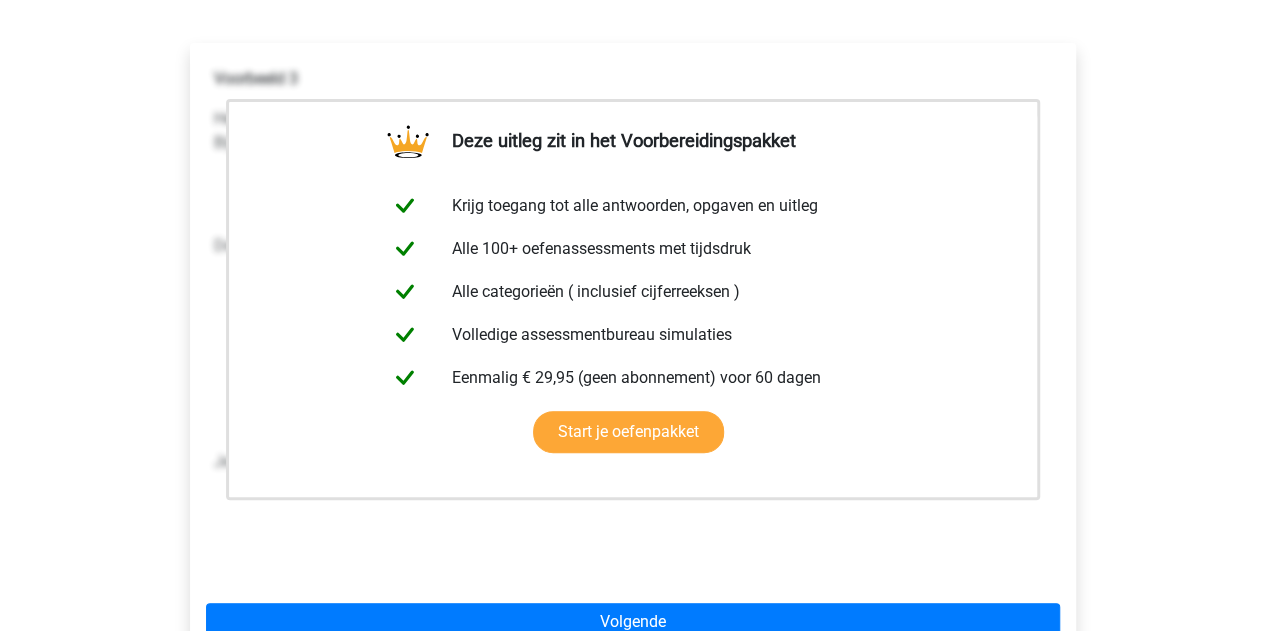 scroll, scrollTop: 523, scrollLeft: 0, axis: vertical 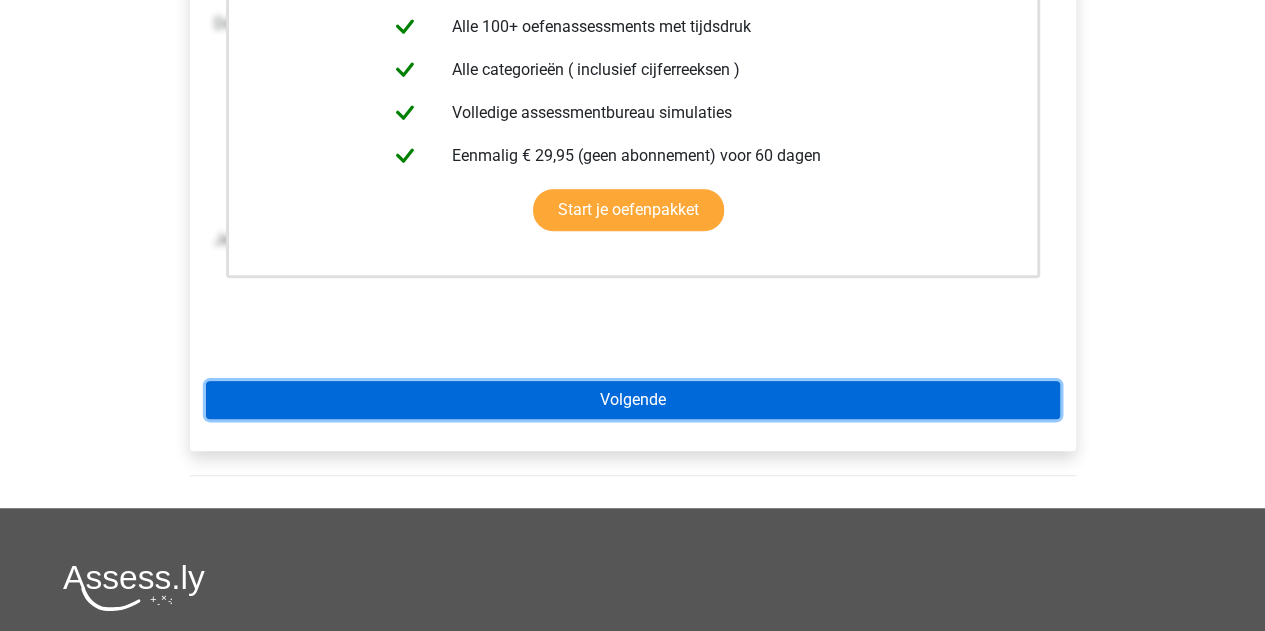 click on "Volgende" at bounding box center [633, 400] 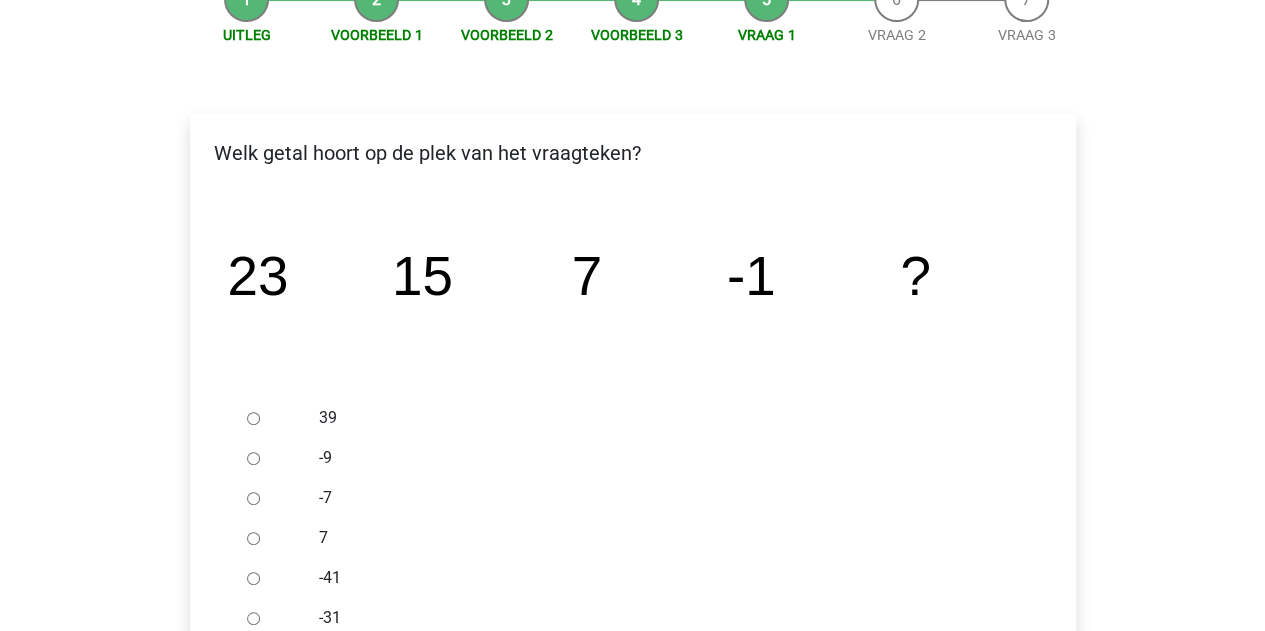 scroll, scrollTop: 231, scrollLeft: 0, axis: vertical 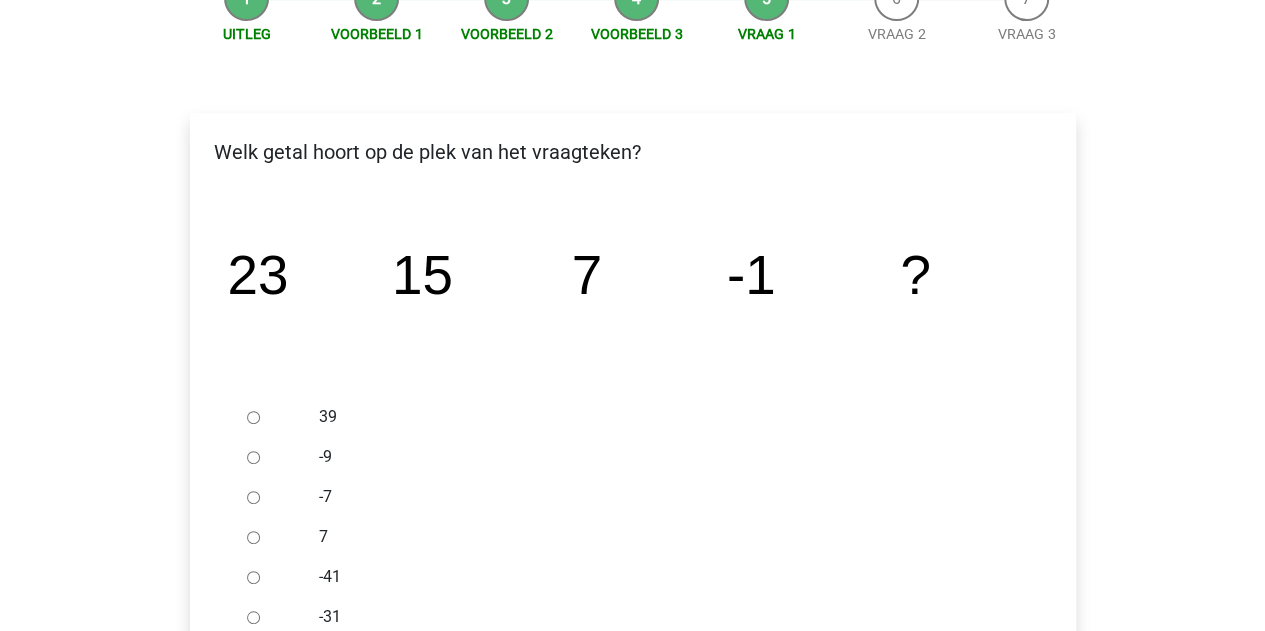 click on "-9" at bounding box center (253, 457) 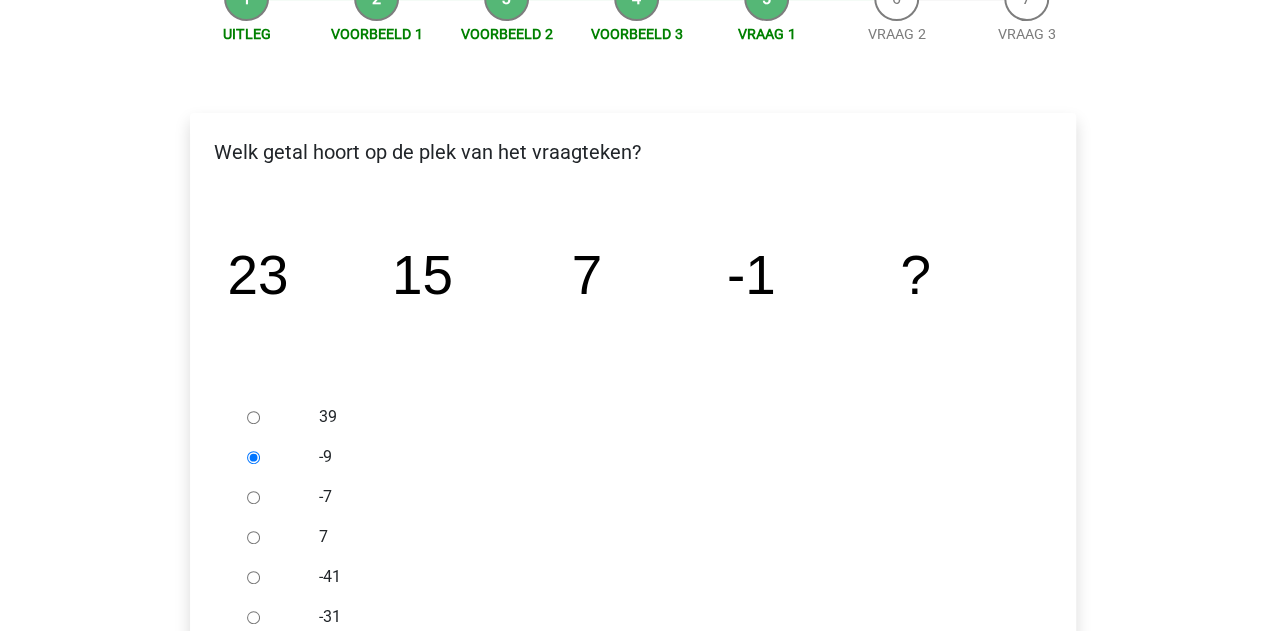 scroll, scrollTop: 643, scrollLeft: 0, axis: vertical 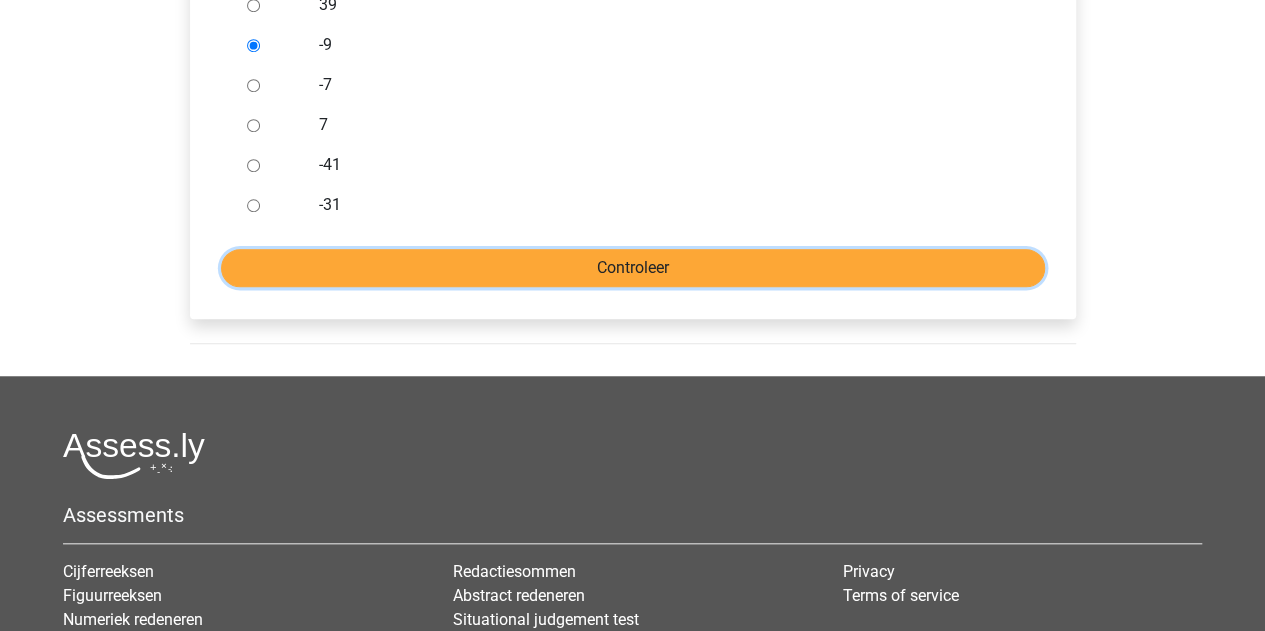click on "Controleer" at bounding box center [633, 268] 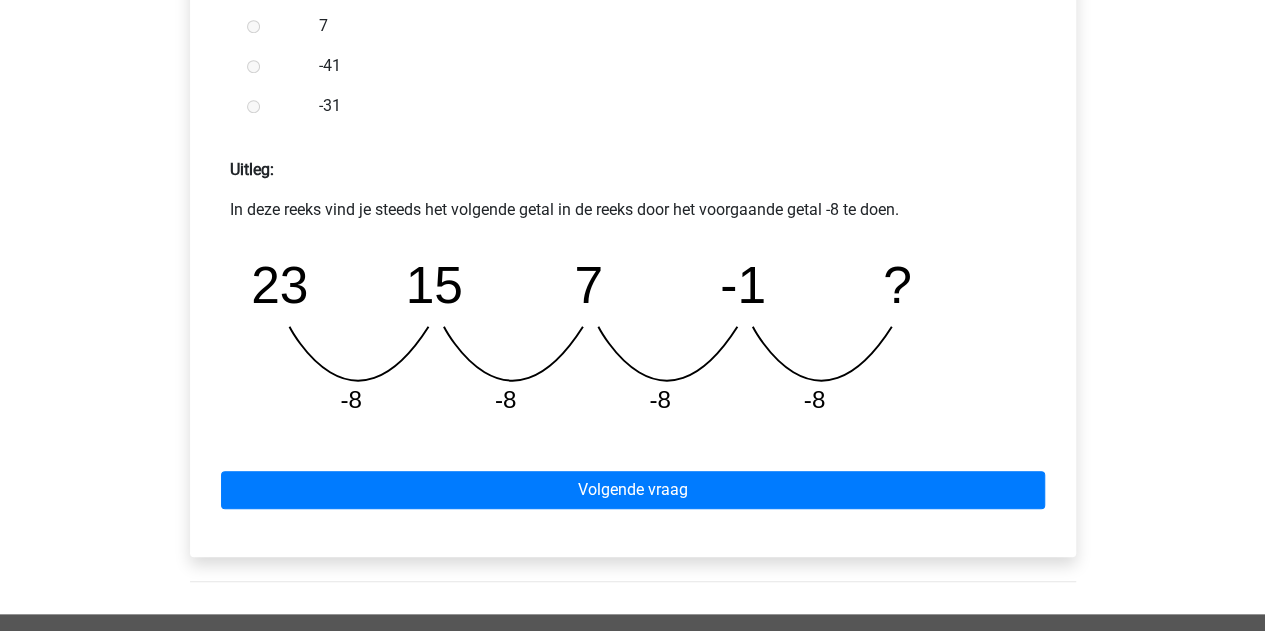 scroll, scrollTop: 770, scrollLeft: 0, axis: vertical 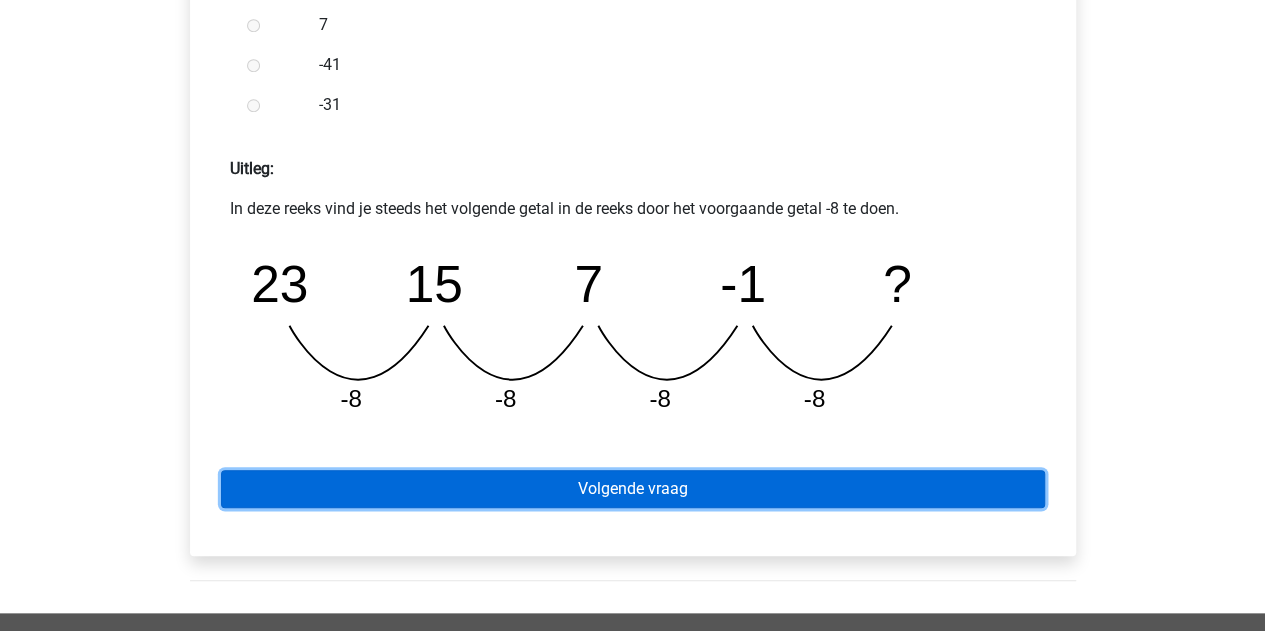 click on "Volgende vraag" at bounding box center [633, 489] 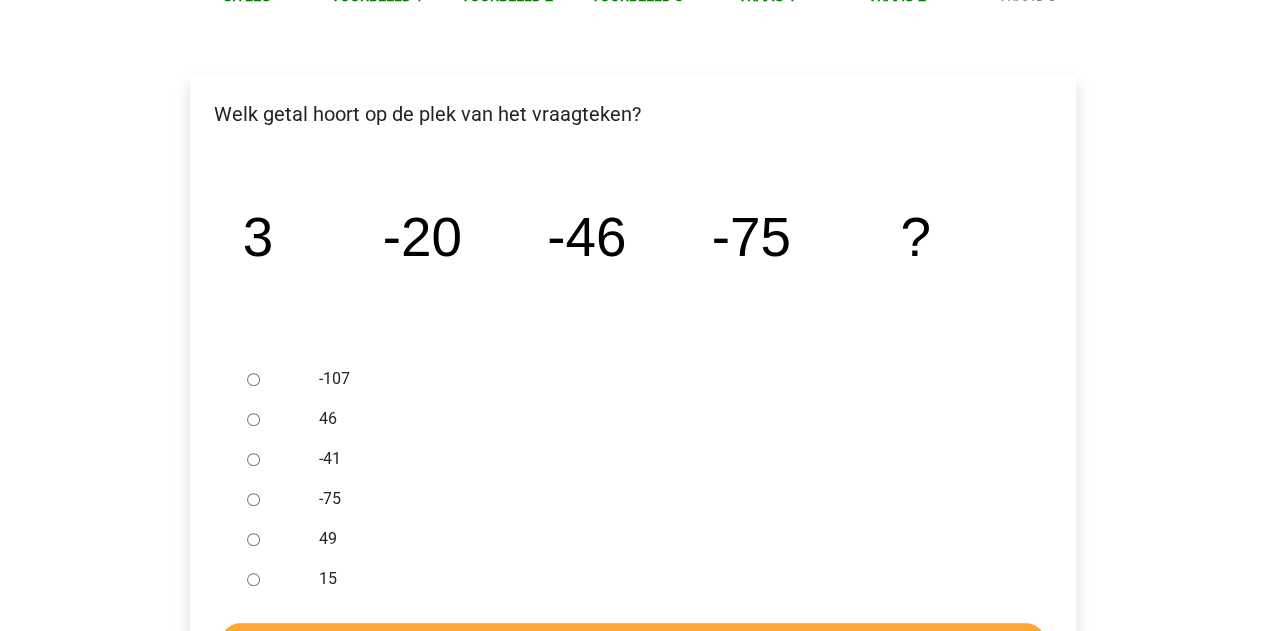 scroll, scrollTop: 325, scrollLeft: 0, axis: vertical 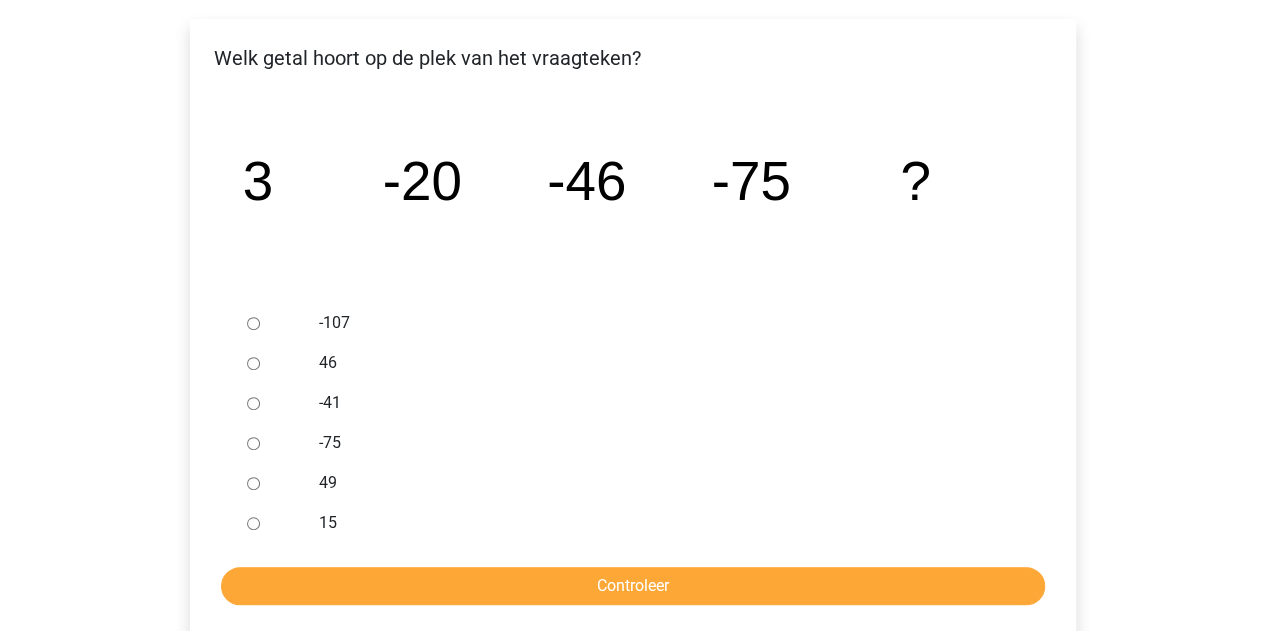 click on "-107" at bounding box center (253, 323) 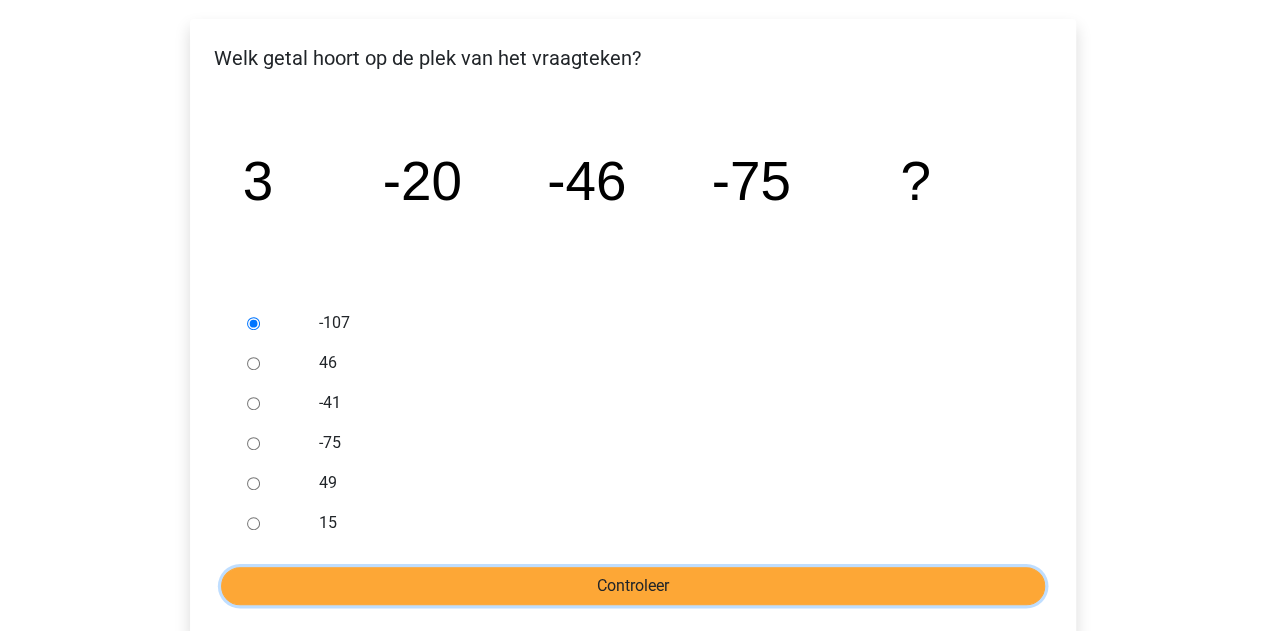 click on "Controleer" at bounding box center (633, 586) 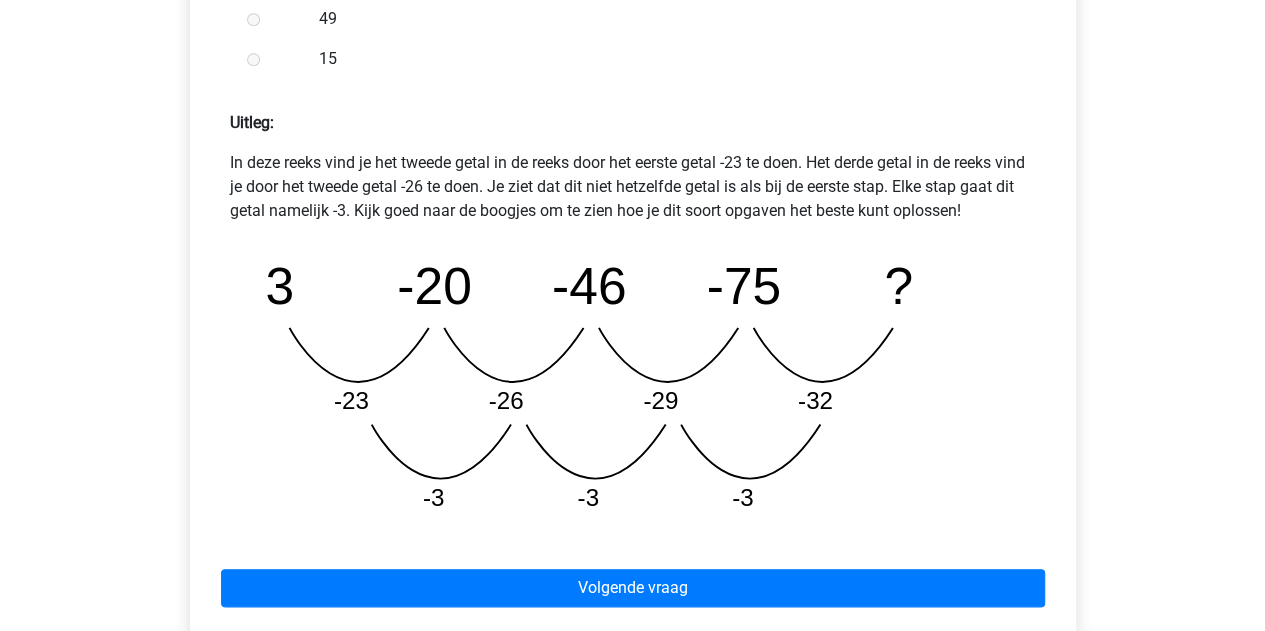 scroll, scrollTop: 1010, scrollLeft: 0, axis: vertical 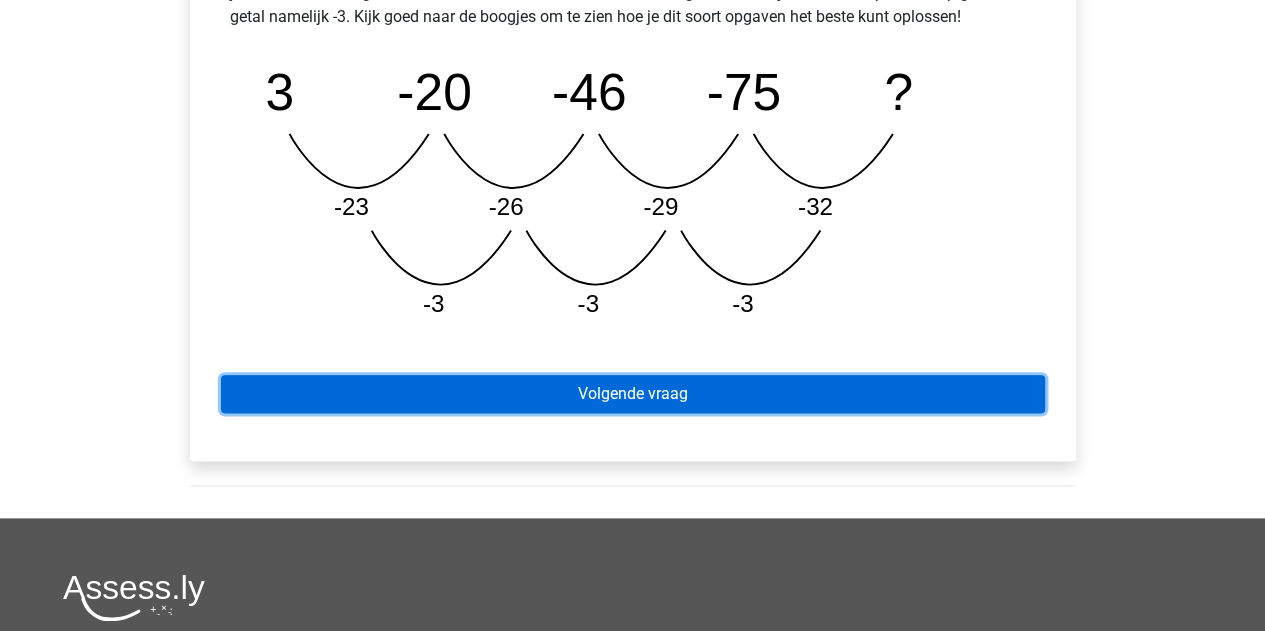 click on "Volgende vraag" at bounding box center [633, 394] 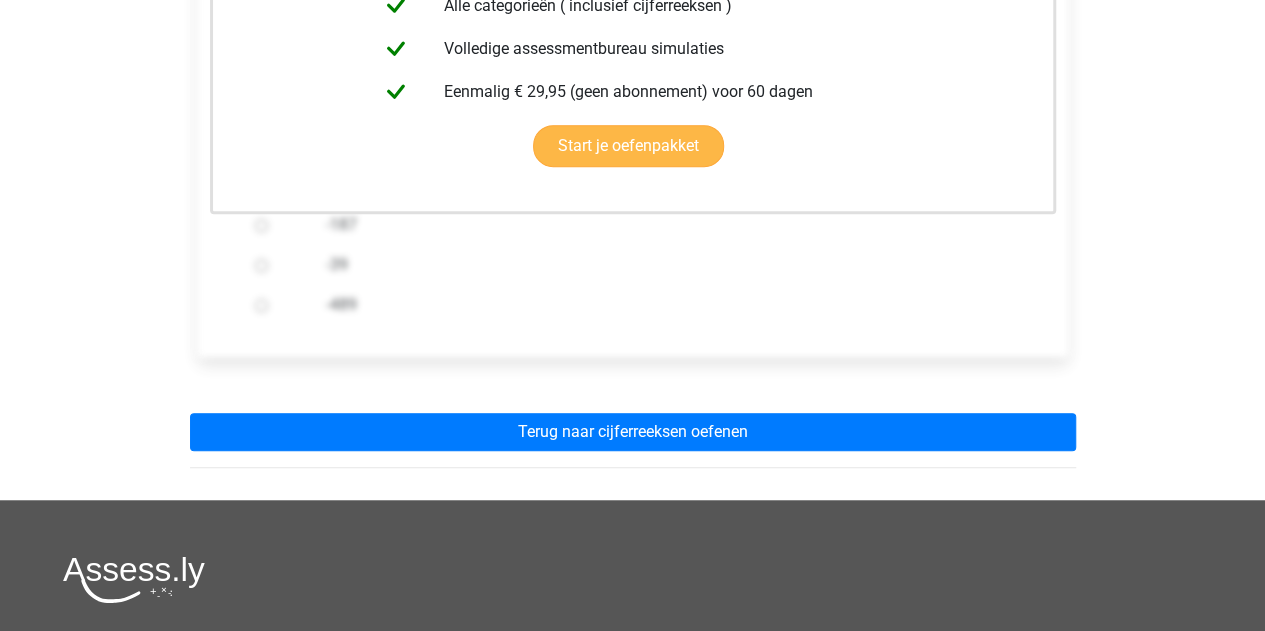 scroll, scrollTop: 546, scrollLeft: 0, axis: vertical 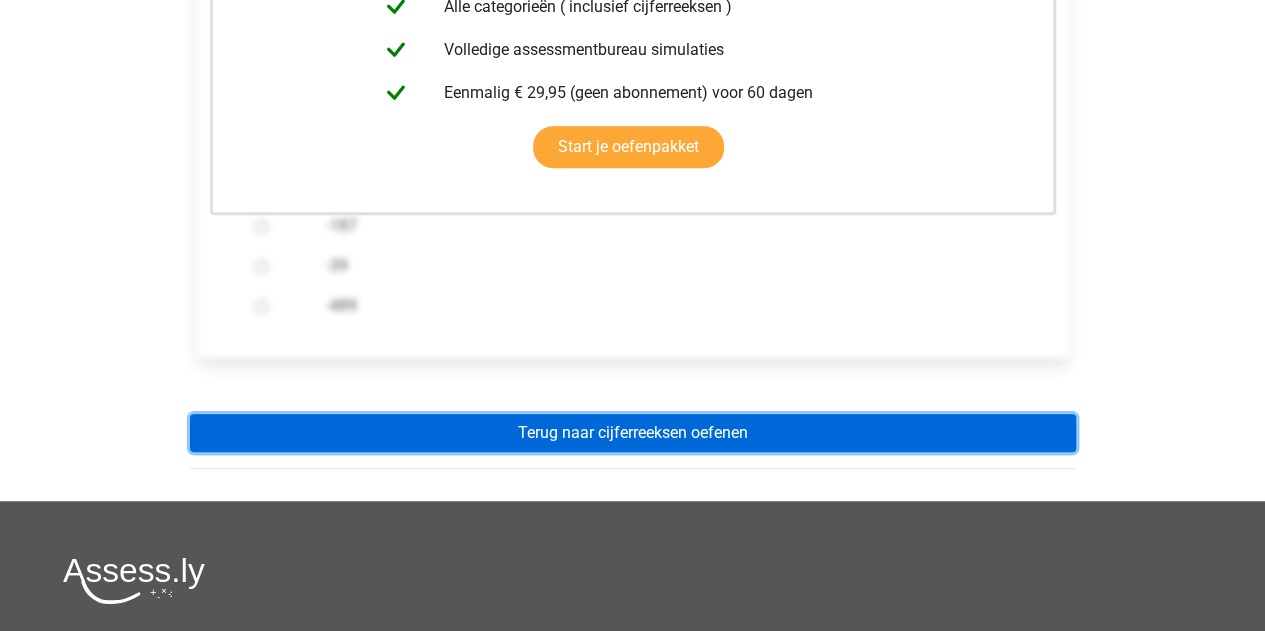 click on "Terug naar cijferreeksen oefenen" at bounding box center (633, 433) 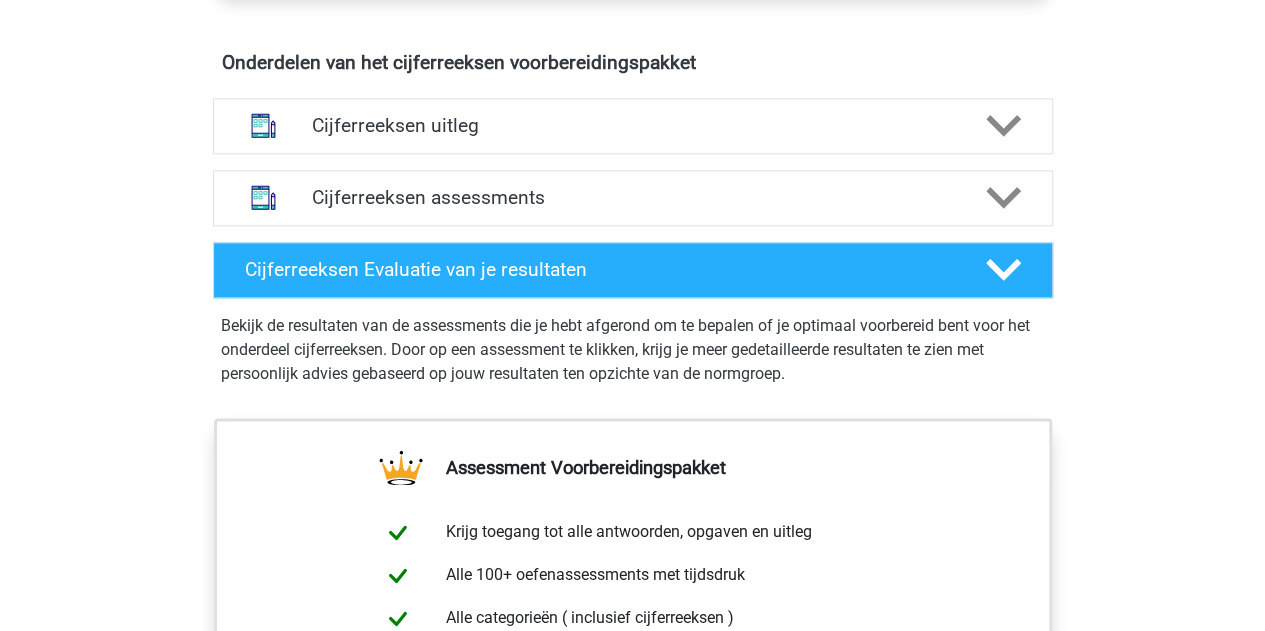 scroll, scrollTop: 1091, scrollLeft: 0, axis: vertical 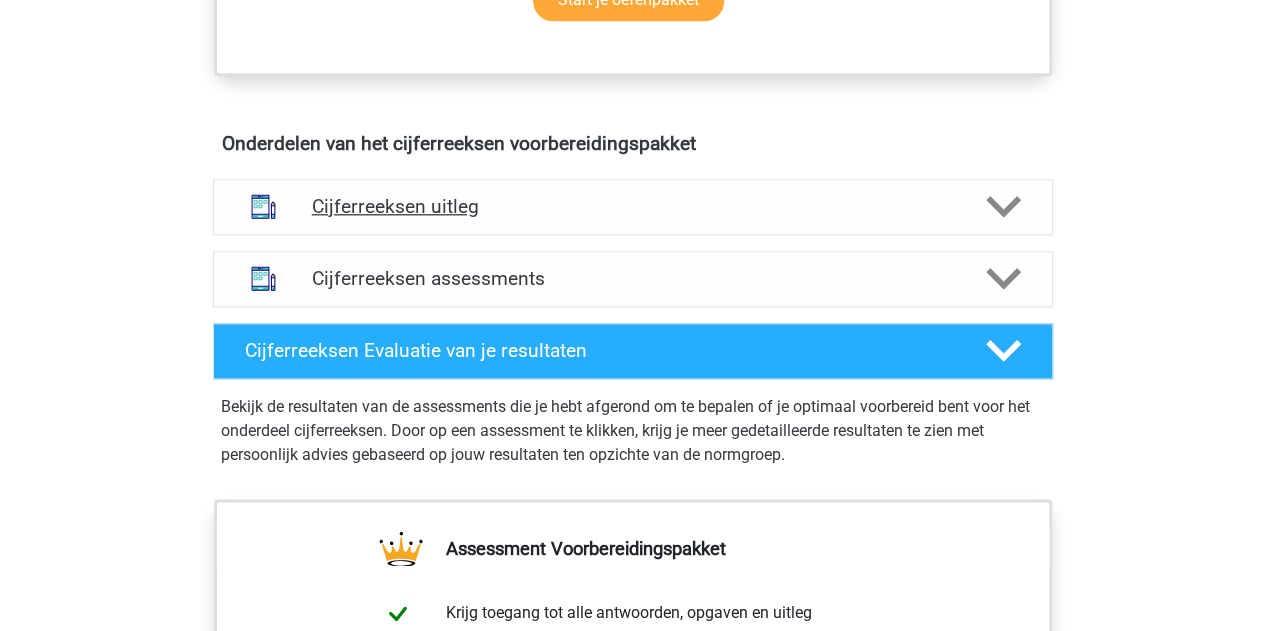 click at bounding box center (1001, 206) 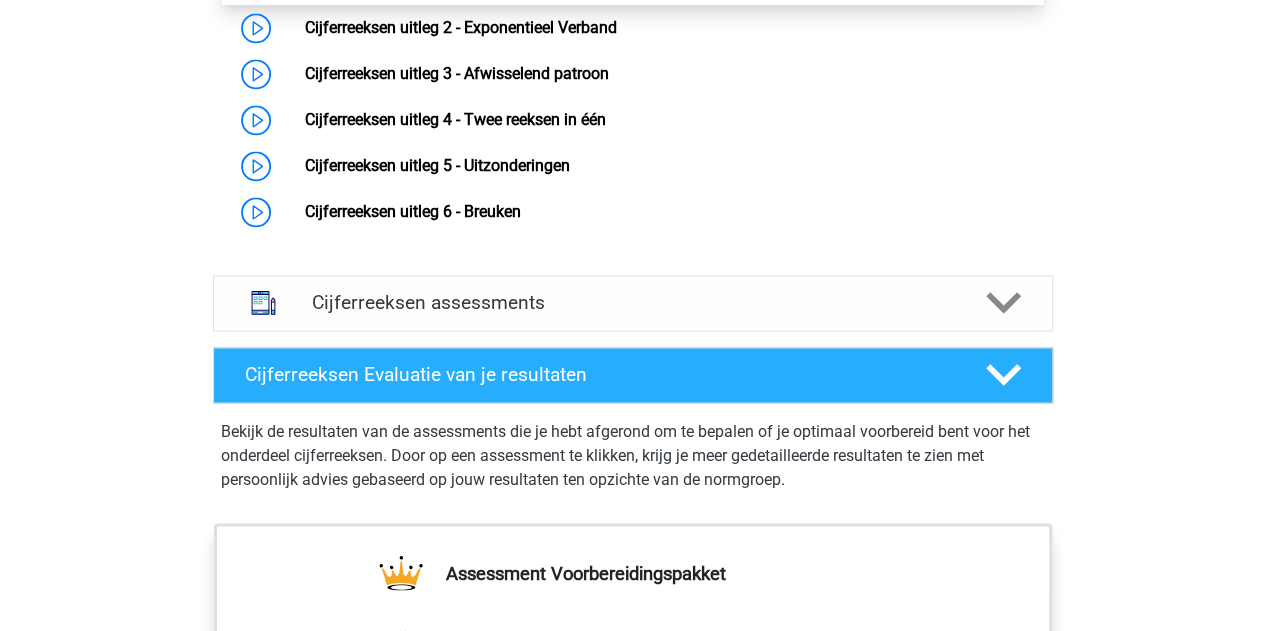 scroll, scrollTop: 1471, scrollLeft: 0, axis: vertical 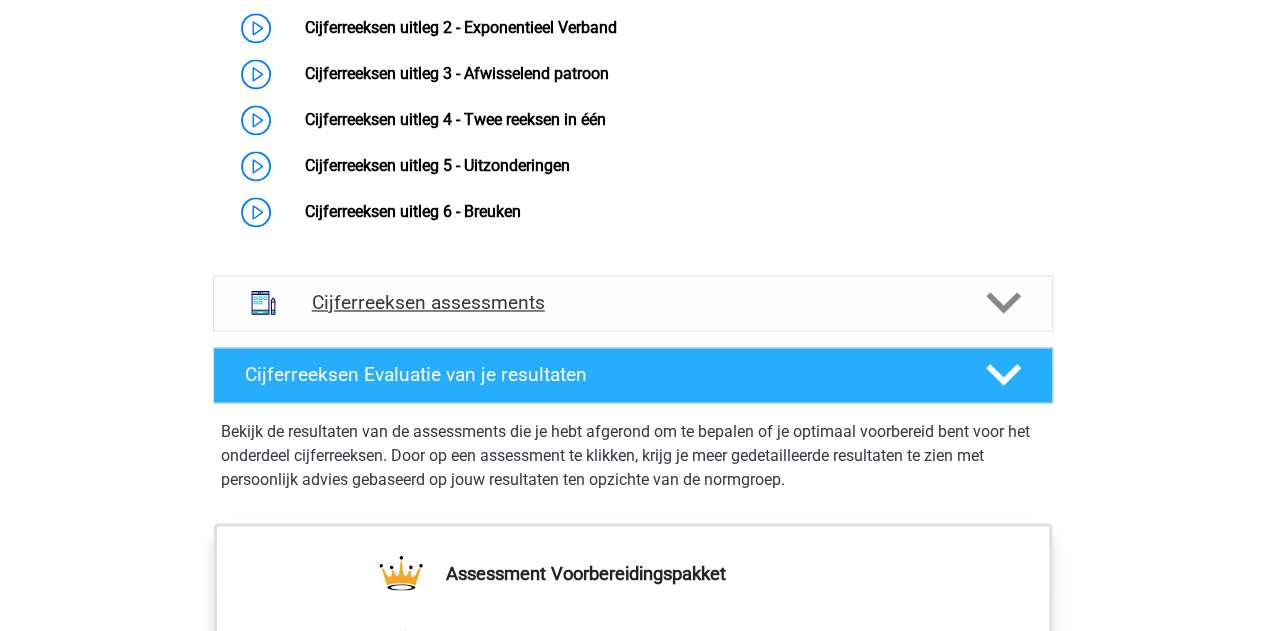 click on "Cijferreeksen assessments" at bounding box center [633, 303] 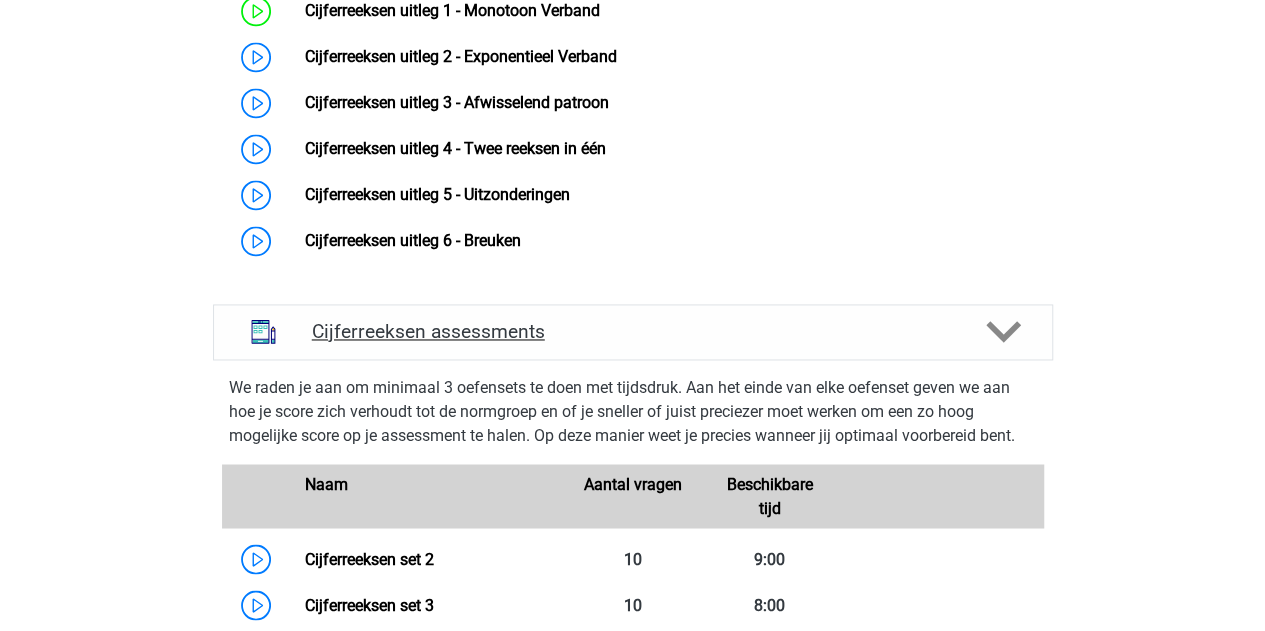 scroll, scrollTop: 1439, scrollLeft: 0, axis: vertical 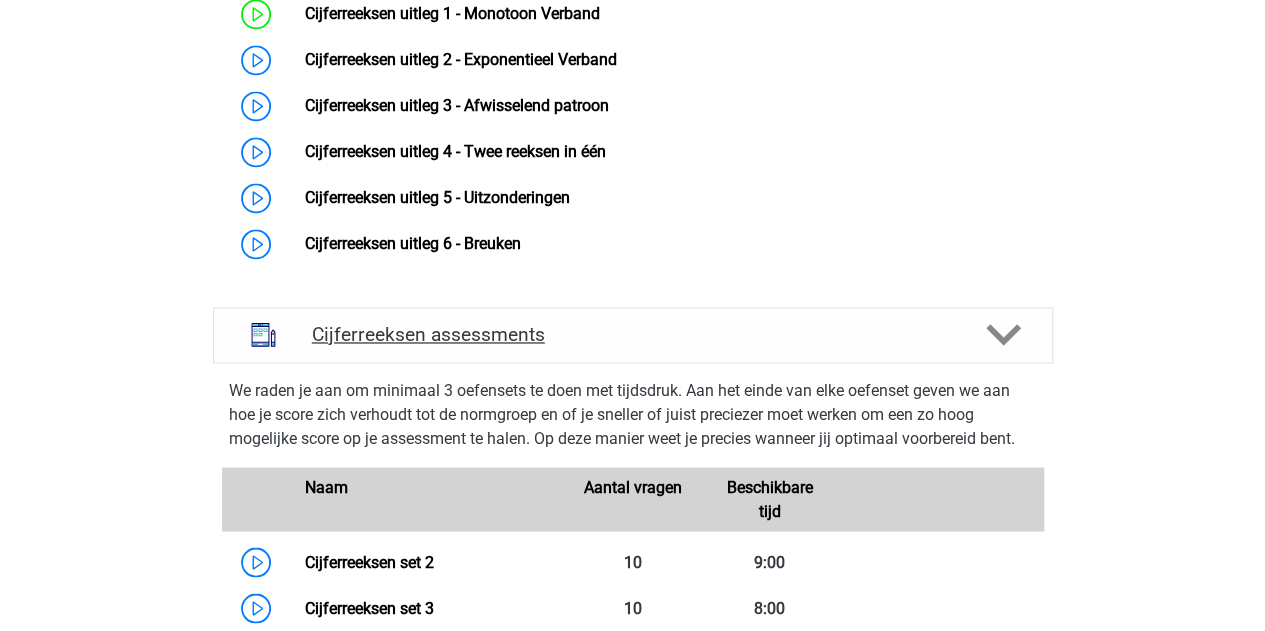 click on "Cijferreeksen assessments" at bounding box center [633, 334] 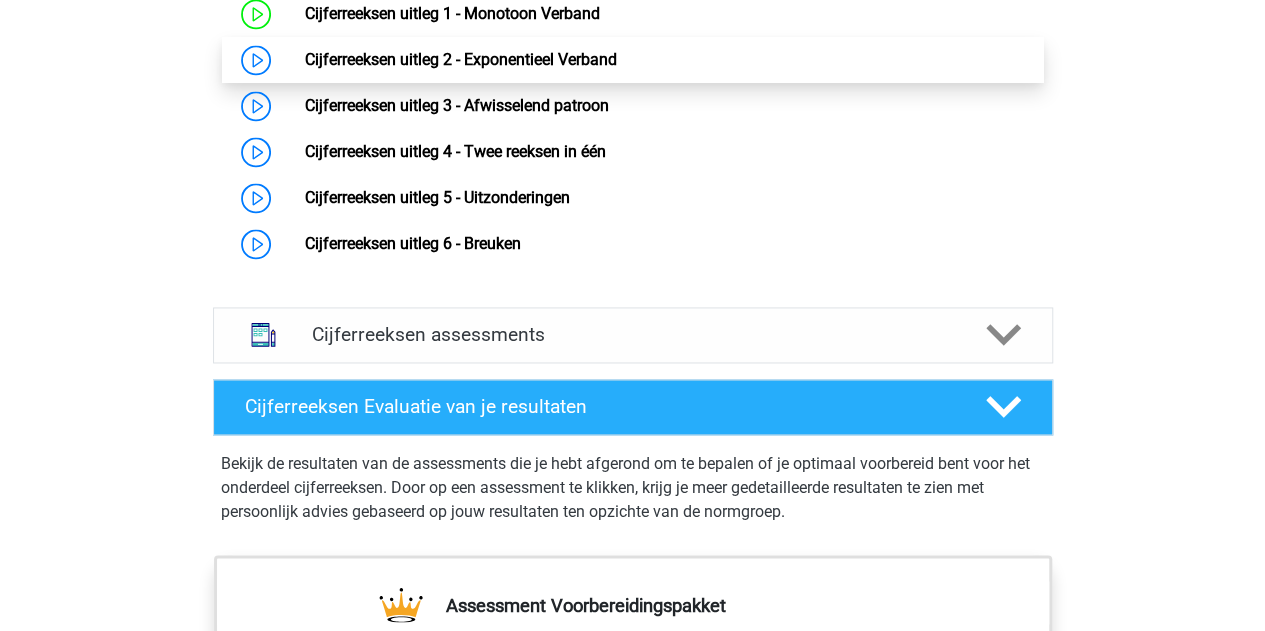 click on "Cijferreeksen uitleg 2 - Exponentieel Verband" at bounding box center (461, 59) 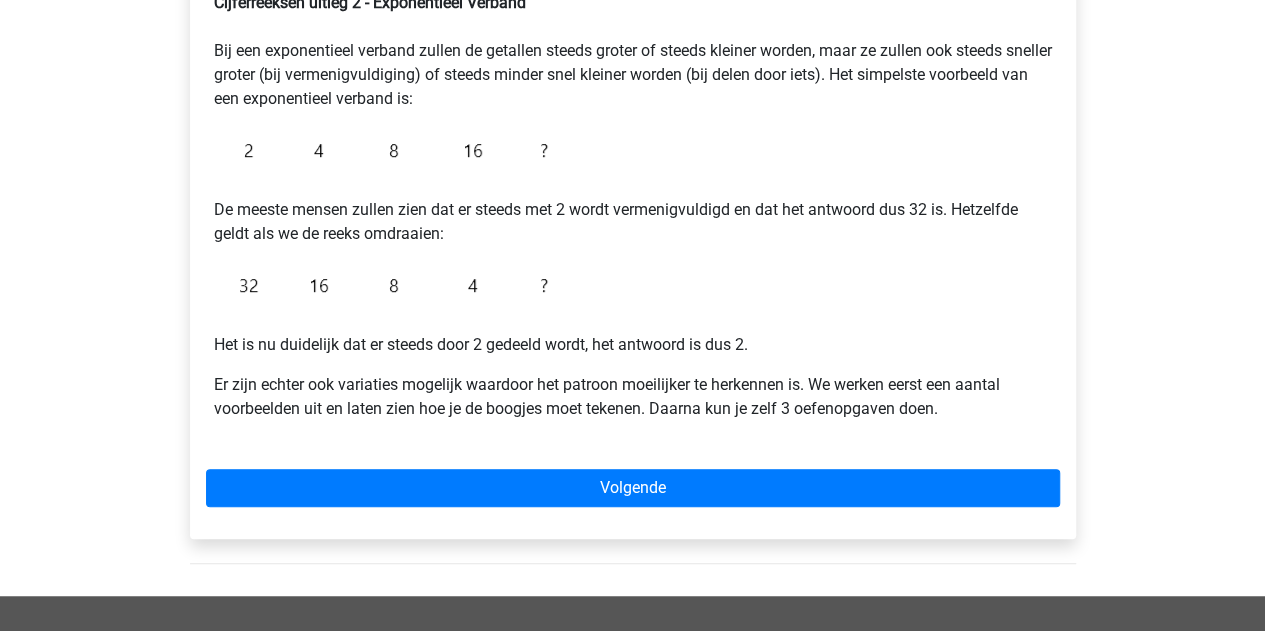 scroll, scrollTop: 384, scrollLeft: 0, axis: vertical 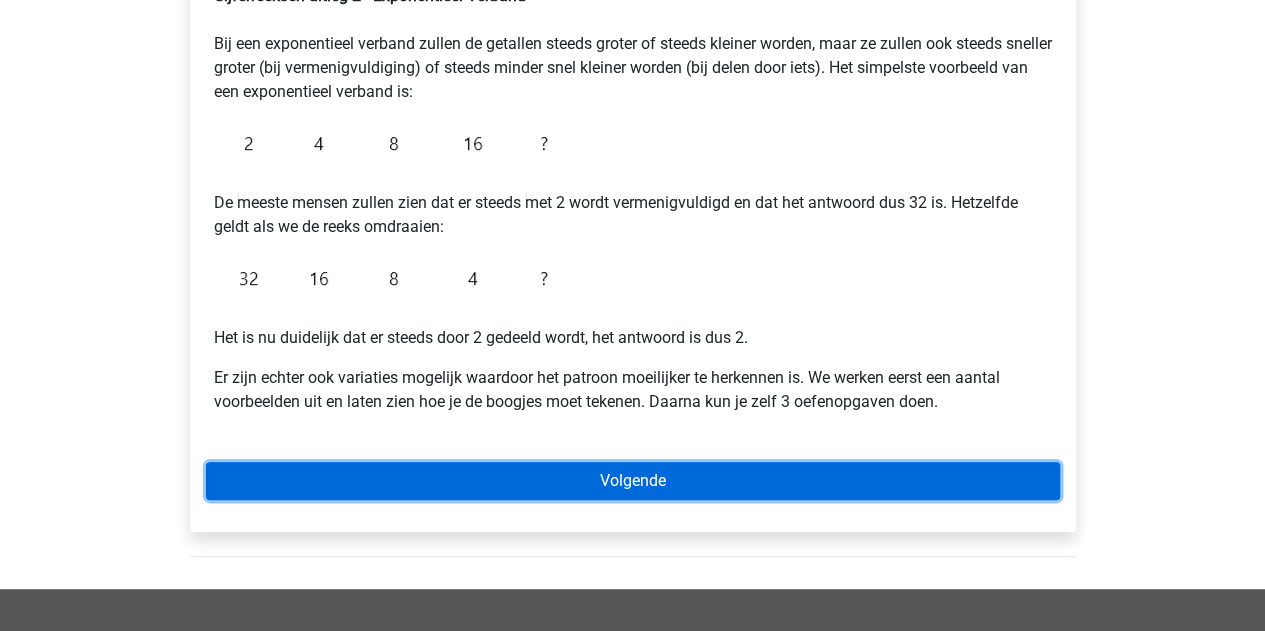 click on "Volgende" at bounding box center [633, 481] 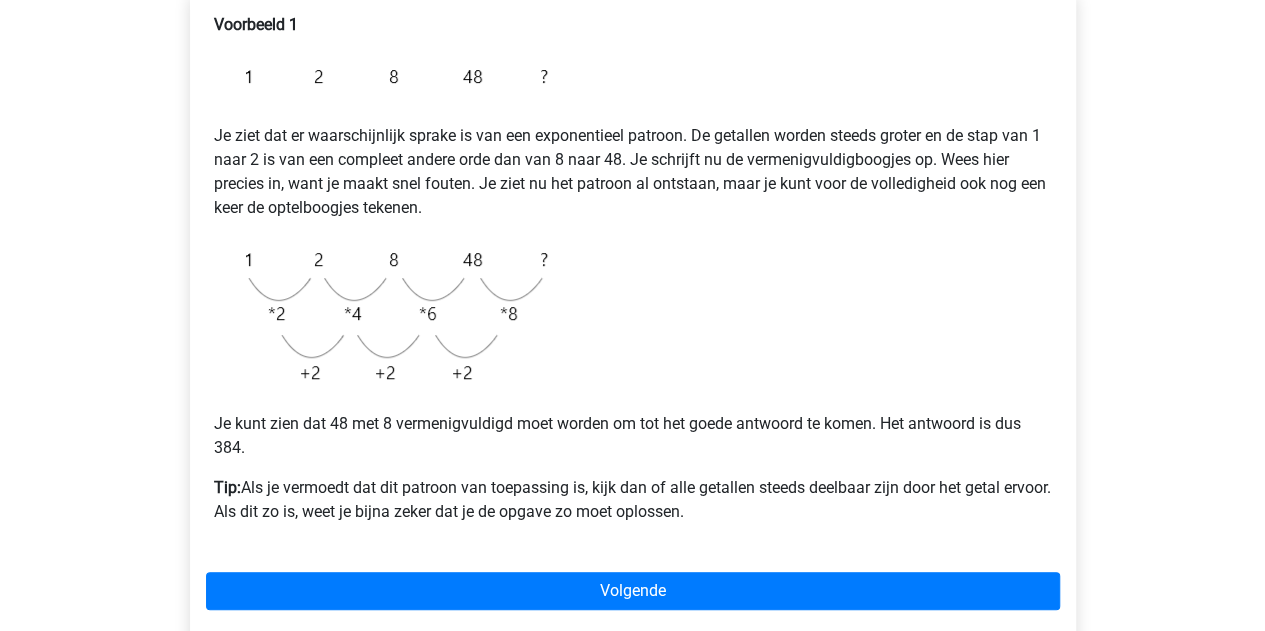 scroll, scrollTop: 373, scrollLeft: 0, axis: vertical 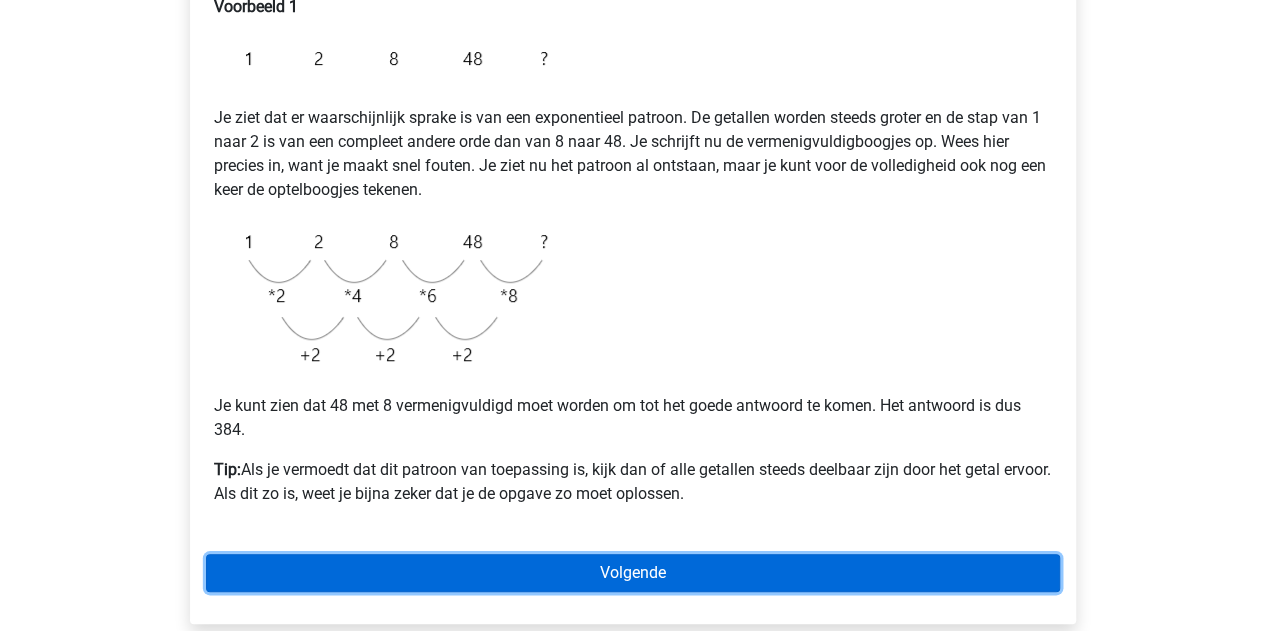 click on "Volgende" at bounding box center (633, 573) 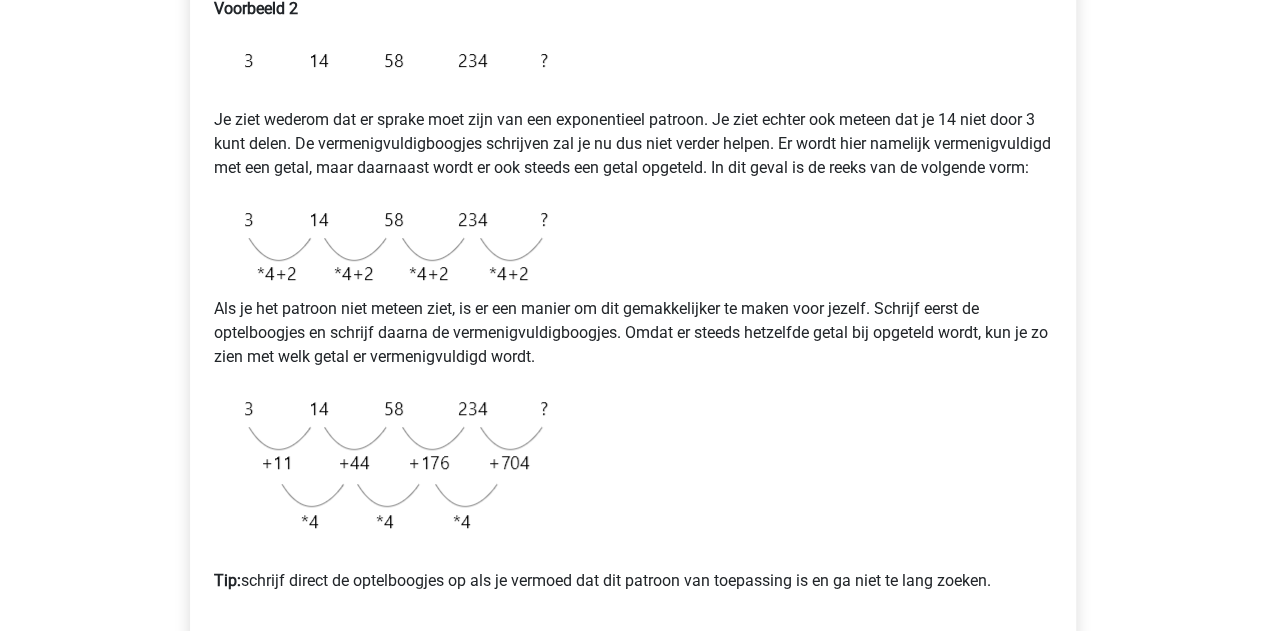 scroll, scrollTop: 612, scrollLeft: 0, axis: vertical 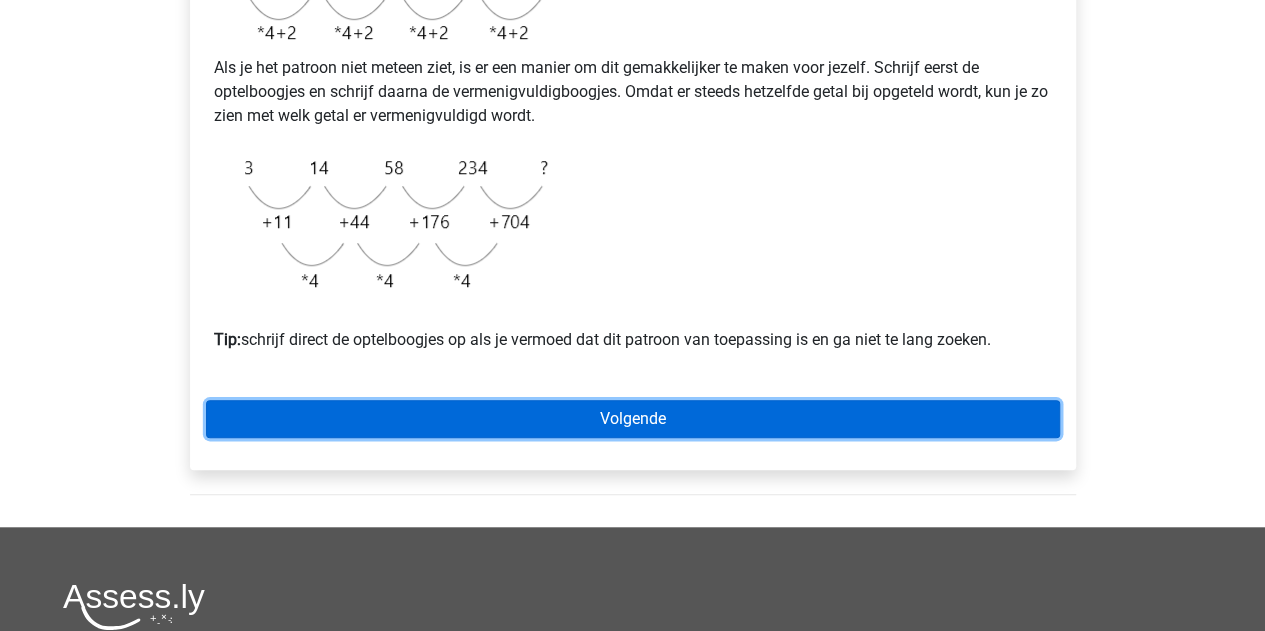 click on "Volgende" at bounding box center (633, 419) 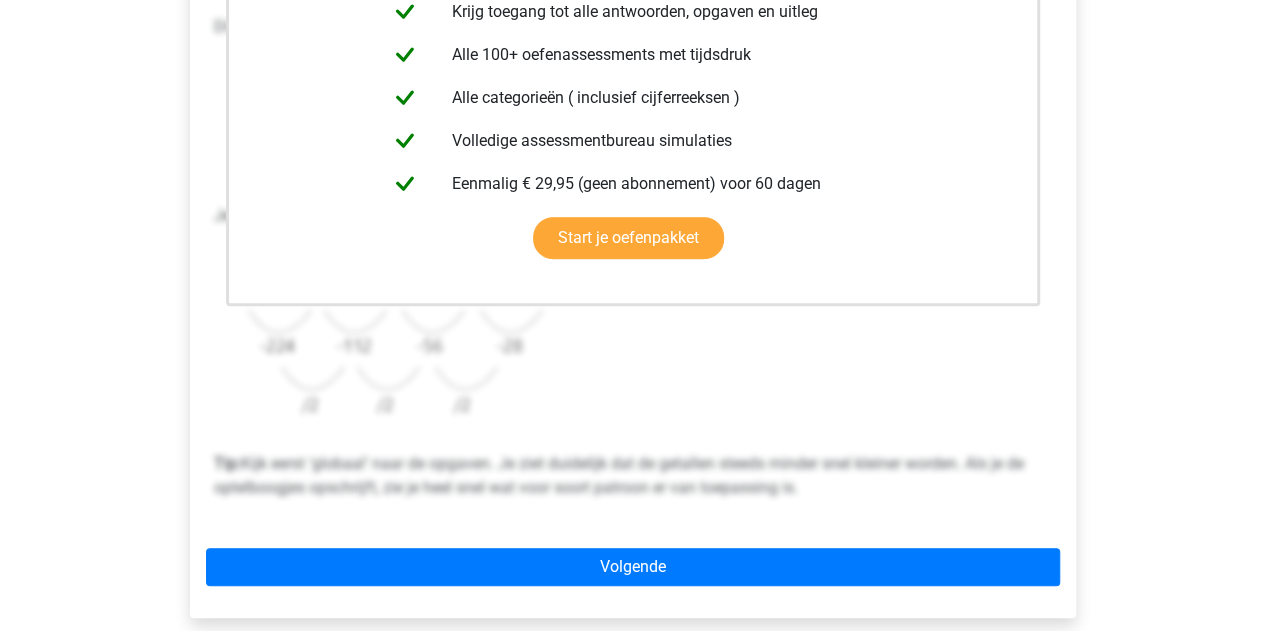 scroll, scrollTop: 510, scrollLeft: 0, axis: vertical 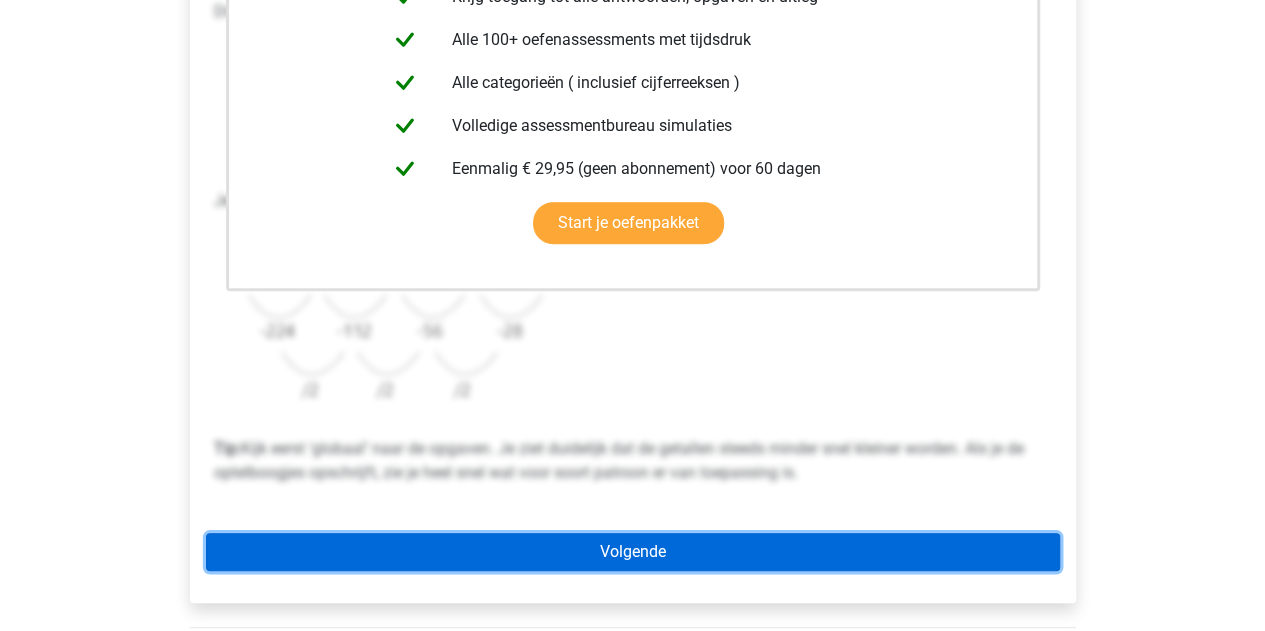 click on "Volgende" at bounding box center [633, 552] 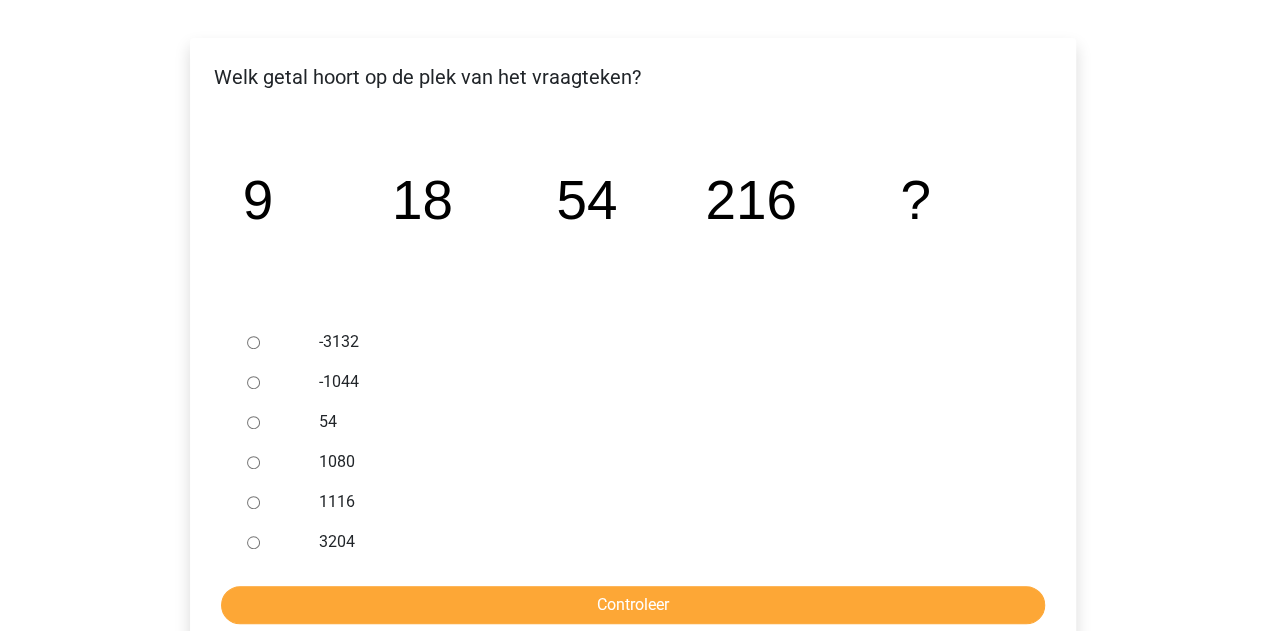 scroll, scrollTop: 307, scrollLeft: 0, axis: vertical 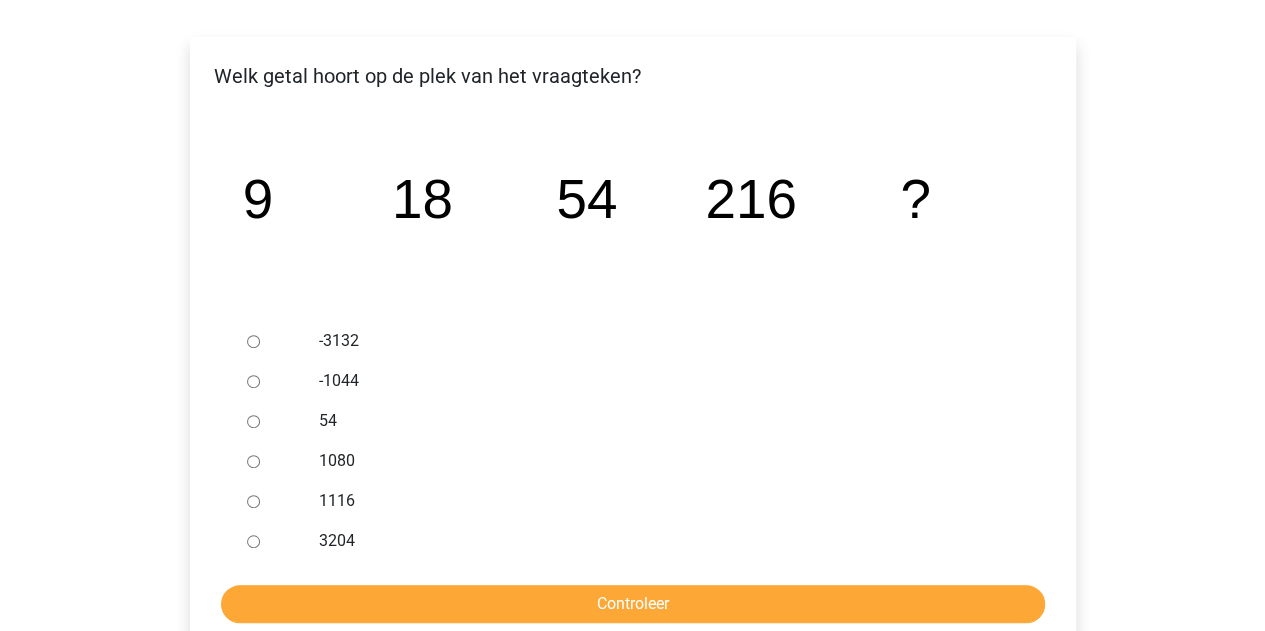 click on "1080" at bounding box center (253, 461) 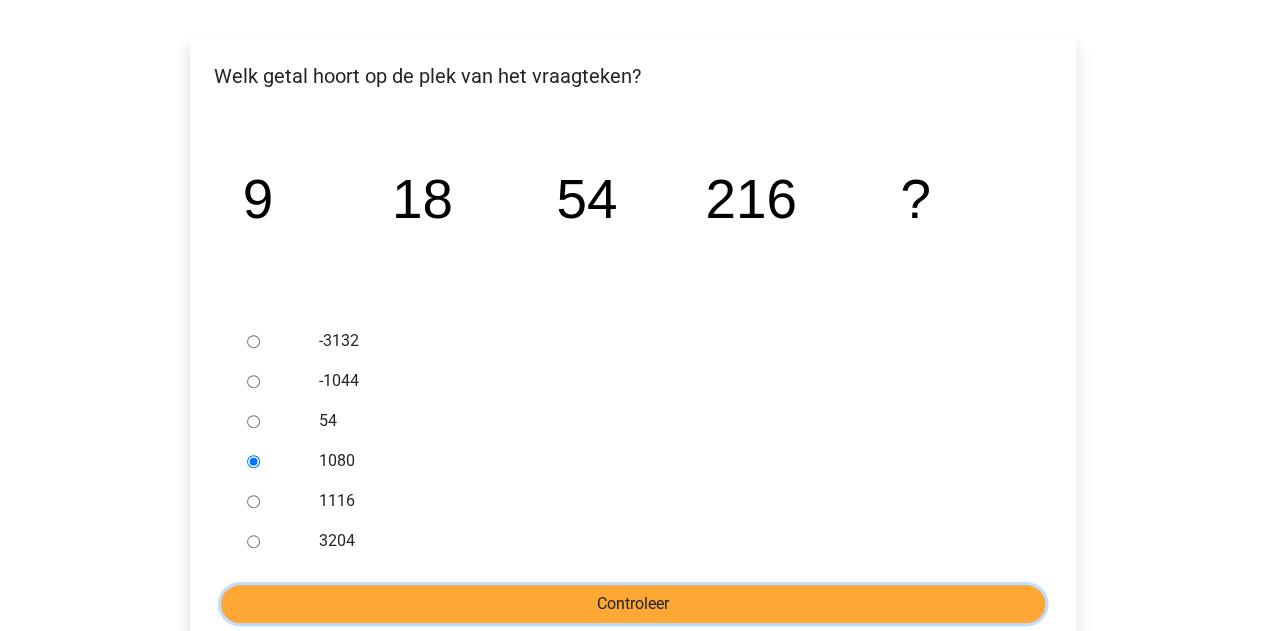 click on "Controleer" at bounding box center (633, 604) 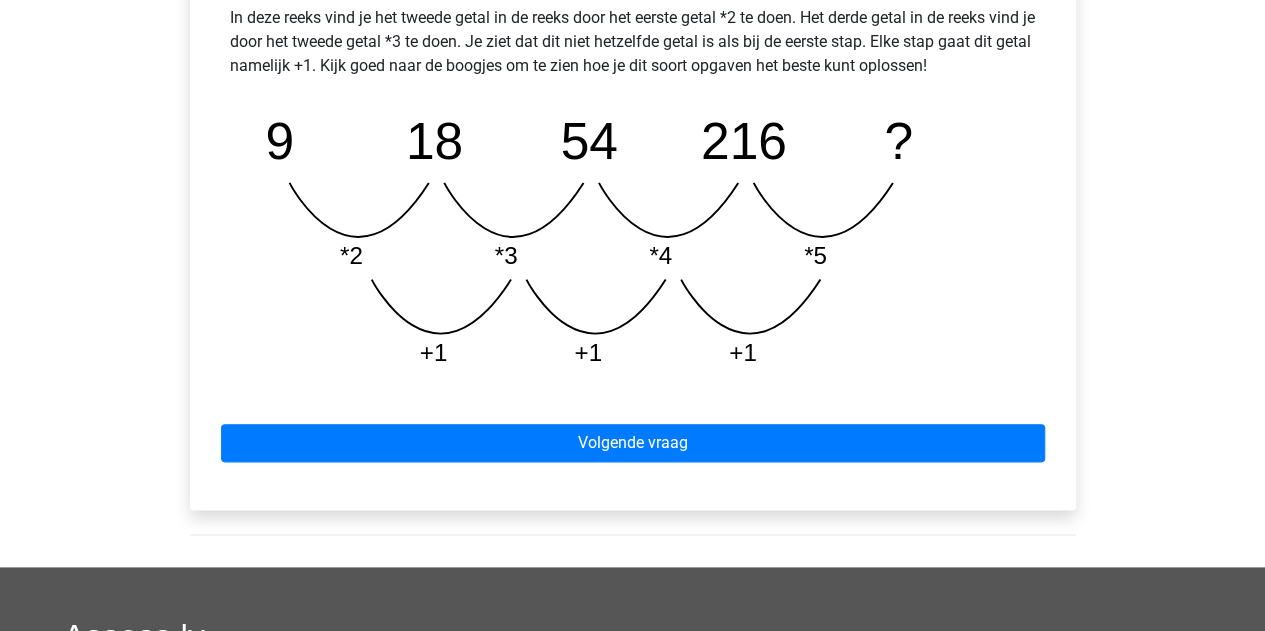 scroll, scrollTop: 962, scrollLeft: 0, axis: vertical 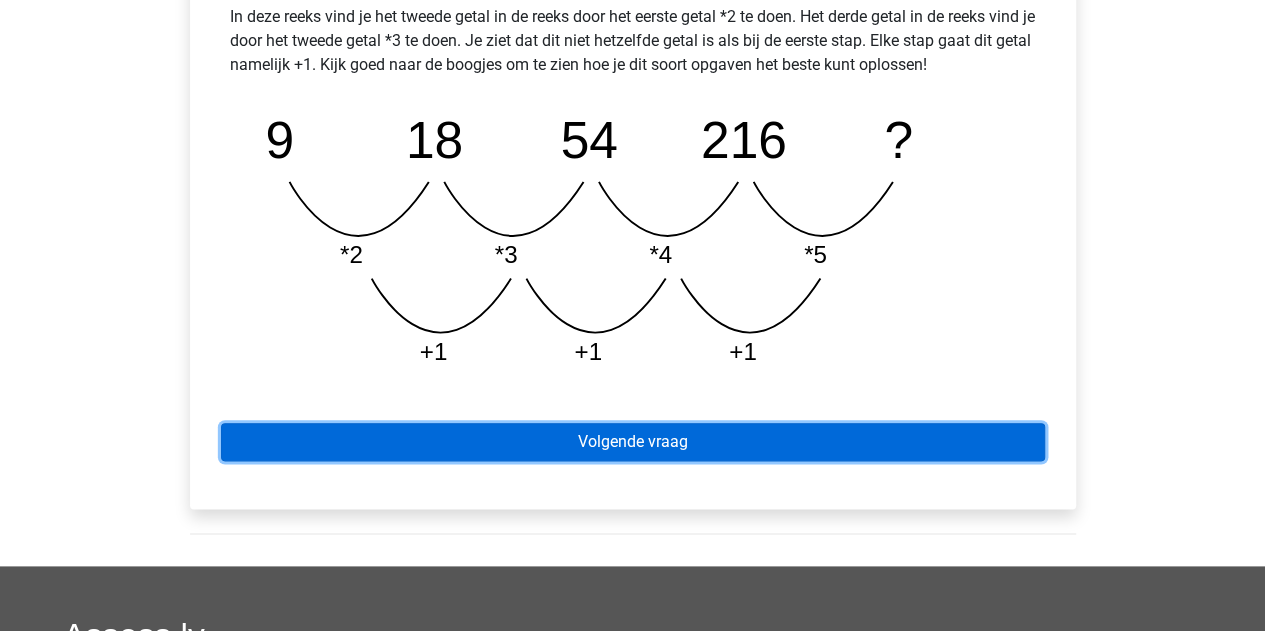 click on "Volgende vraag" at bounding box center (633, 442) 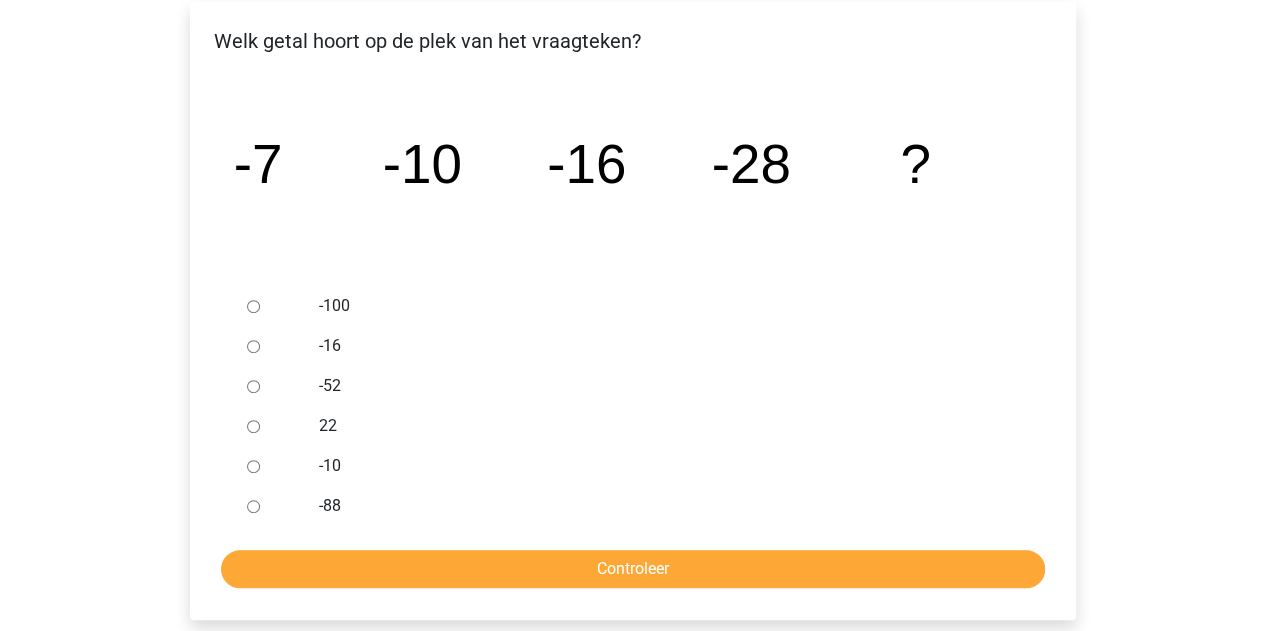 scroll, scrollTop: 337, scrollLeft: 0, axis: vertical 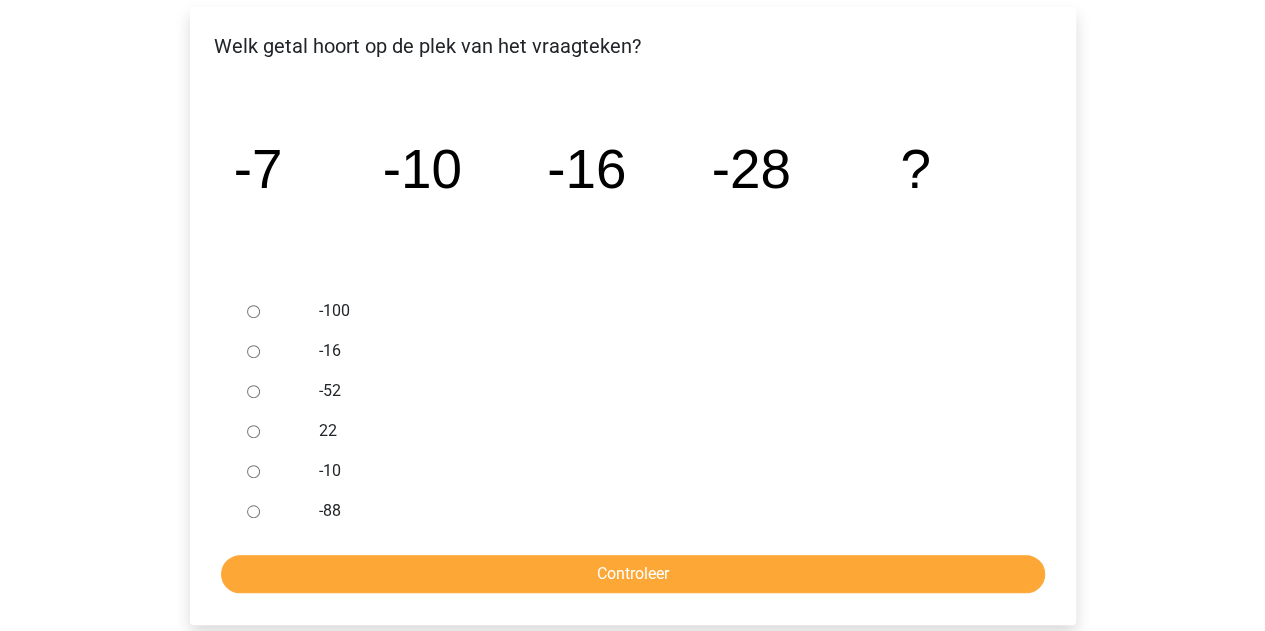 click on "-52" at bounding box center (253, 391) 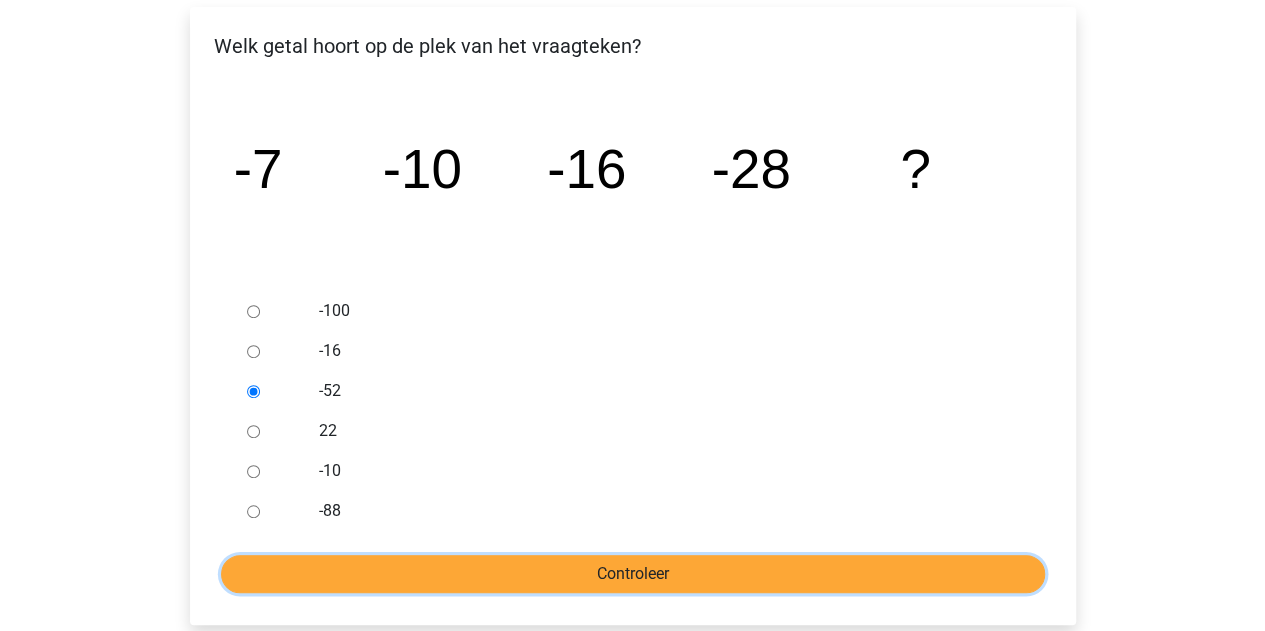 click on "Controleer" at bounding box center (633, 574) 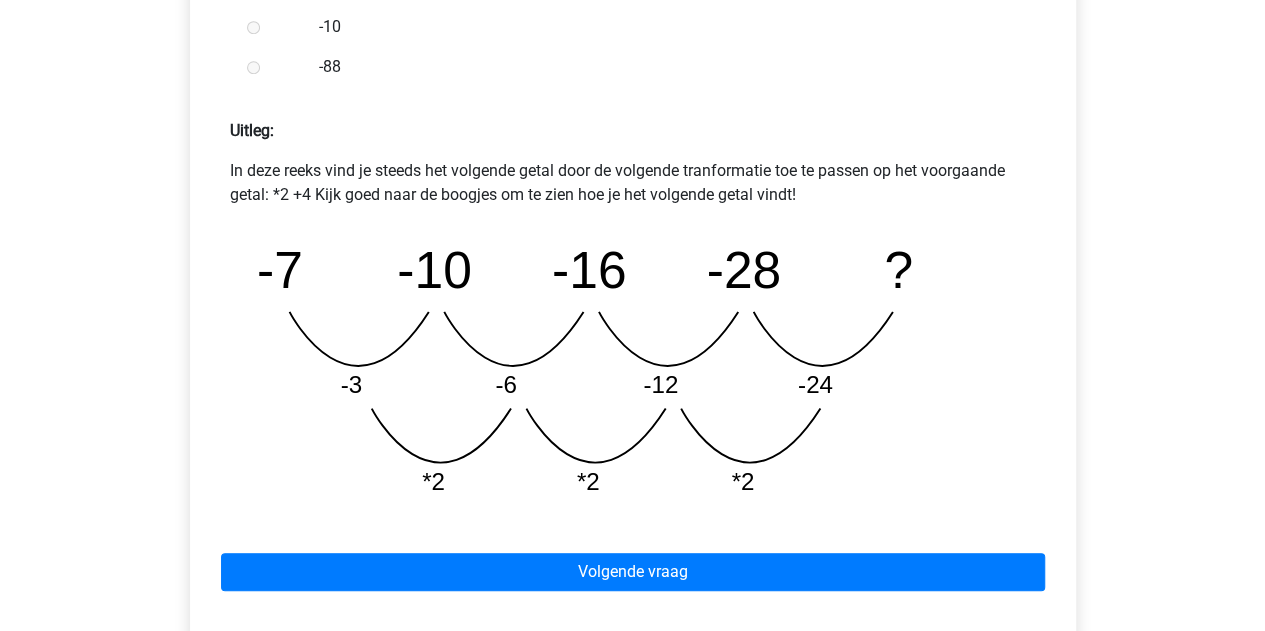 scroll, scrollTop: 828, scrollLeft: 0, axis: vertical 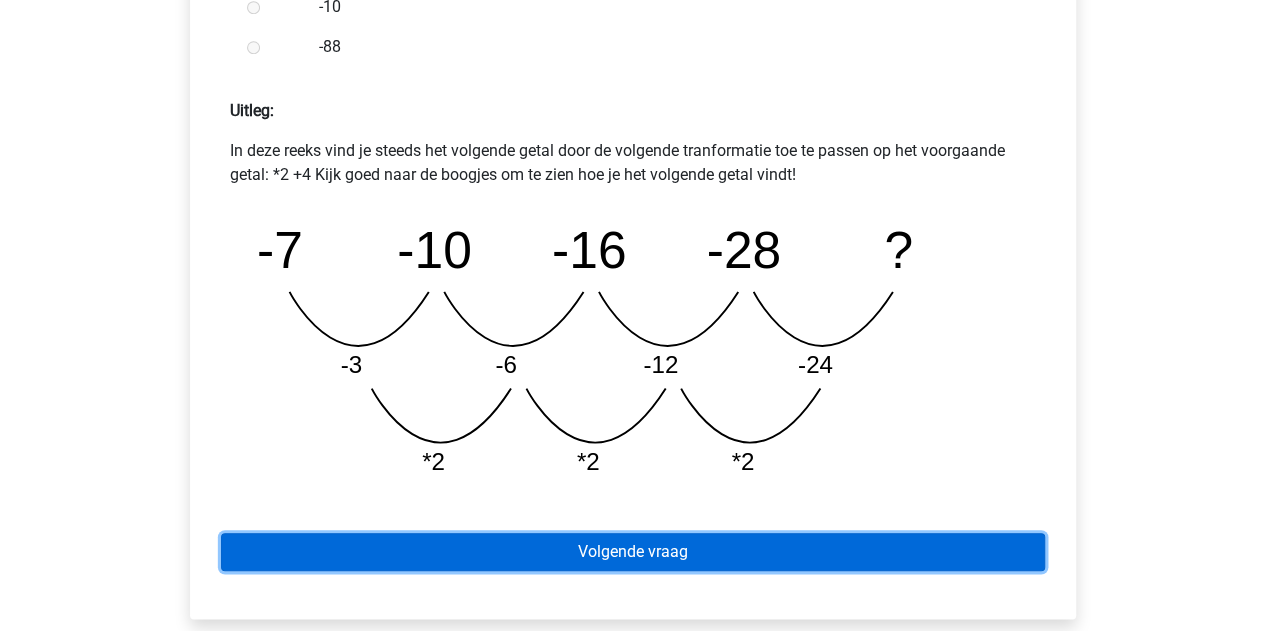 click on "Volgende vraag" at bounding box center (633, 552) 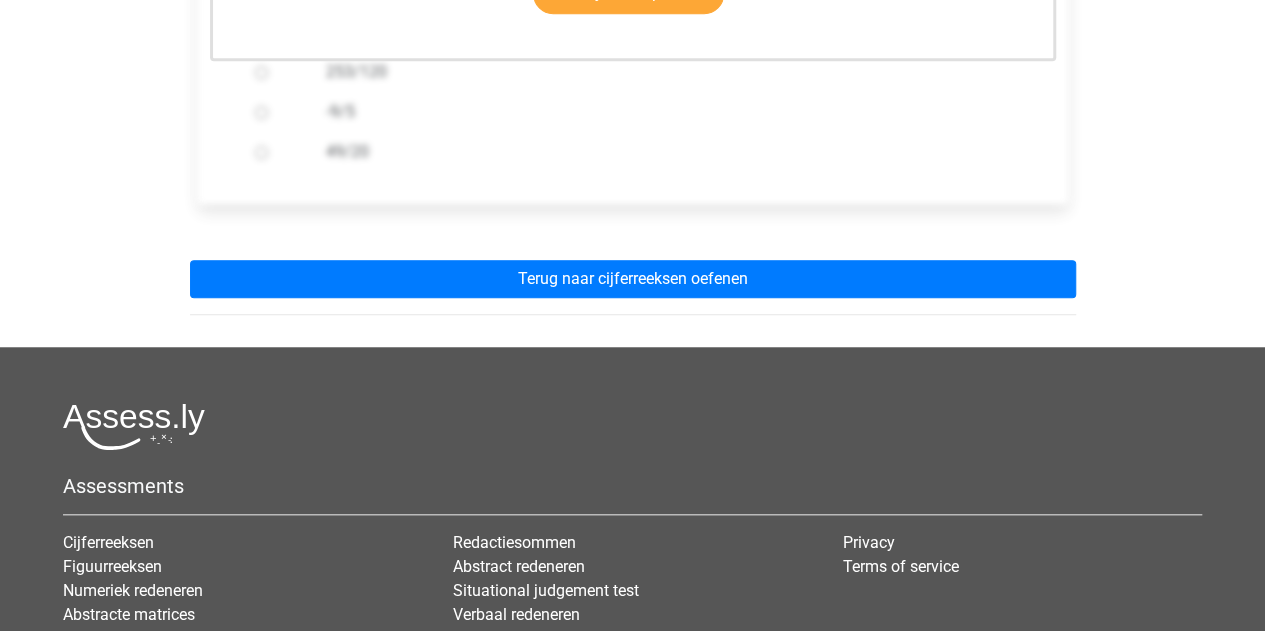 scroll, scrollTop: 718, scrollLeft: 0, axis: vertical 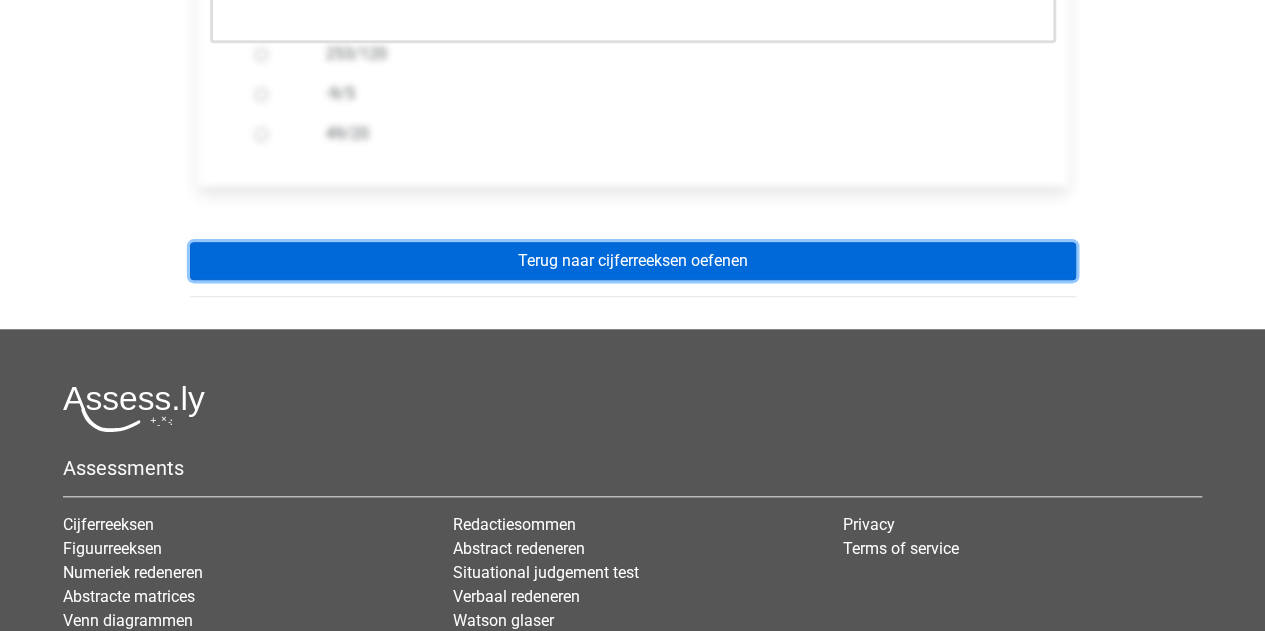 click on "Terug naar cijferreeksen oefenen" at bounding box center [633, 261] 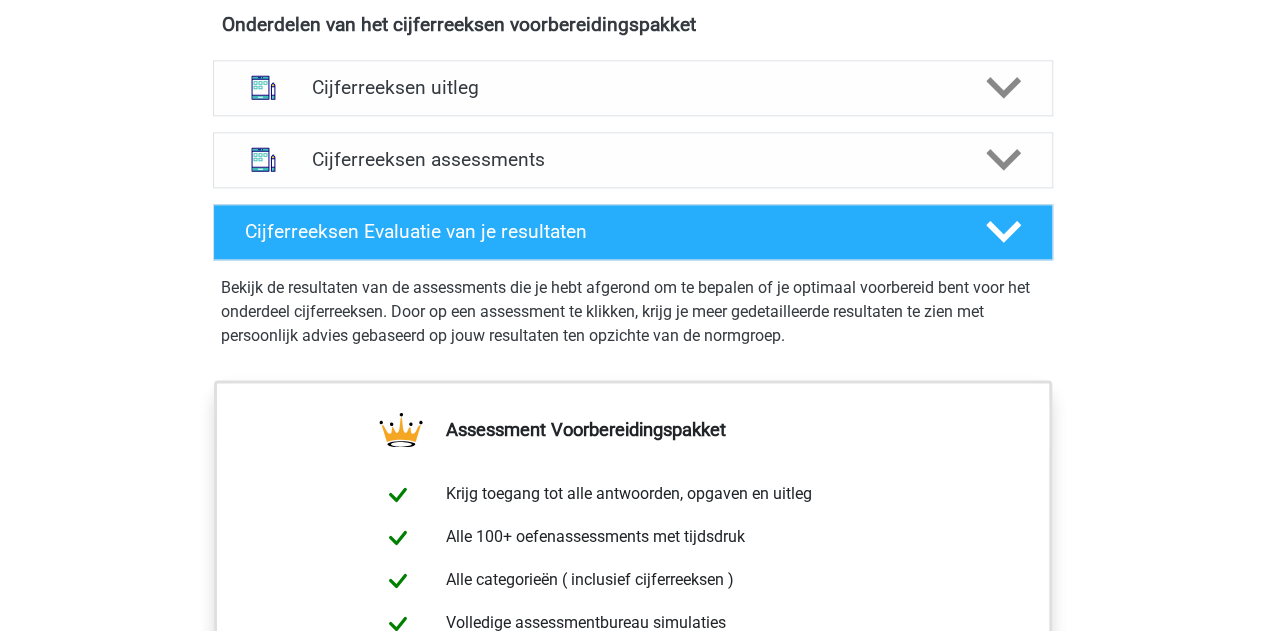 scroll, scrollTop: 1207, scrollLeft: 0, axis: vertical 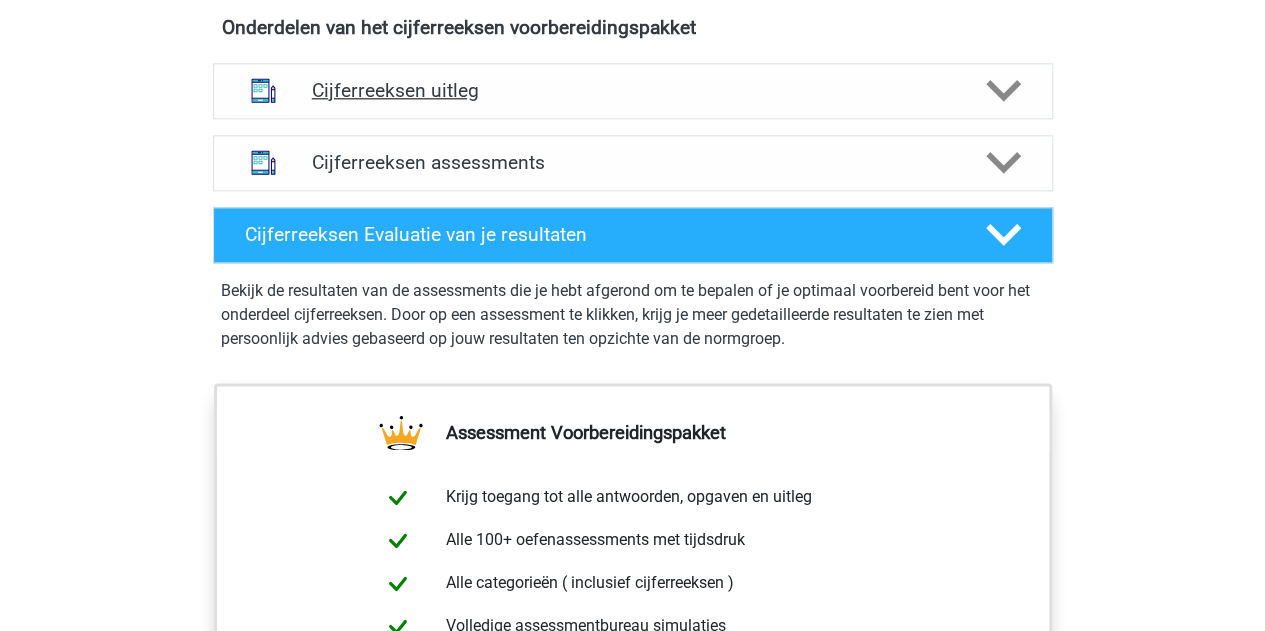 click on "Cijferreeksen uitleg" at bounding box center [633, 90] 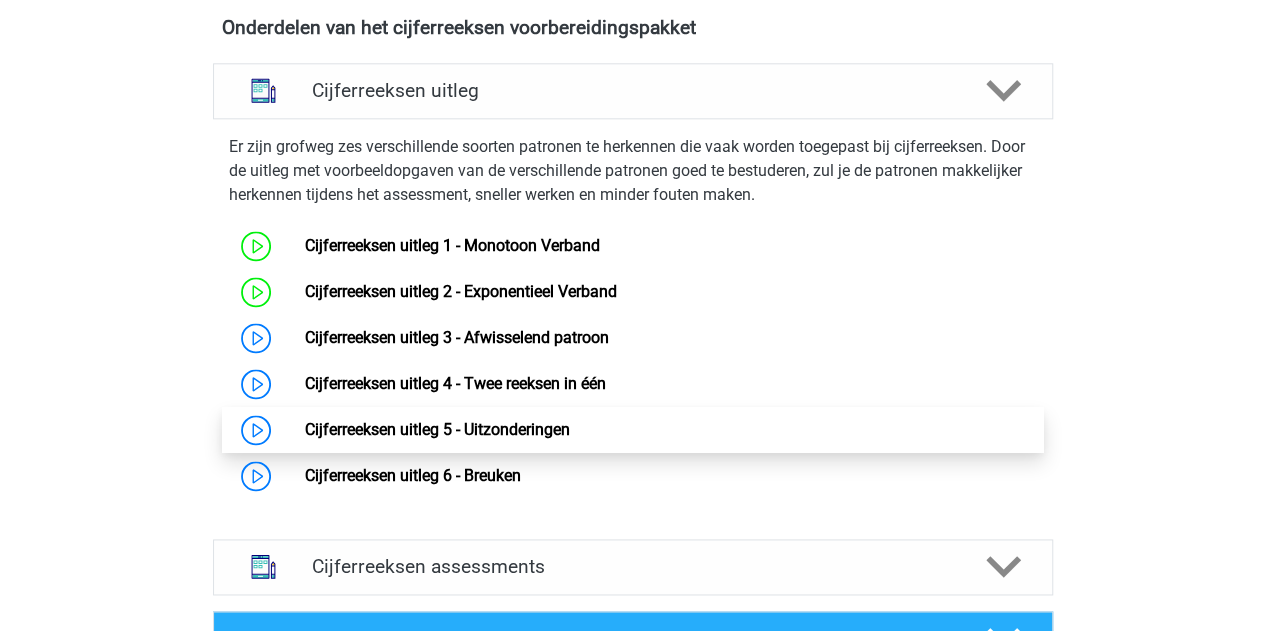 scroll, scrollTop: 1273, scrollLeft: 0, axis: vertical 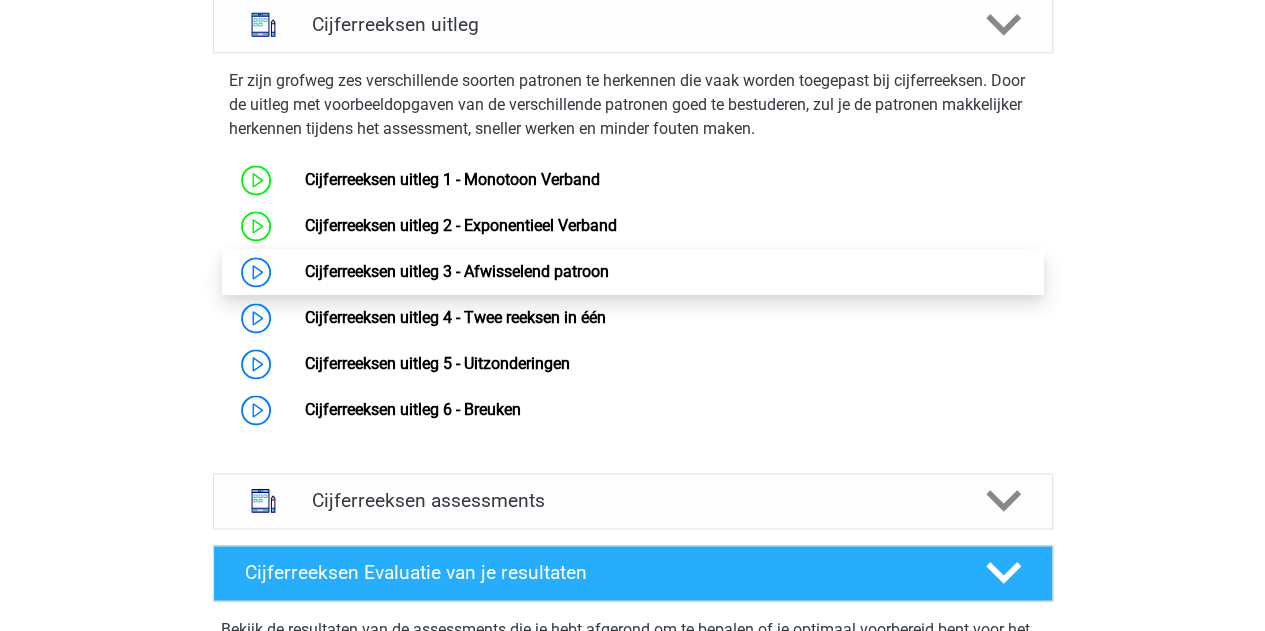 click on "Cijferreeksen uitleg 3 - Afwisselend patroon" at bounding box center (457, 271) 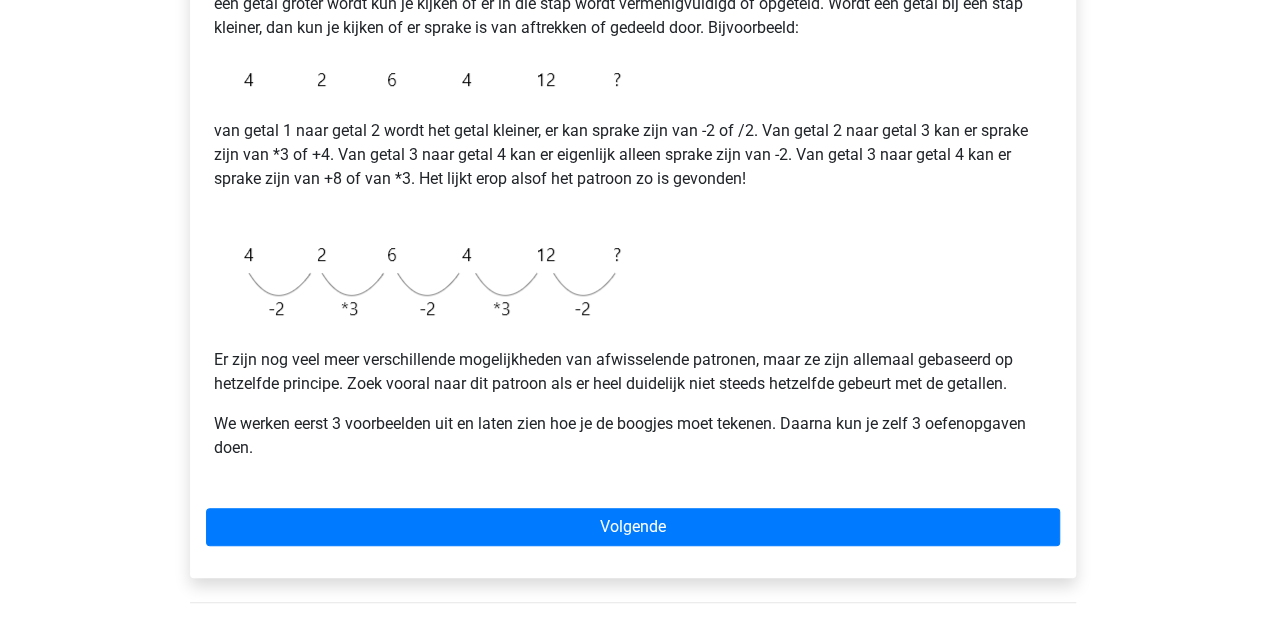 scroll, scrollTop: 423, scrollLeft: 0, axis: vertical 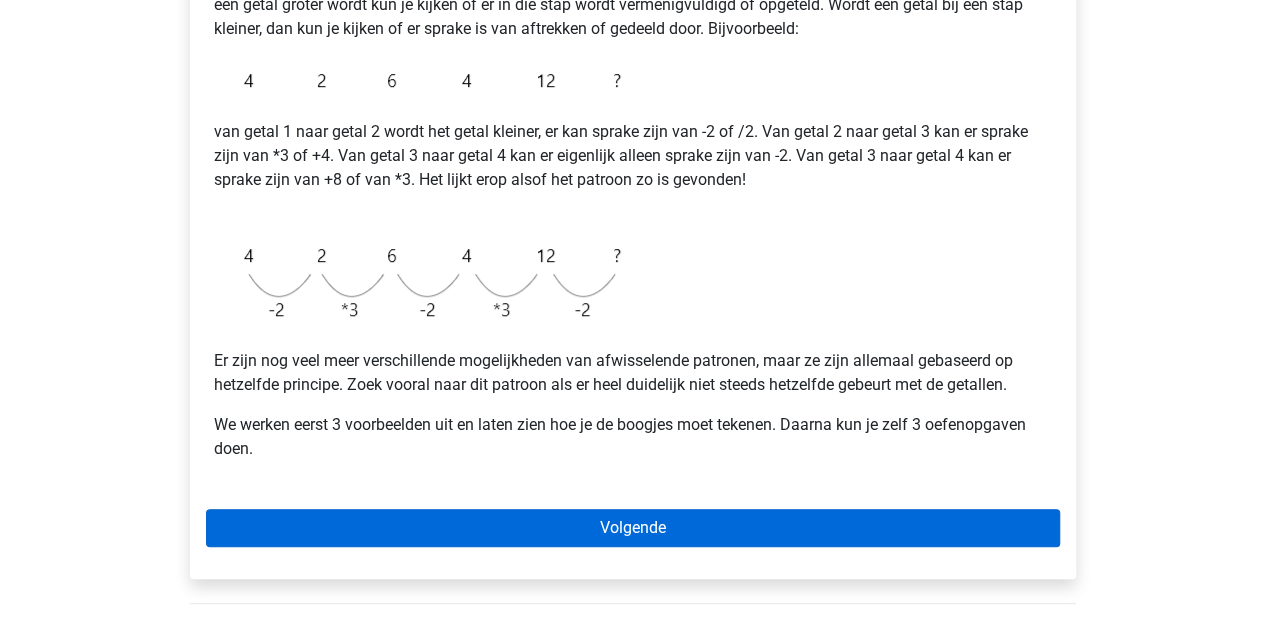 drag, startPoint x: 658, startPoint y: 503, endPoint x: 665, endPoint y: 539, distance: 36.67424 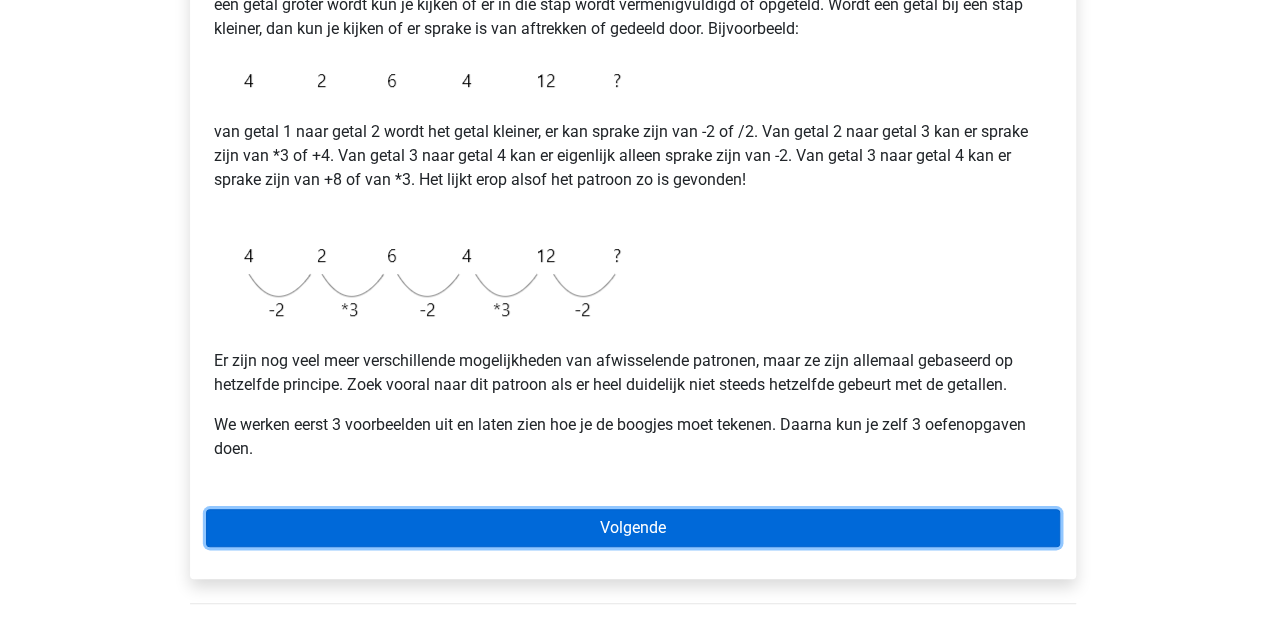 click on "Volgende" at bounding box center (633, 528) 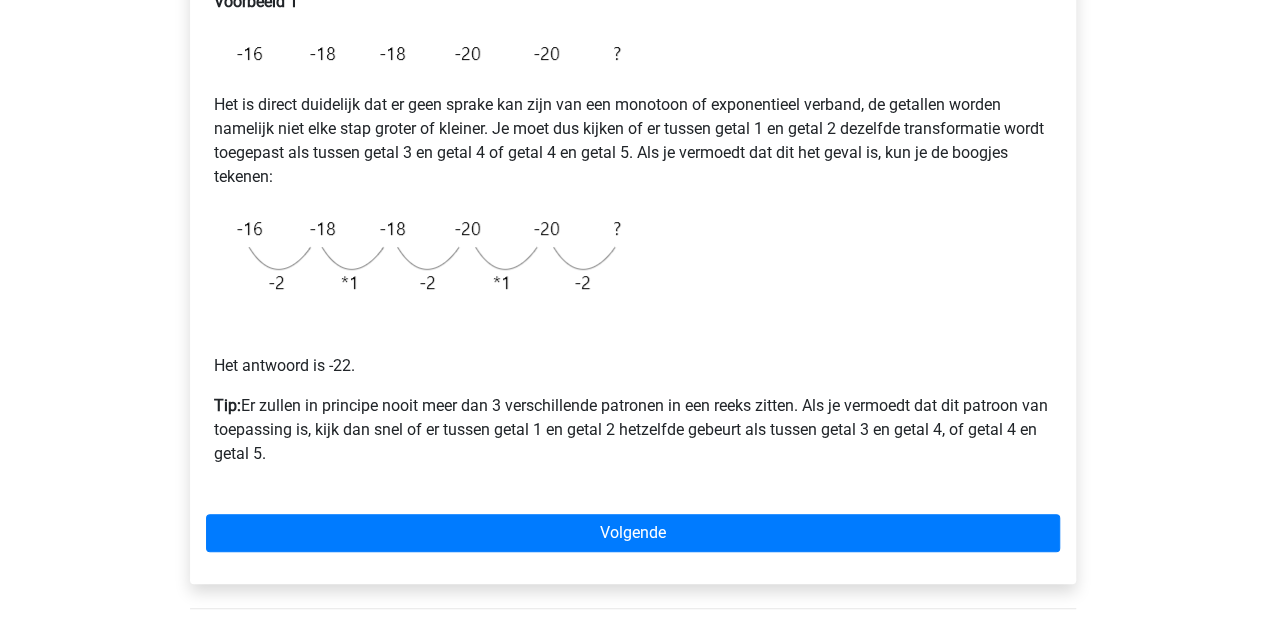 scroll, scrollTop: 401, scrollLeft: 0, axis: vertical 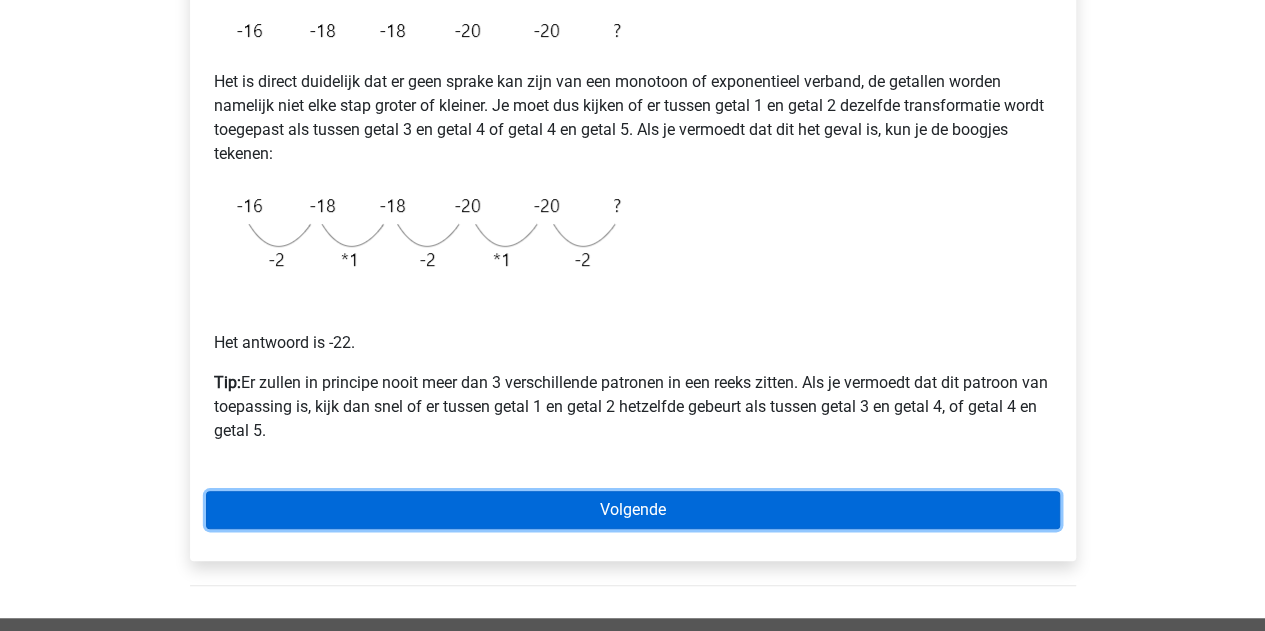click on "Volgende" at bounding box center (633, 510) 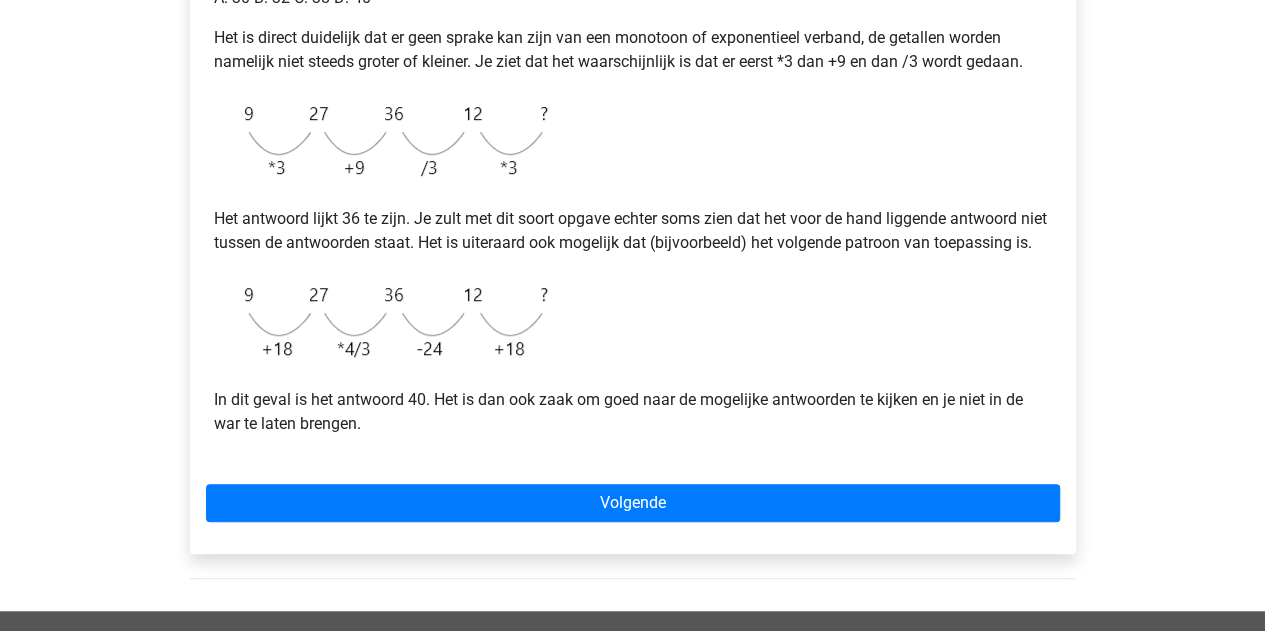scroll, scrollTop: 483, scrollLeft: 0, axis: vertical 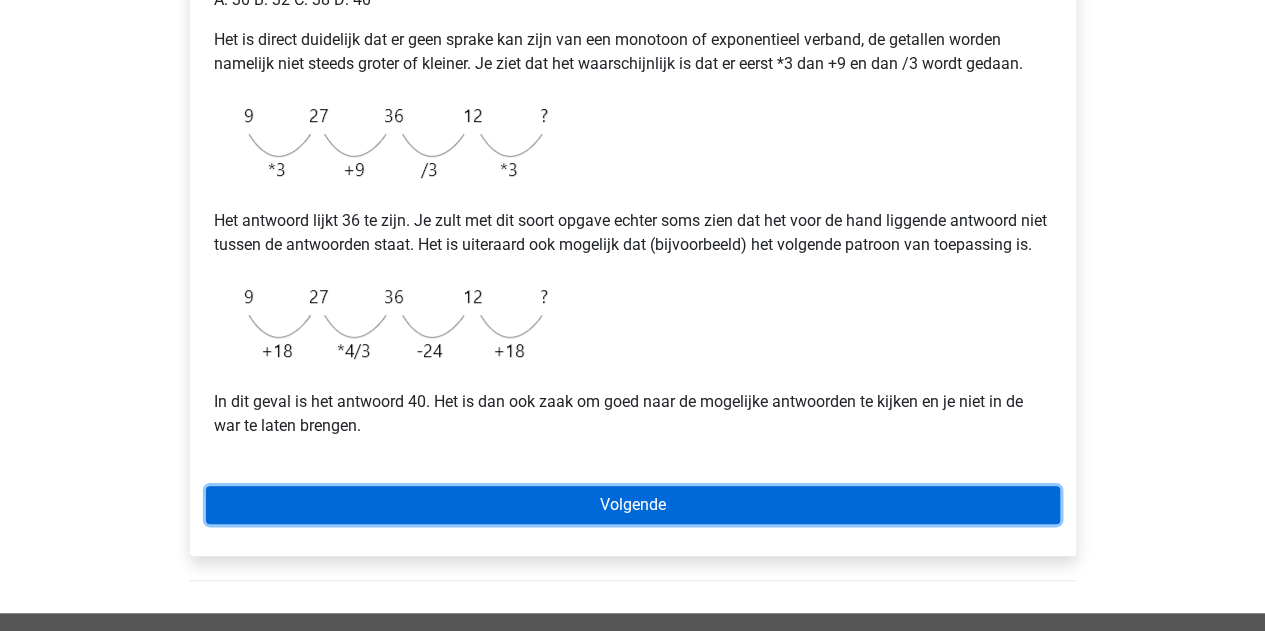 click on "Volgende" at bounding box center [633, 505] 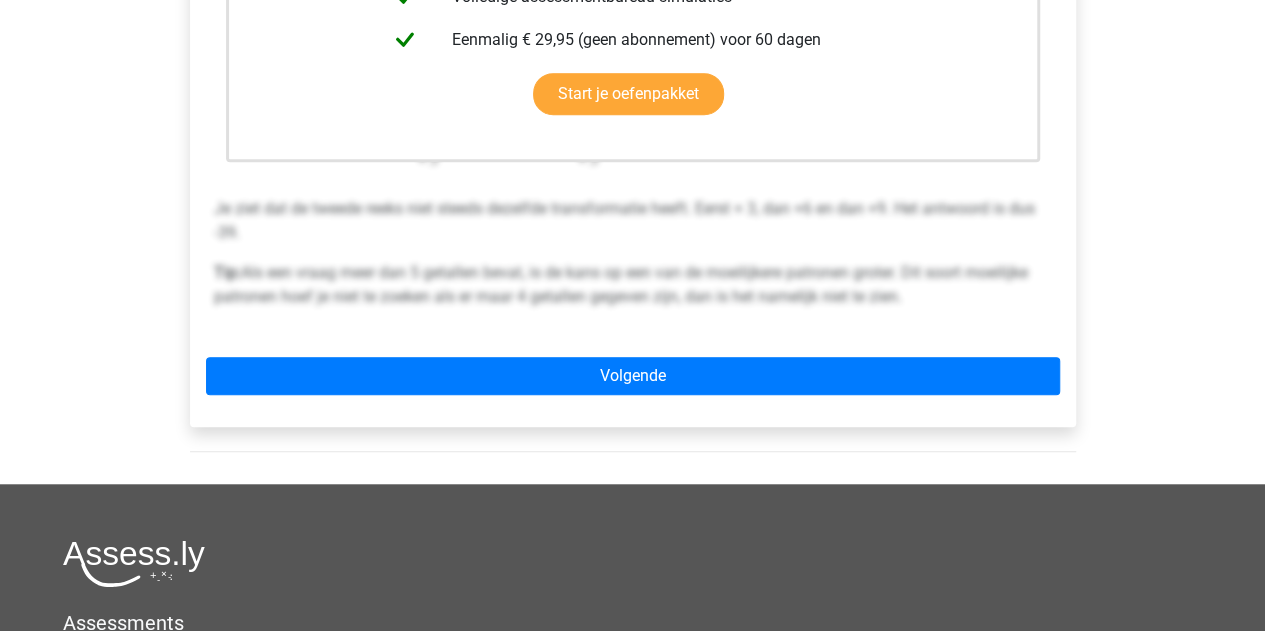 scroll, scrollTop: 640, scrollLeft: 0, axis: vertical 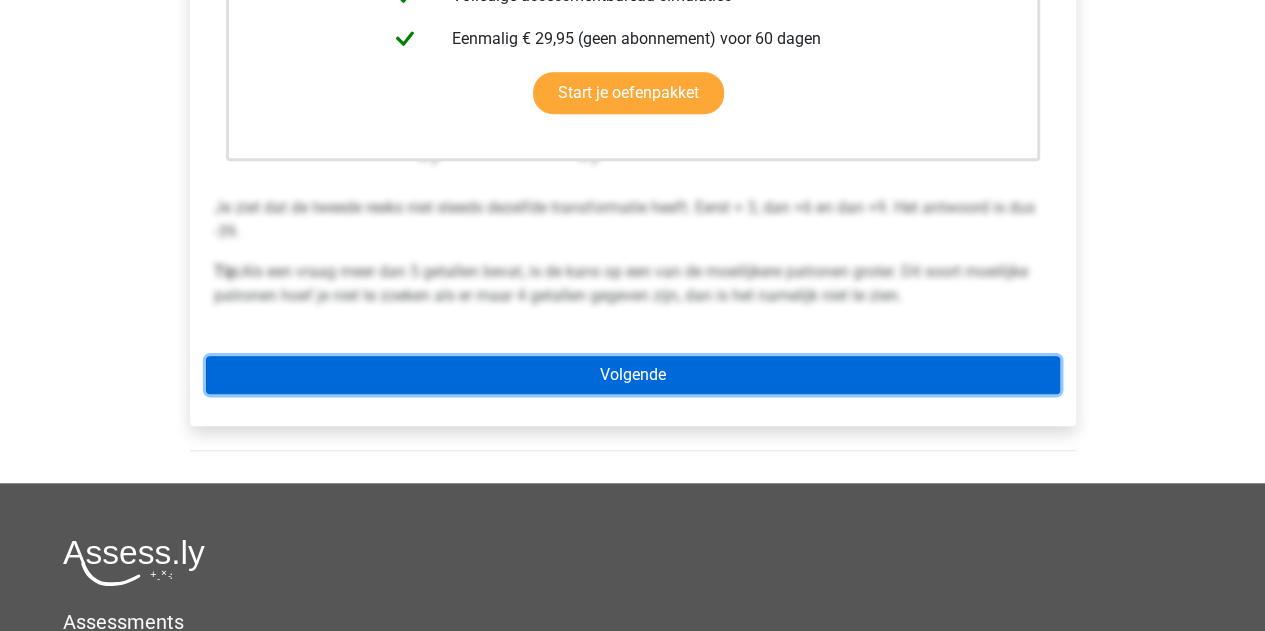 click on "Volgende" at bounding box center (633, 375) 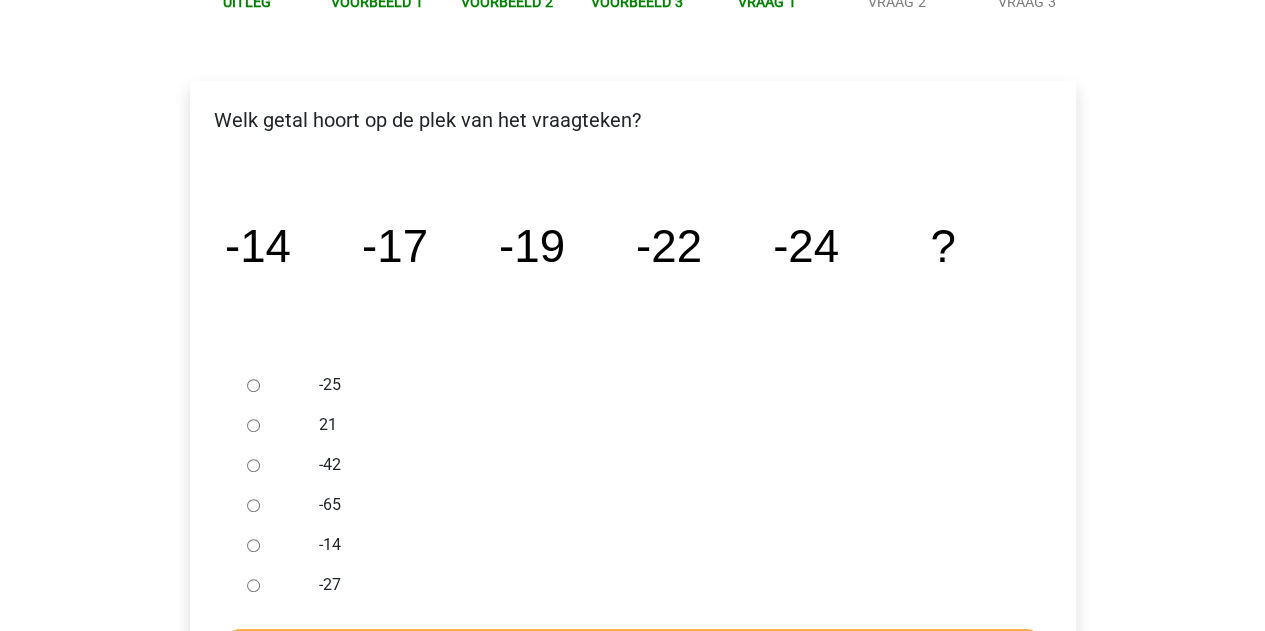 scroll, scrollTop: 261, scrollLeft: 0, axis: vertical 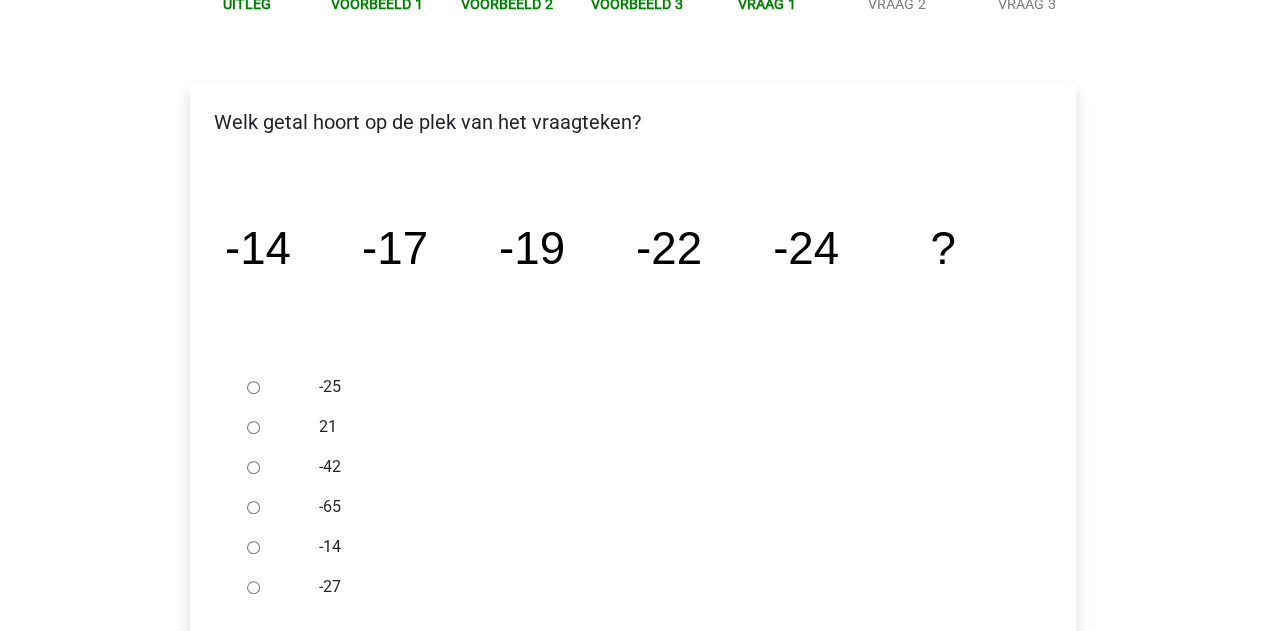 click on "-27" at bounding box center [253, 587] 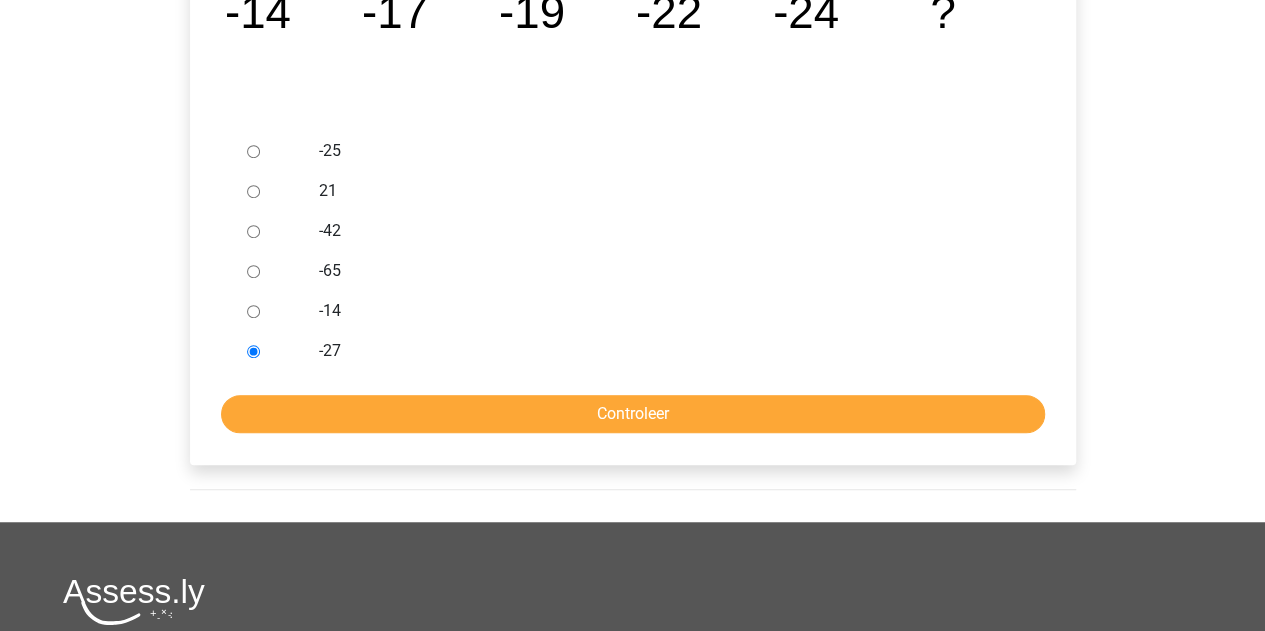 scroll, scrollTop: 499, scrollLeft: 0, axis: vertical 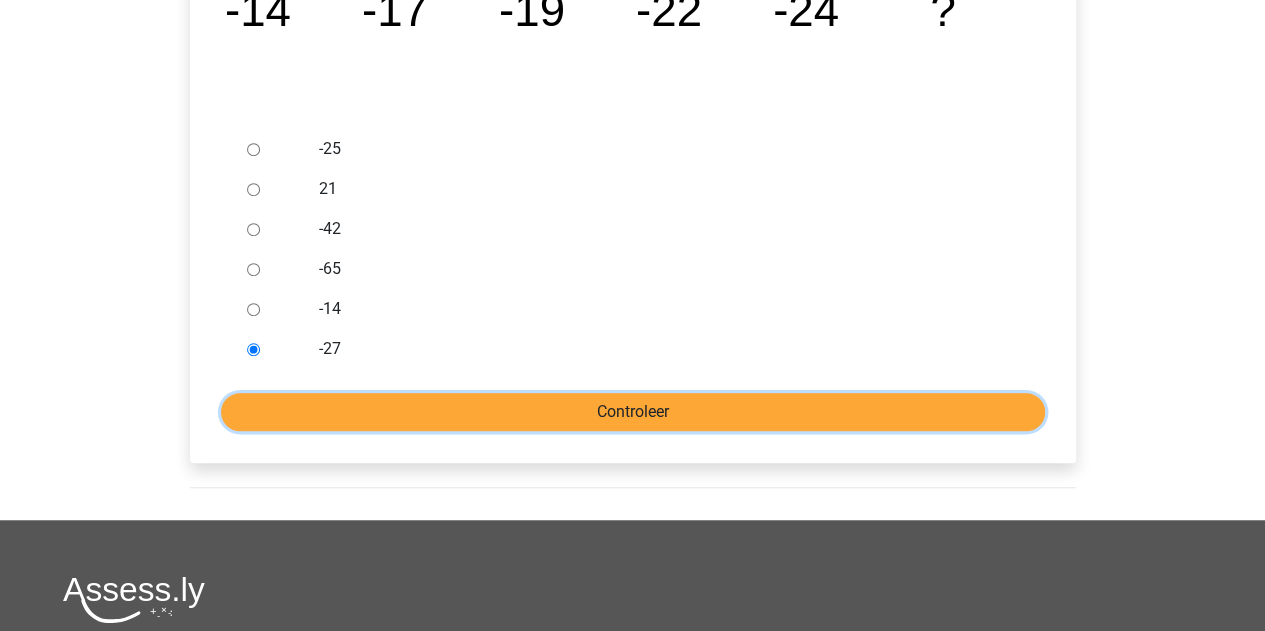 click on "Controleer" at bounding box center (633, 412) 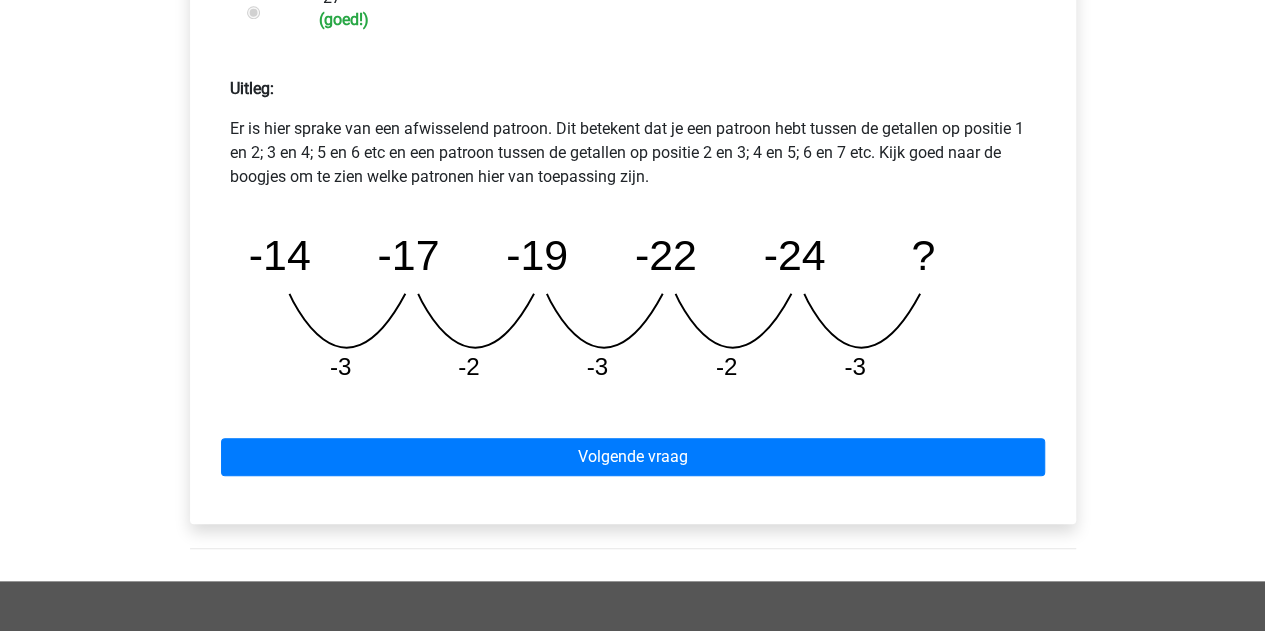 scroll, scrollTop: 846, scrollLeft: 0, axis: vertical 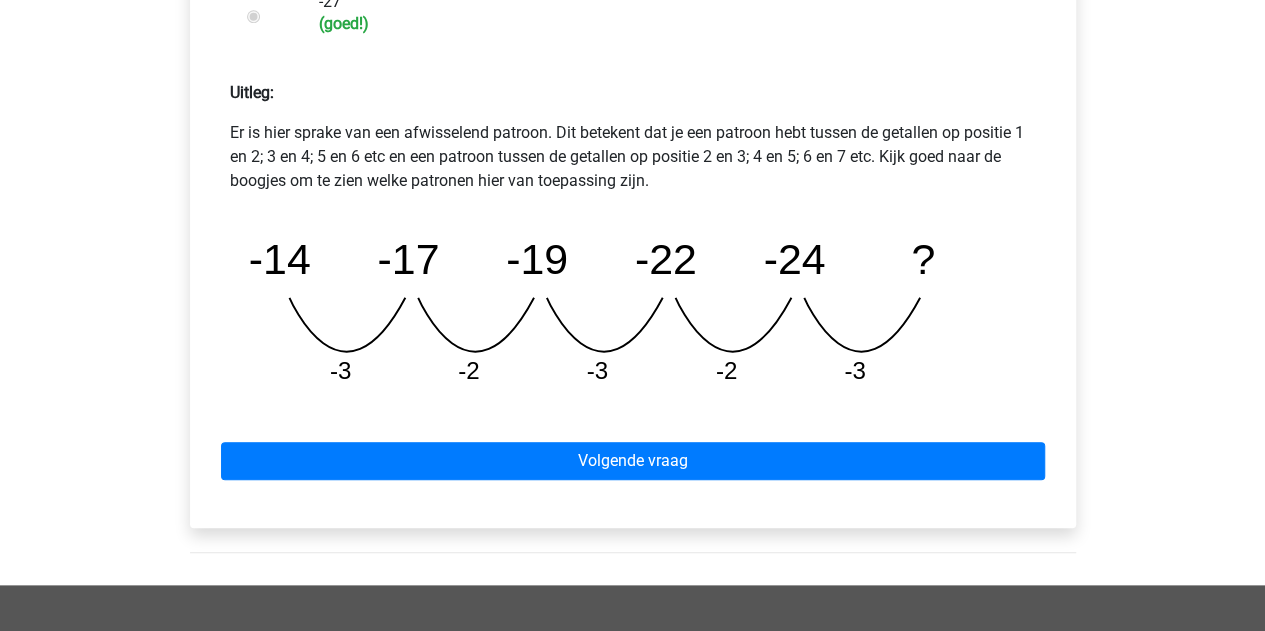 click on "Volgende vraag" at bounding box center (633, 457) 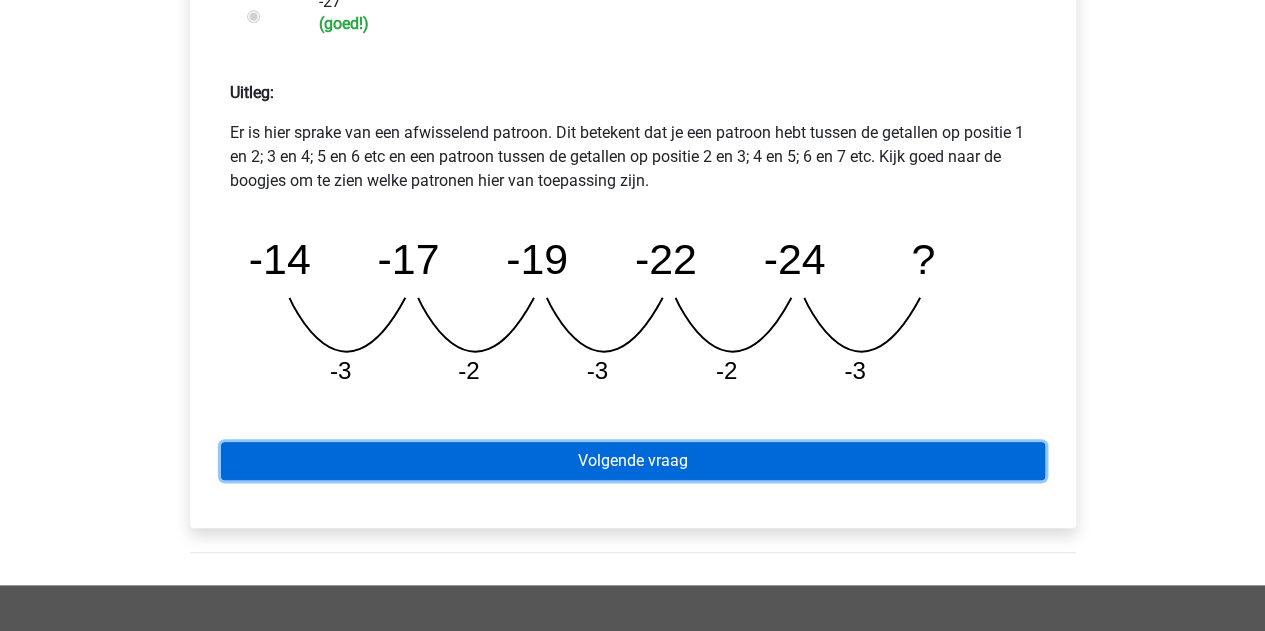 click on "Volgende vraag" at bounding box center (633, 461) 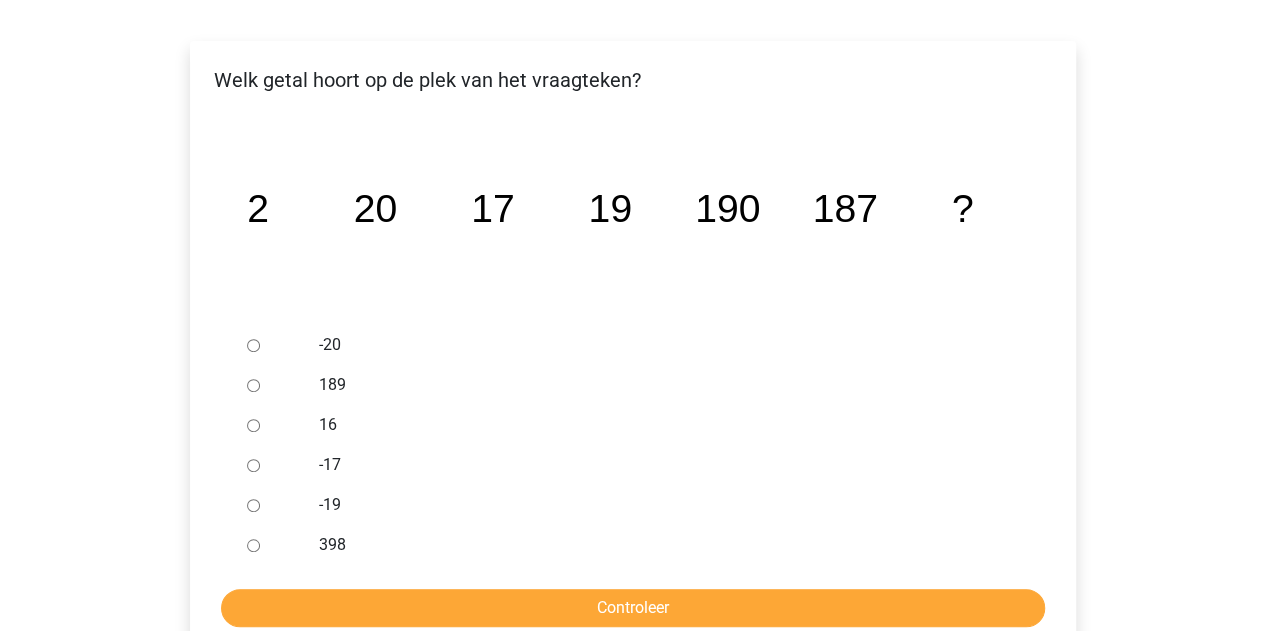 scroll, scrollTop: 306, scrollLeft: 0, axis: vertical 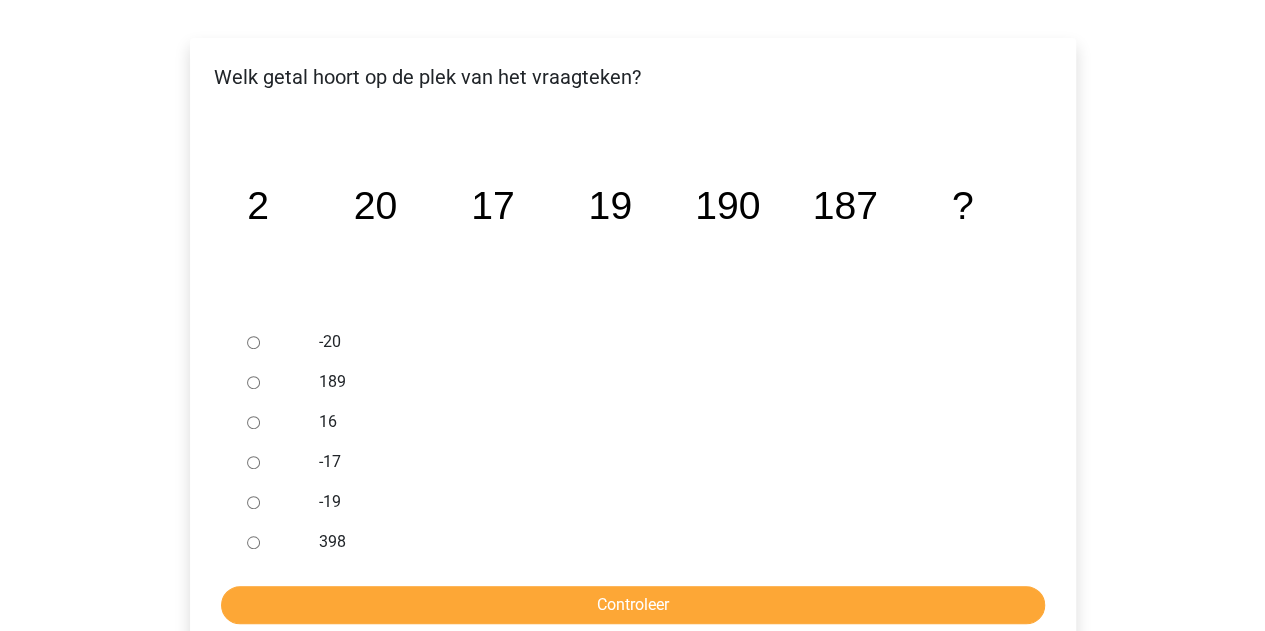 click on "189" at bounding box center [253, 382] 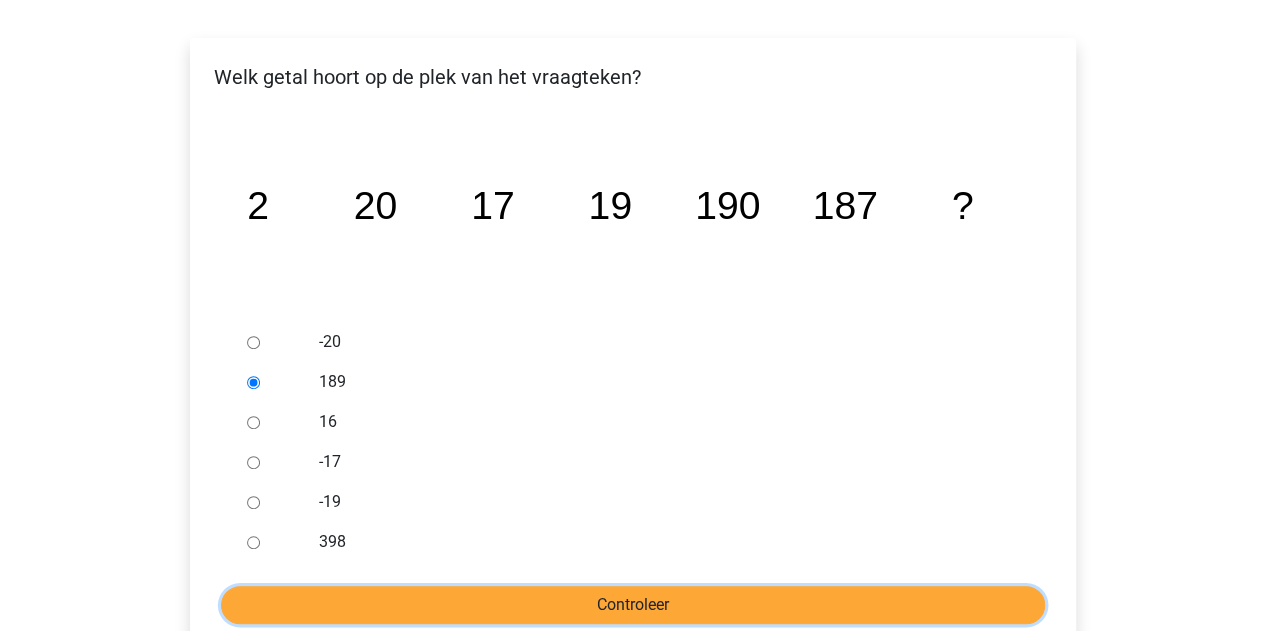 click on "Controleer" at bounding box center (633, 605) 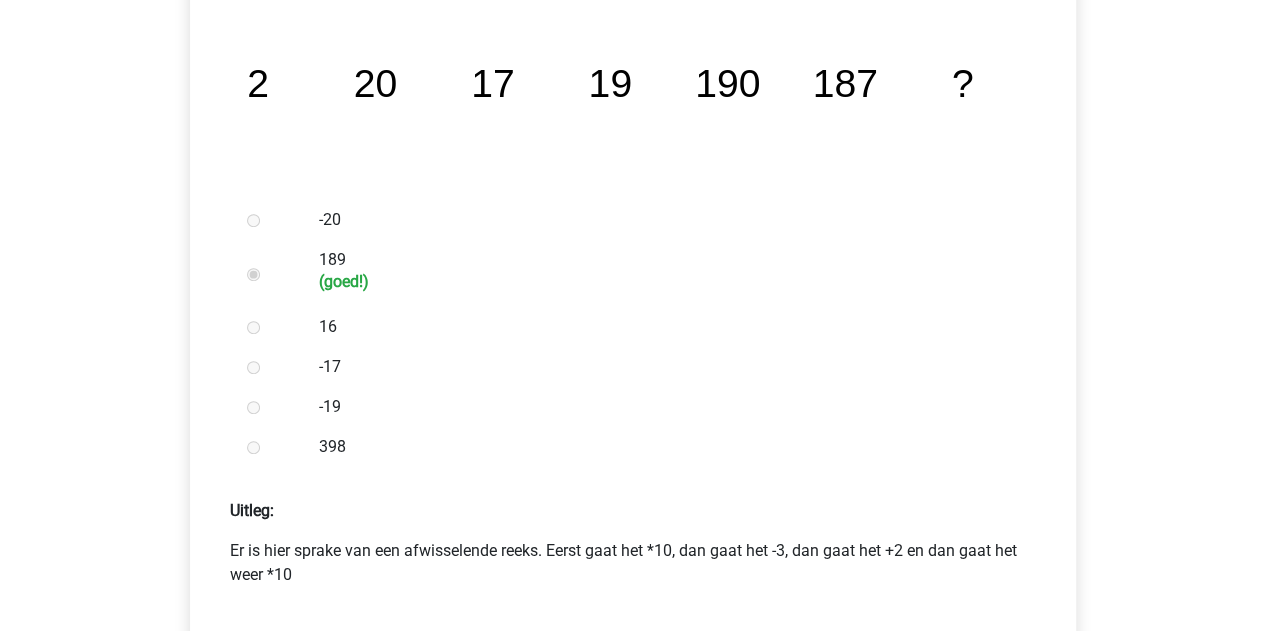 scroll, scrollTop: 817, scrollLeft: 0, axis: vertical 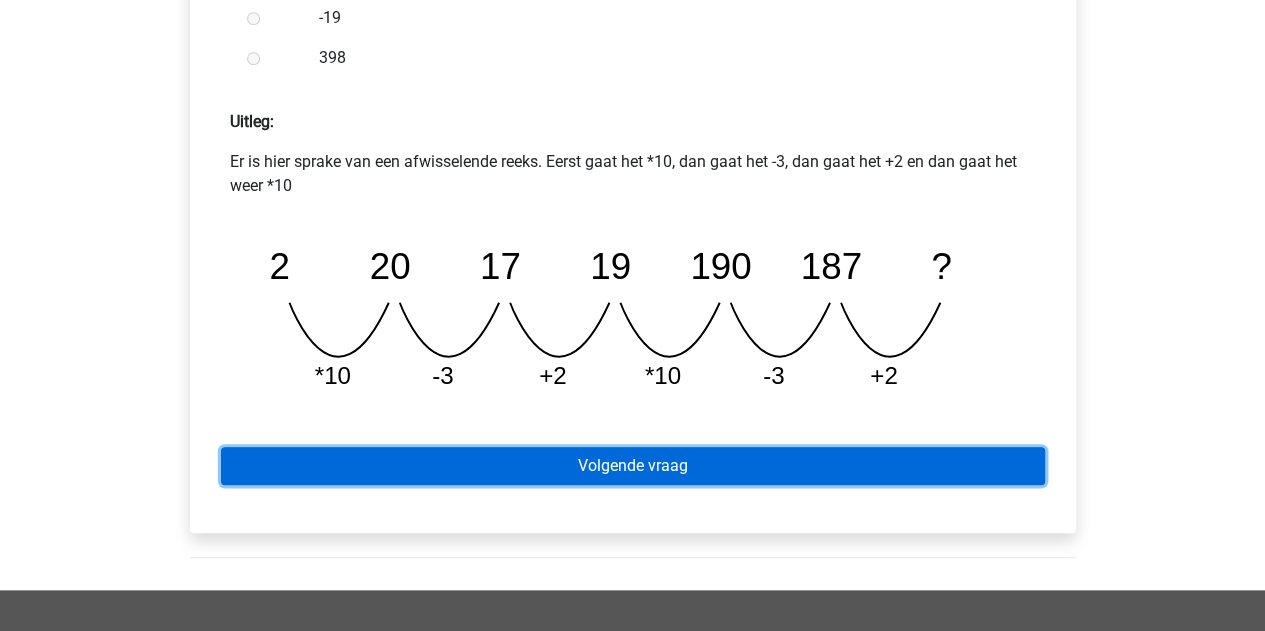 click on "Volgende vraag" at bounding box center [633, 466] 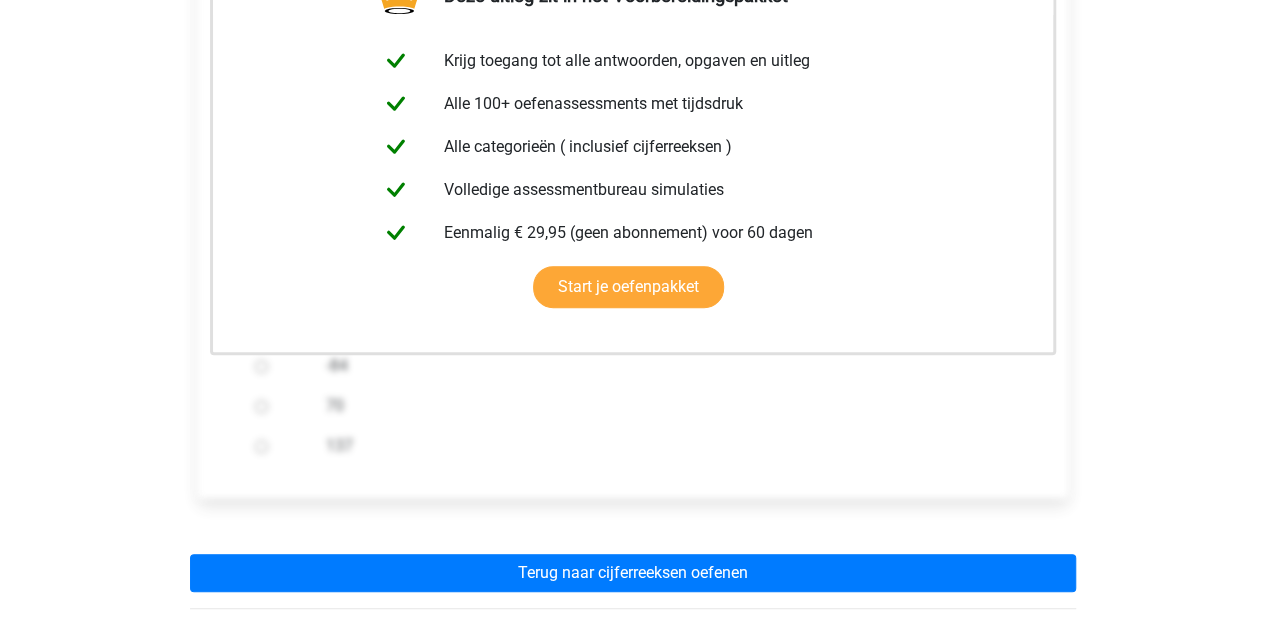 scroll, scrollTop: 412, scrollLeft: 0, axis: vertical 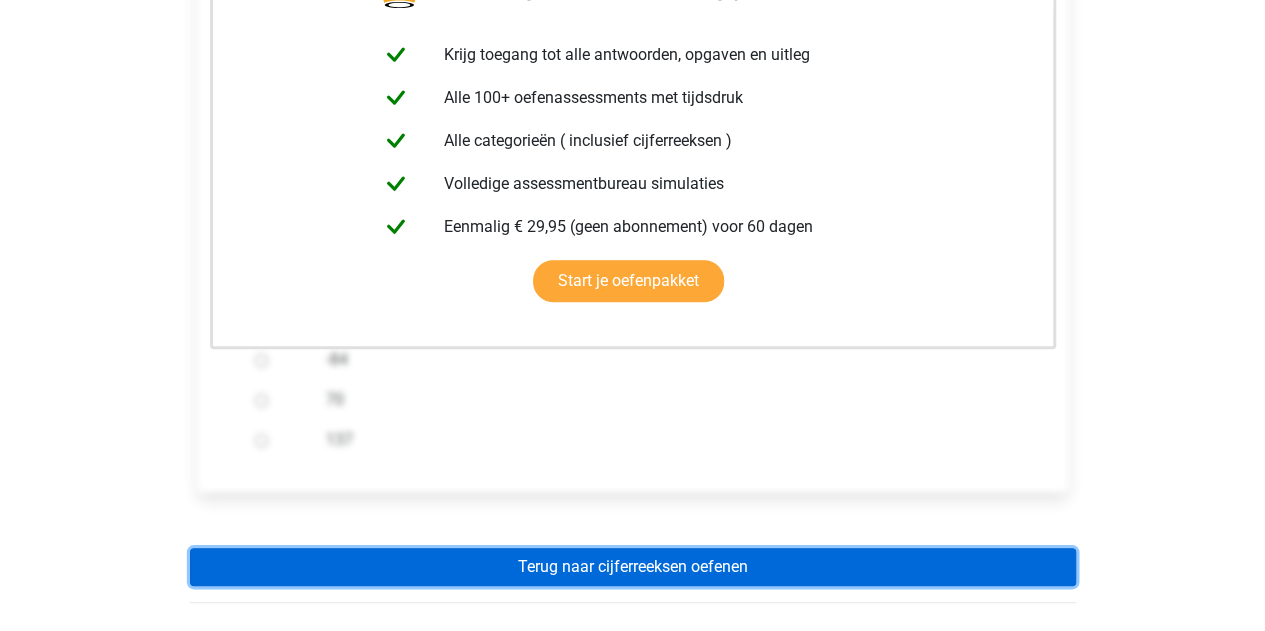 click on "Terug naar cijferreeksen oefenen" at bounding box center (633, 567) 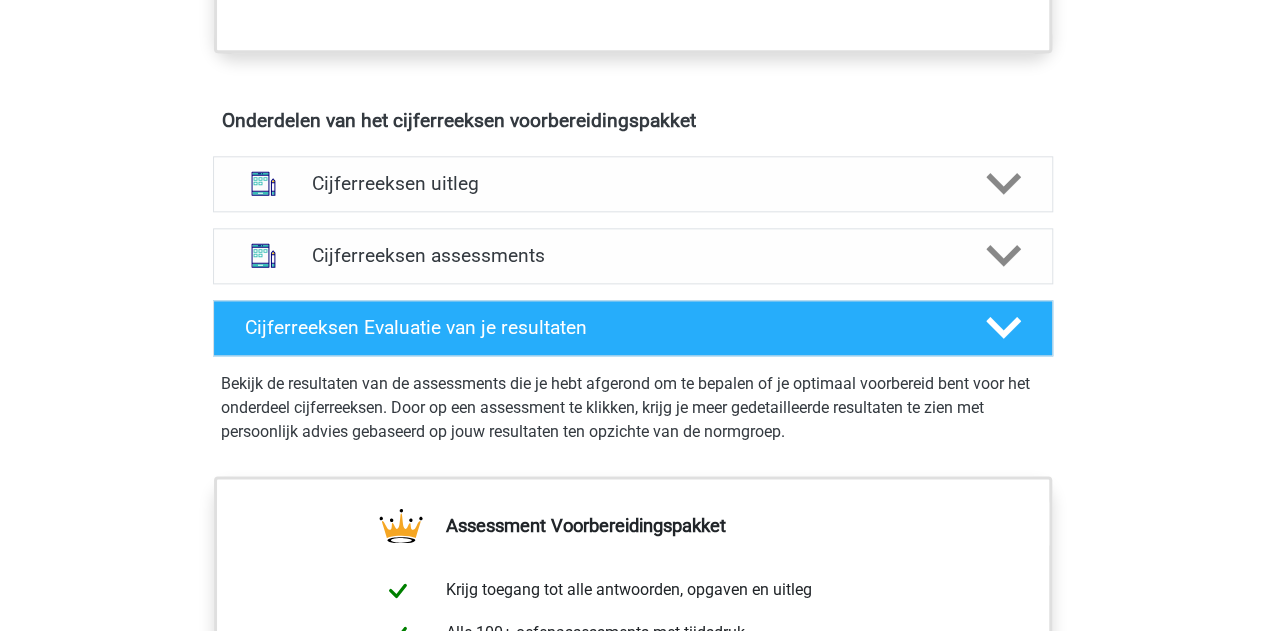 scroll, scrollTop: 1113, scrollLeft: 0, axis: vertical 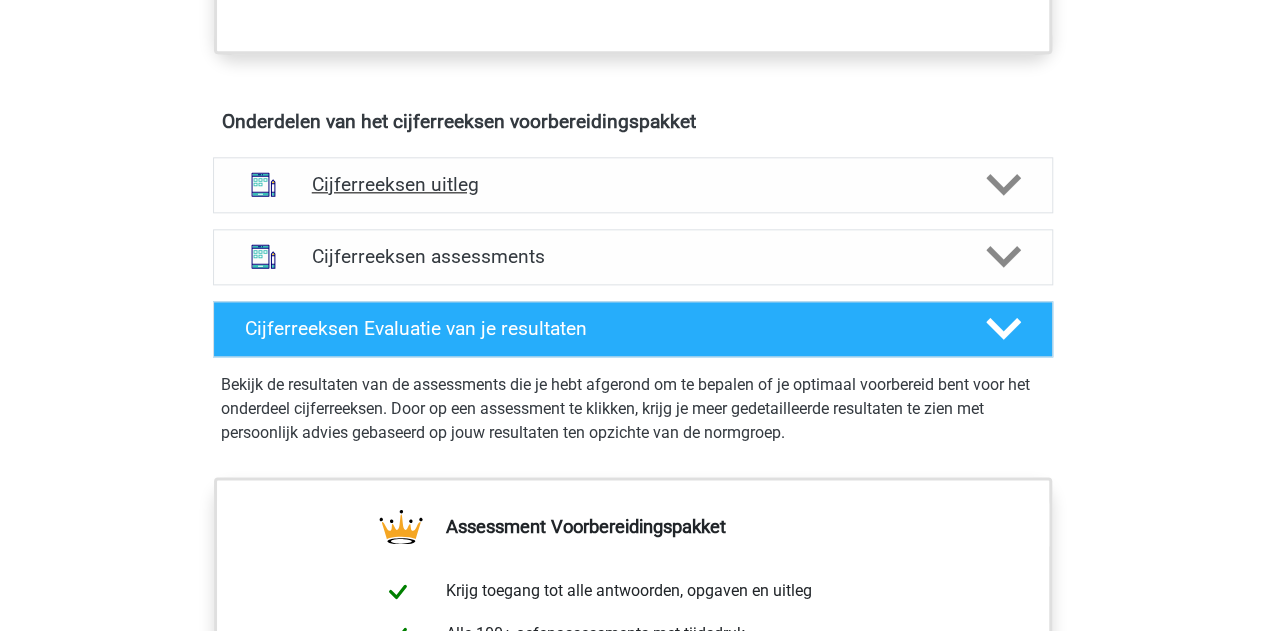 click on "Cijferreeksen uitleg" at bounding box center [633, 184] 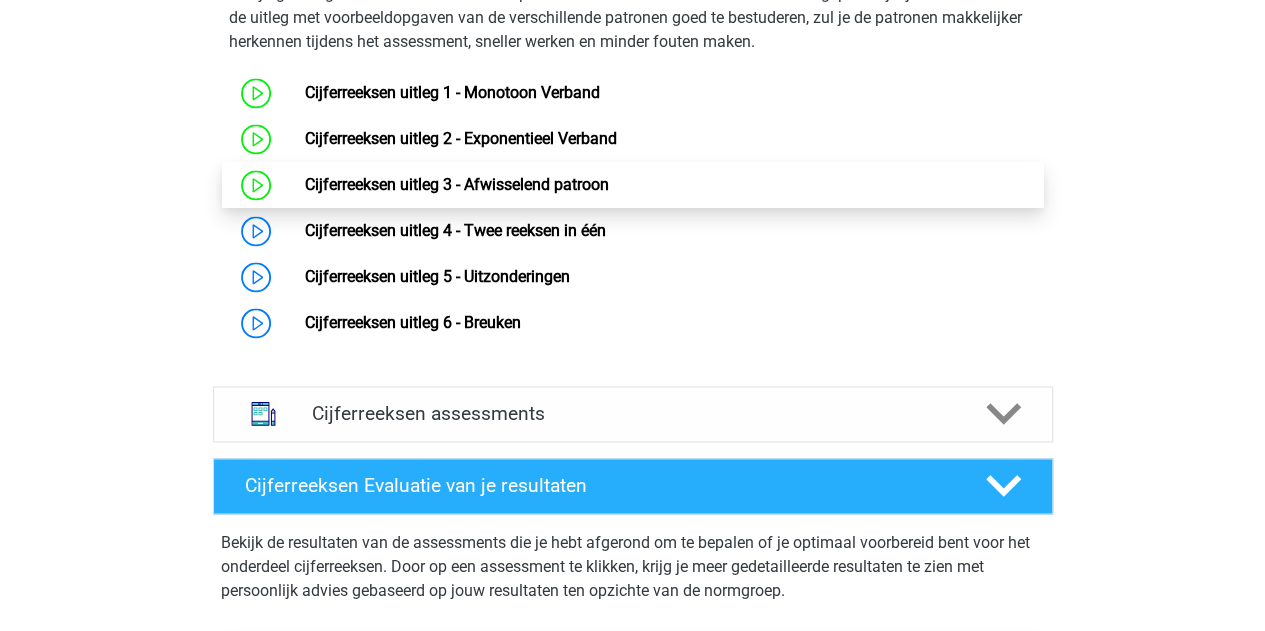 scroll, scrollTop: 1358, scrollLeft: 0, axis: vertical 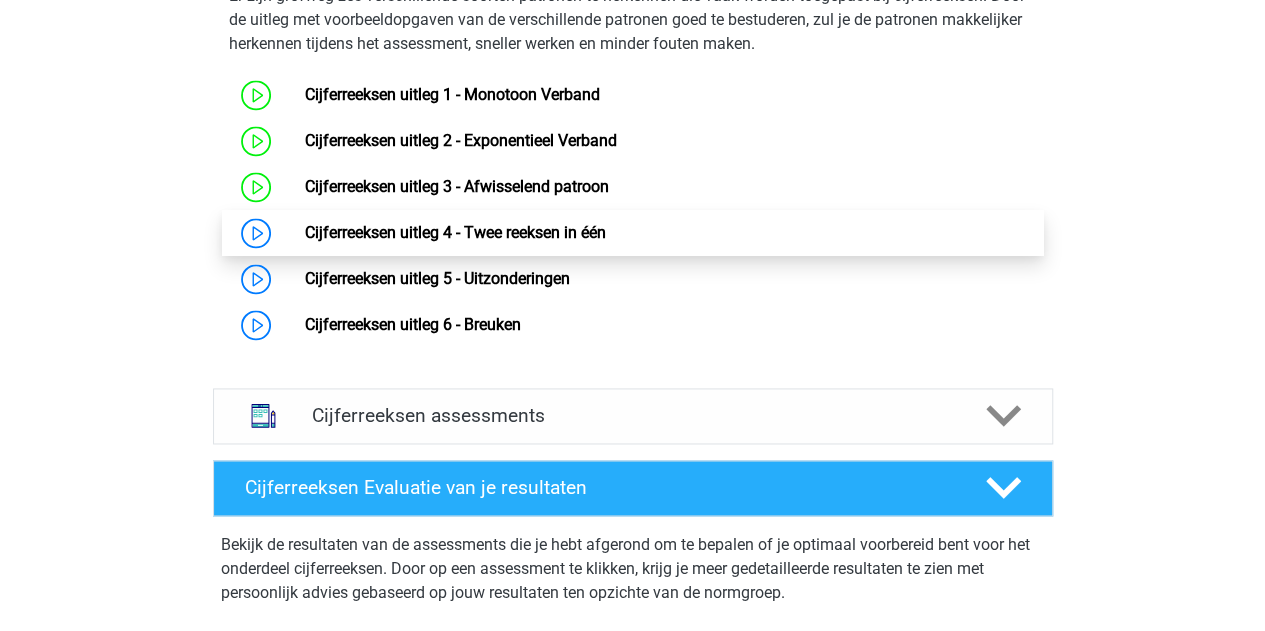 click on "Cijferreeksen uitleg 4 - Twee reeksen in één" at bounding box center (455, 232) 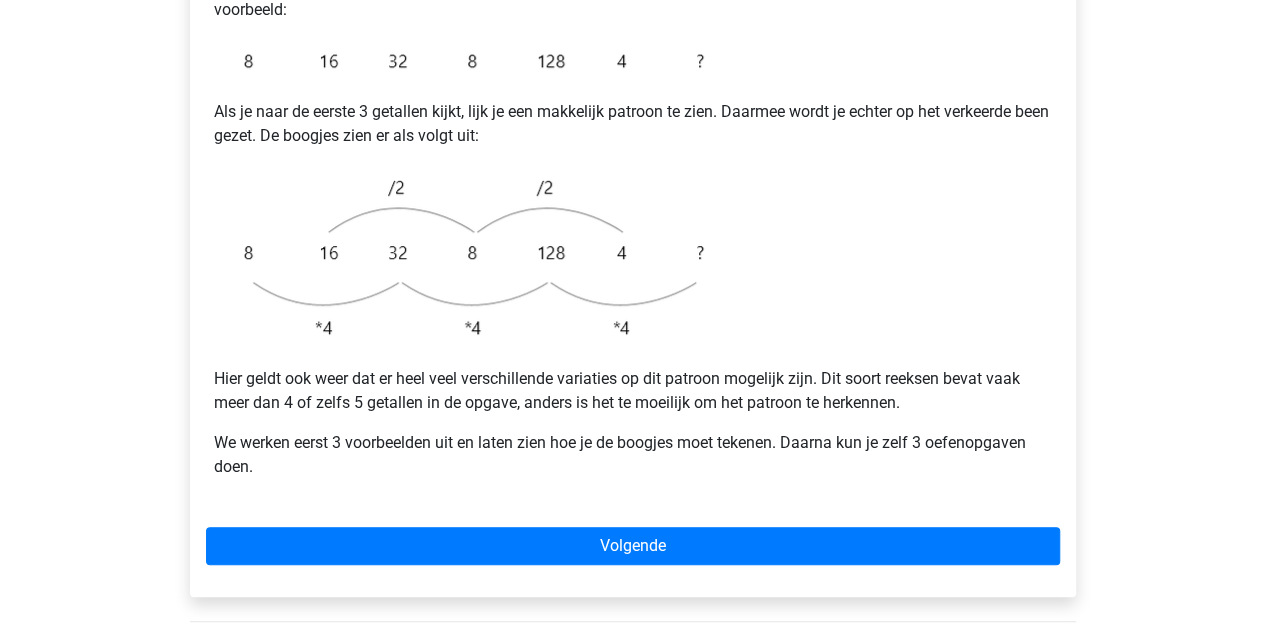 scroll, scrollTop: 476, scrollLeft: 0, axis: vertical 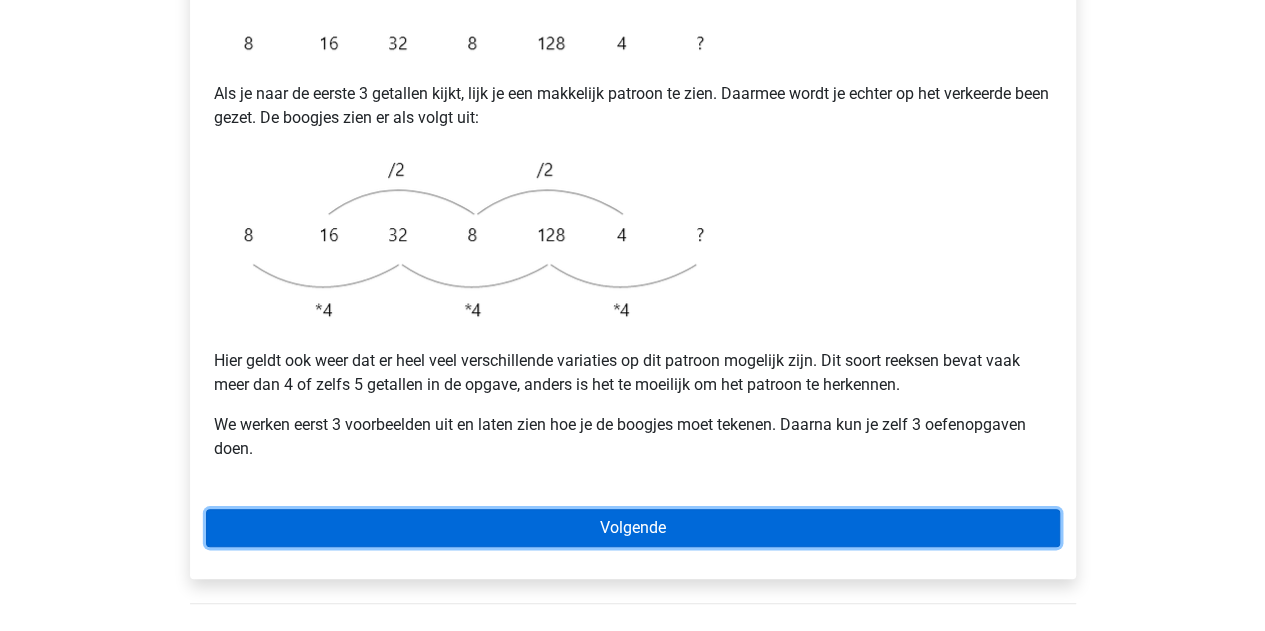 click on "Volgende" at bounding box center [633, 528] 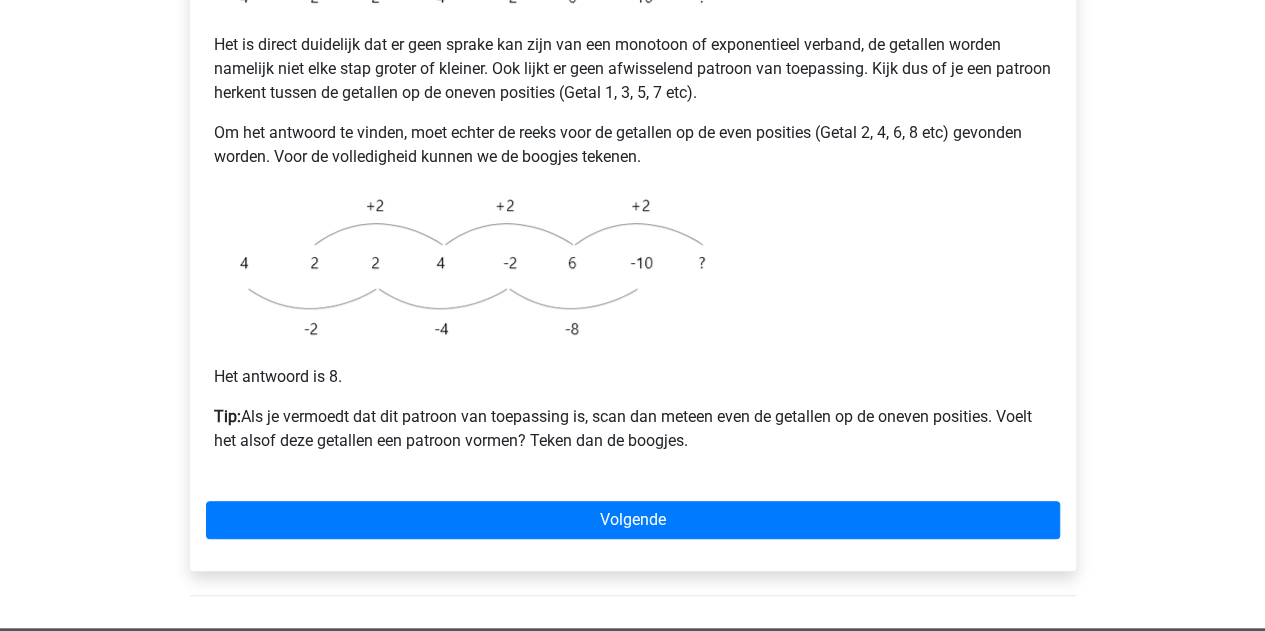 scroll, scrollTop: 432, scrollLeft: 0, axis: vertical 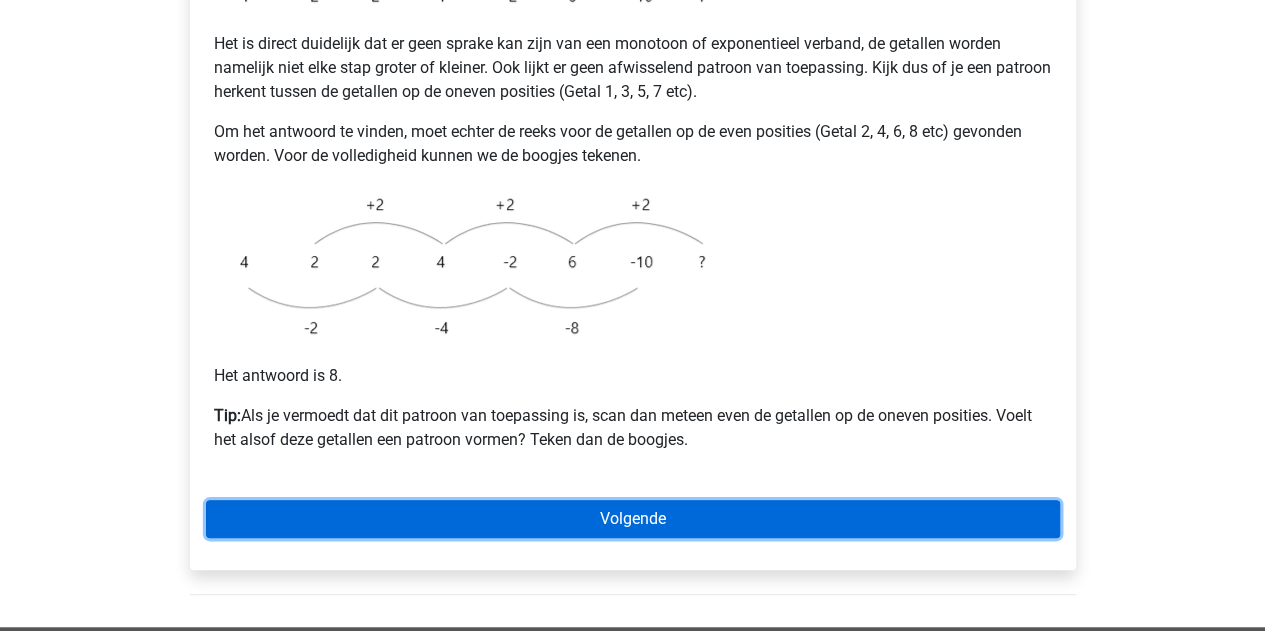 click on "Volgende" at bounding box center (633, 519) 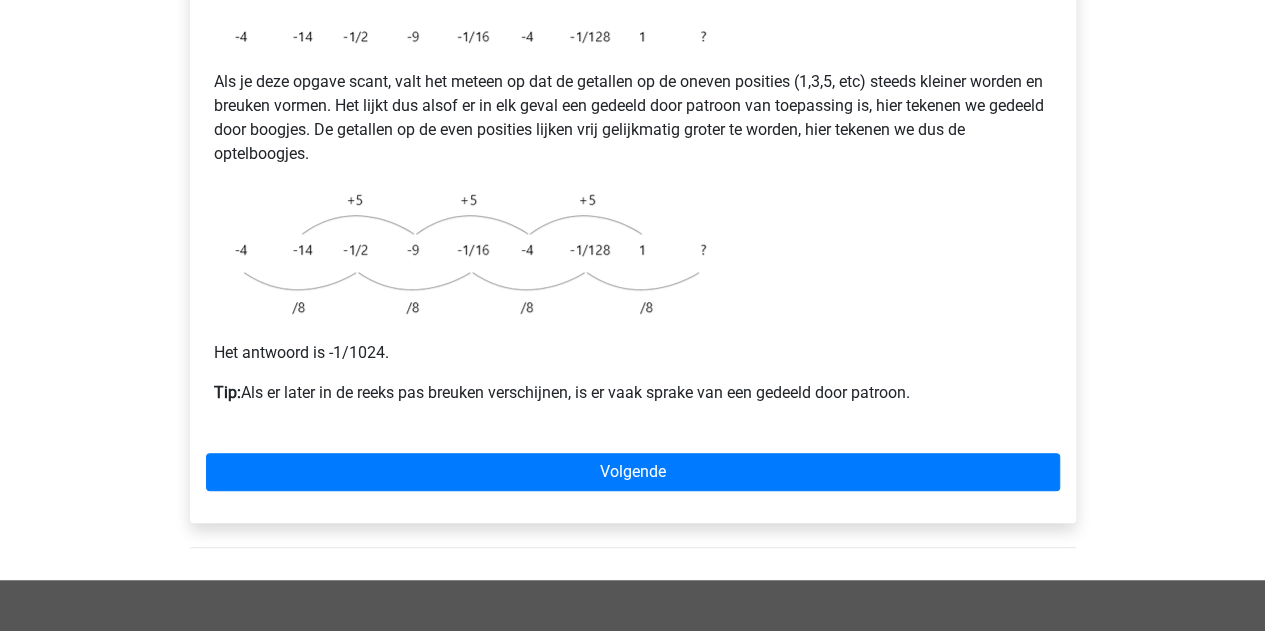 scroll, scrollTop: 388, scrollLeft: 0, axis: vertical 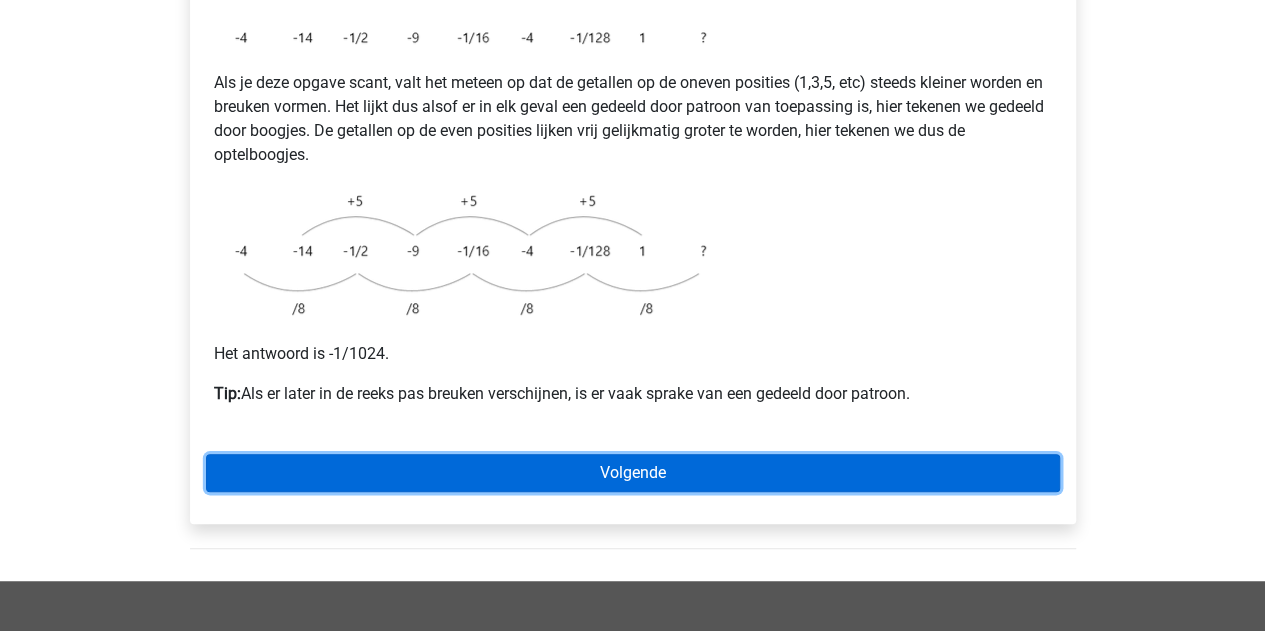 click on "Volgende" at bounding box center [633, 473] 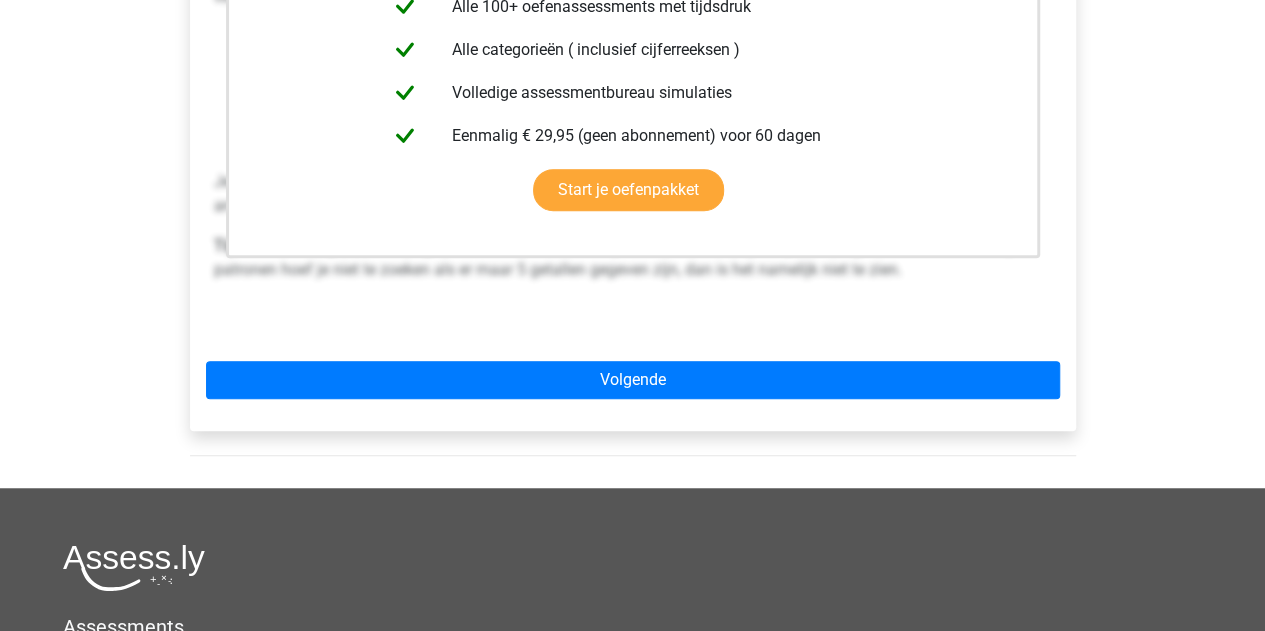scroll, scrollTop: 542, scrollLeft: 0, axis: vertical 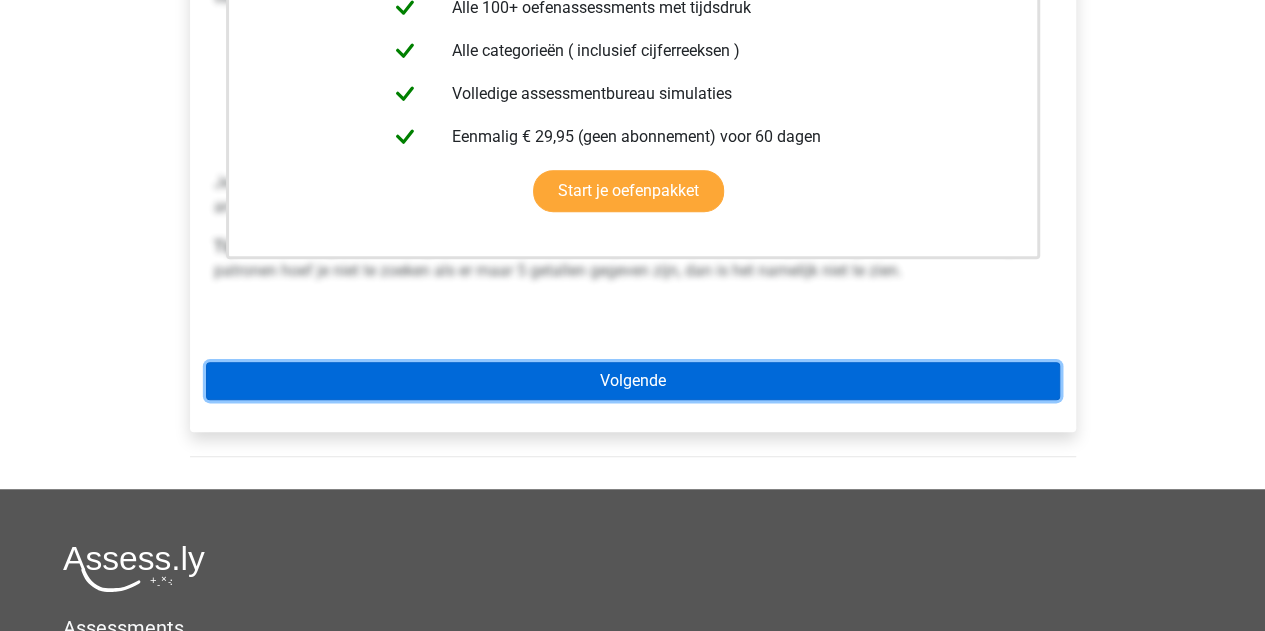 click on "Volgende" at bounding box center (633, 381) 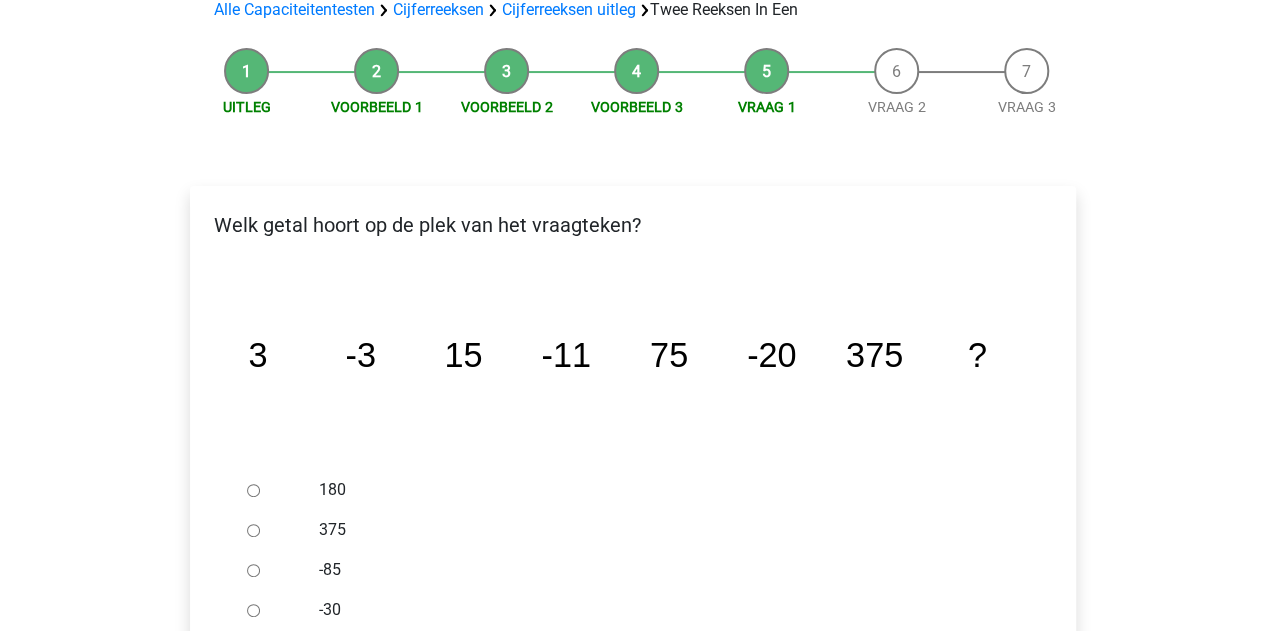 scroll, scrollTop: 158, scrollLeft: 0, axis: vertical 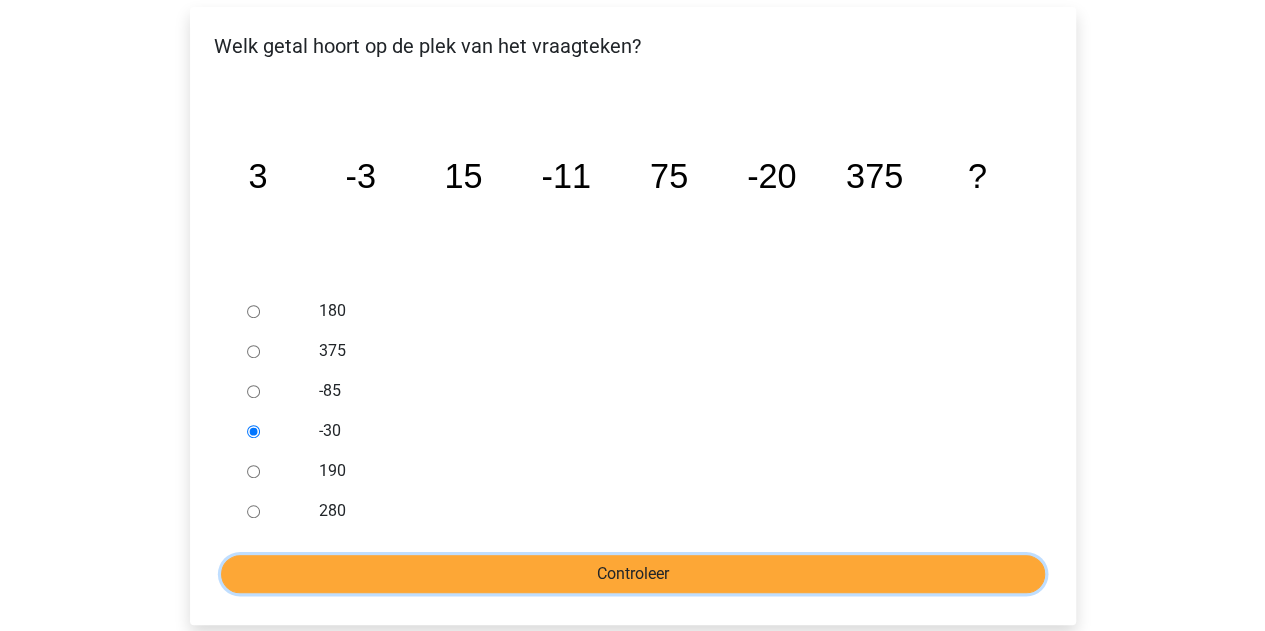 click on "Controleer" at bounding box center (633, 574) 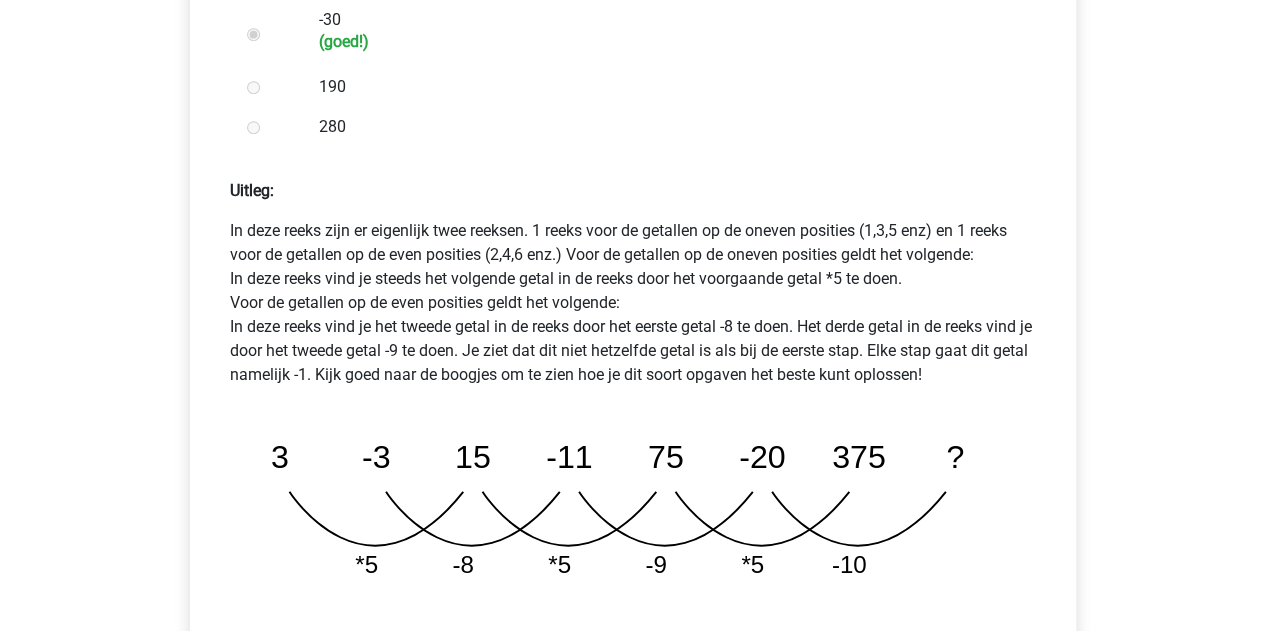 scroll, scrollTop: 895, scrollLeft: 0, axis: vertical 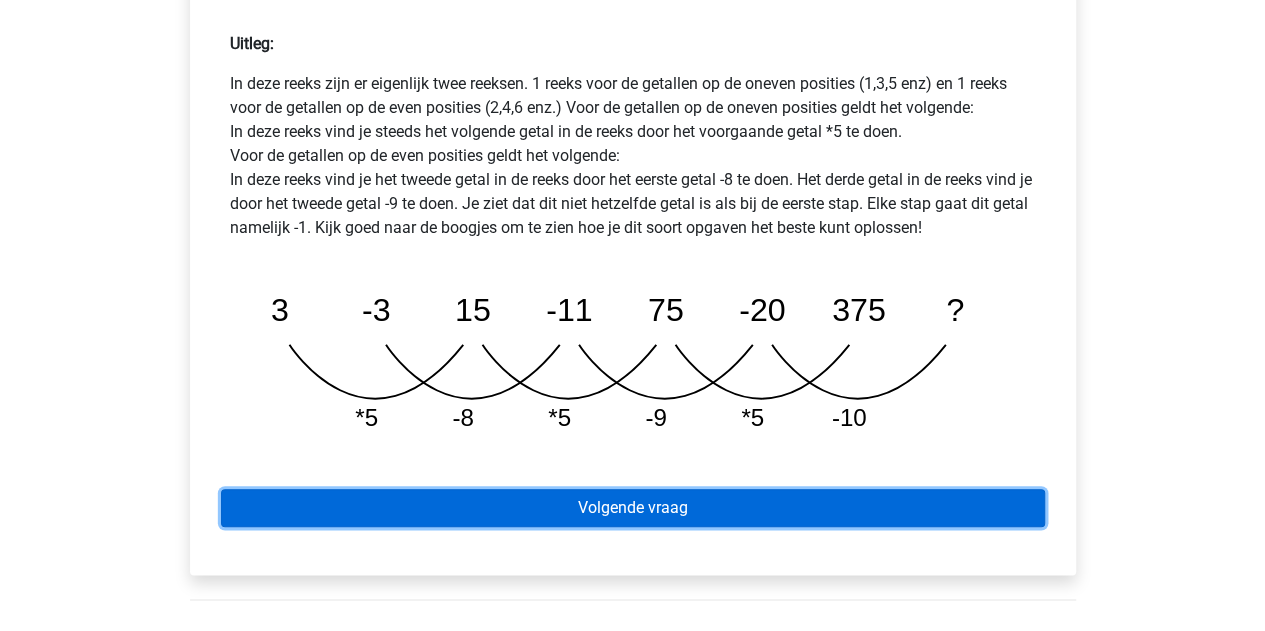 click on "Volgende vraag" at bounding box center [633, 508] 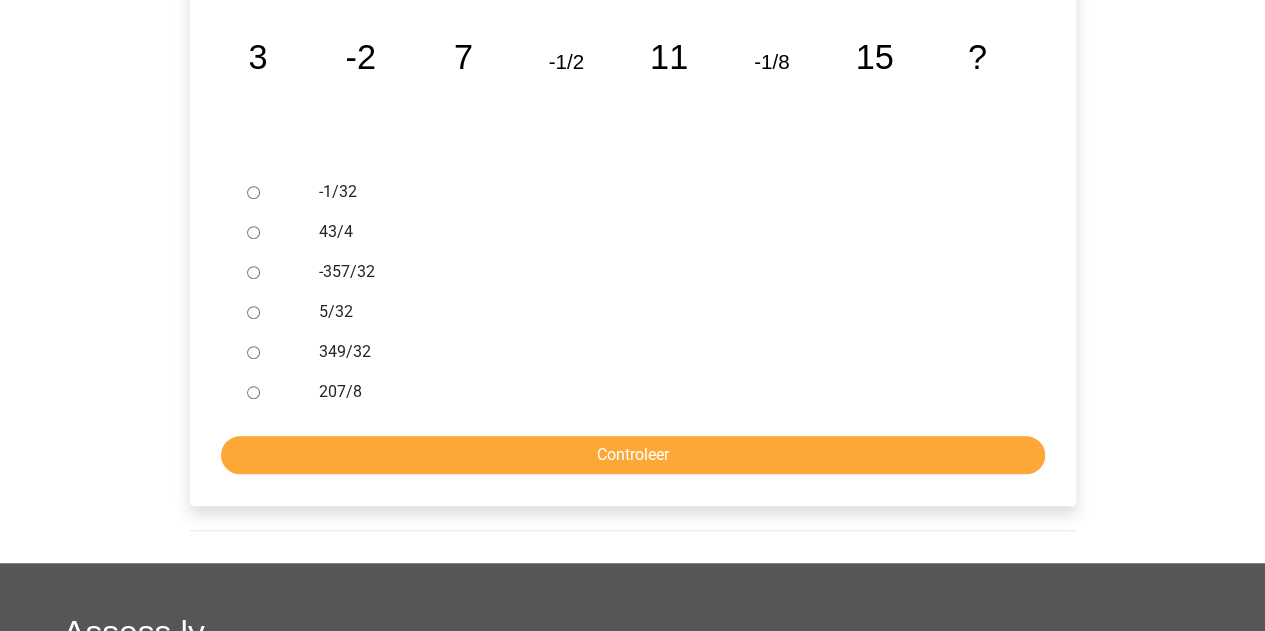 scroll, scrollTop: 453, scrollLeft: 0, axis: vertical 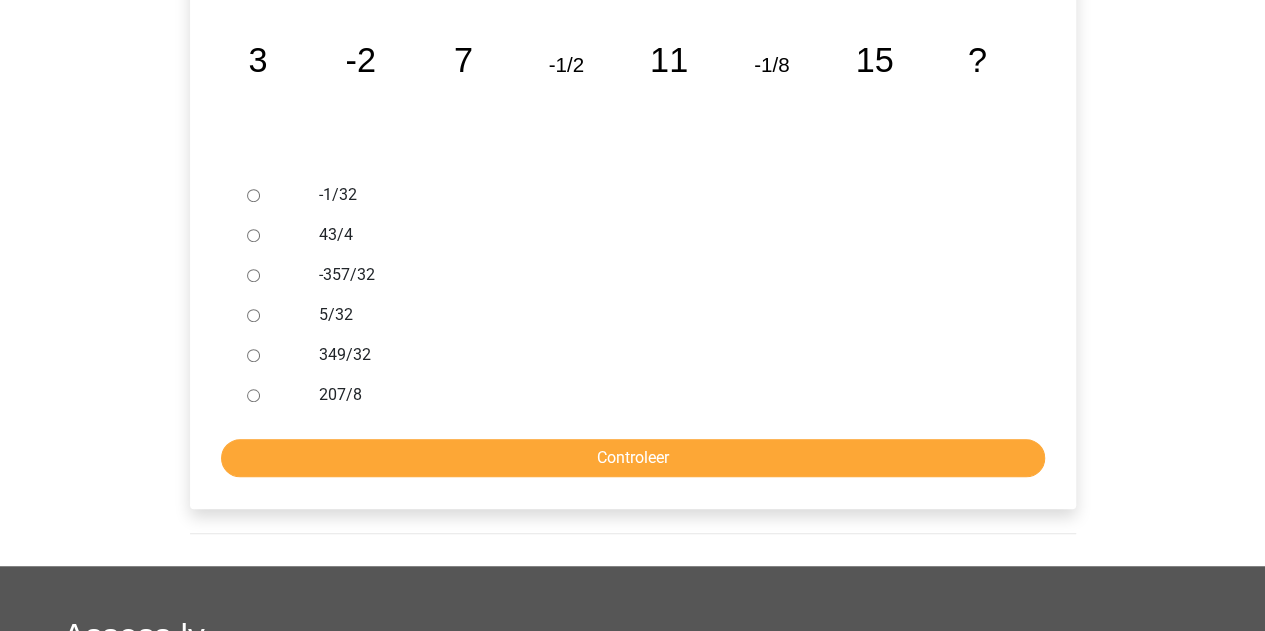 click on "-1/32" at bounding box center (253, 195) 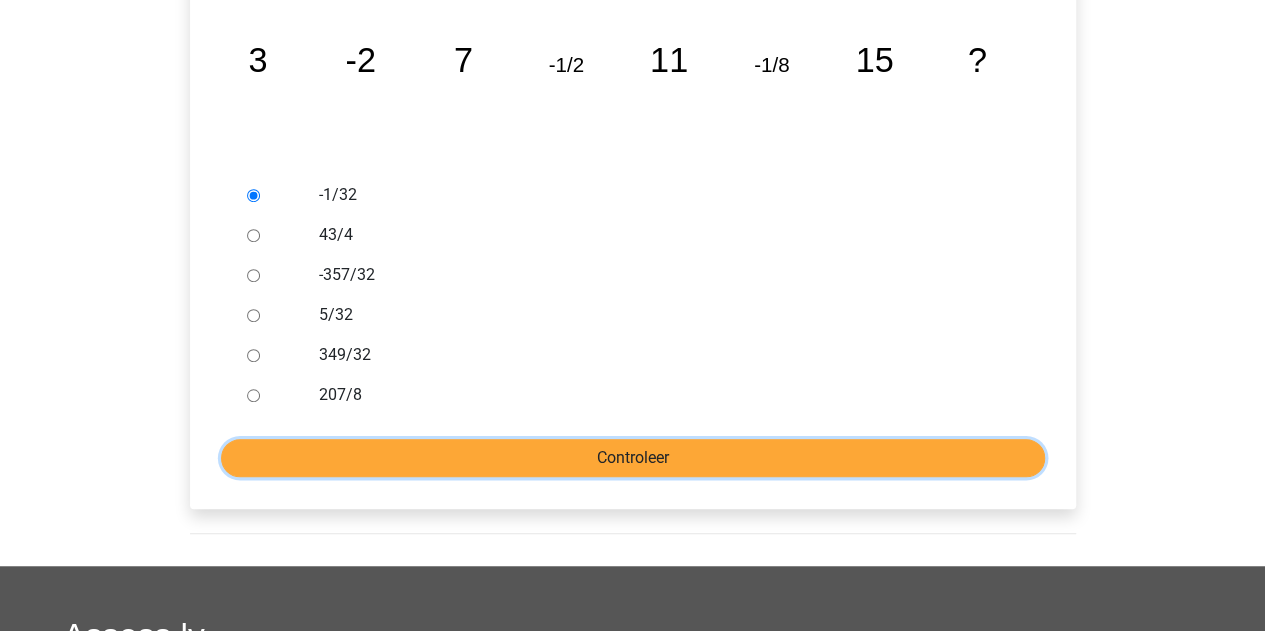click on "Controleer" at bounding box center (633, 458) 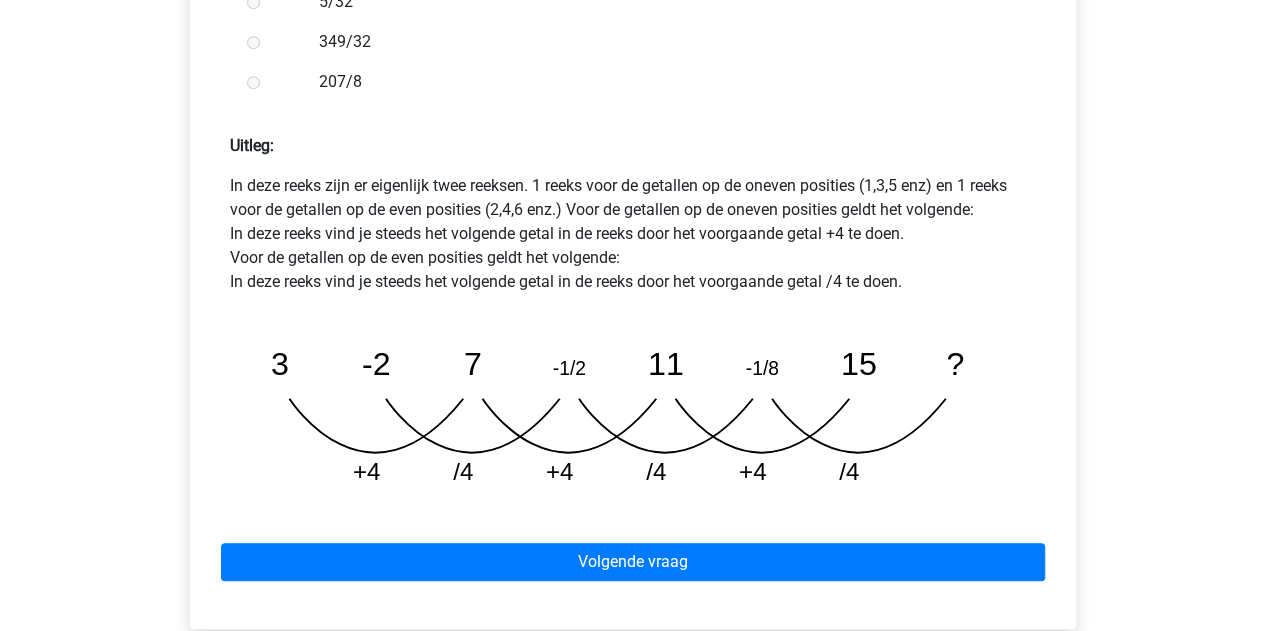 scroll, scrollTop: 792, scrollLeft: 0, axis: vertical 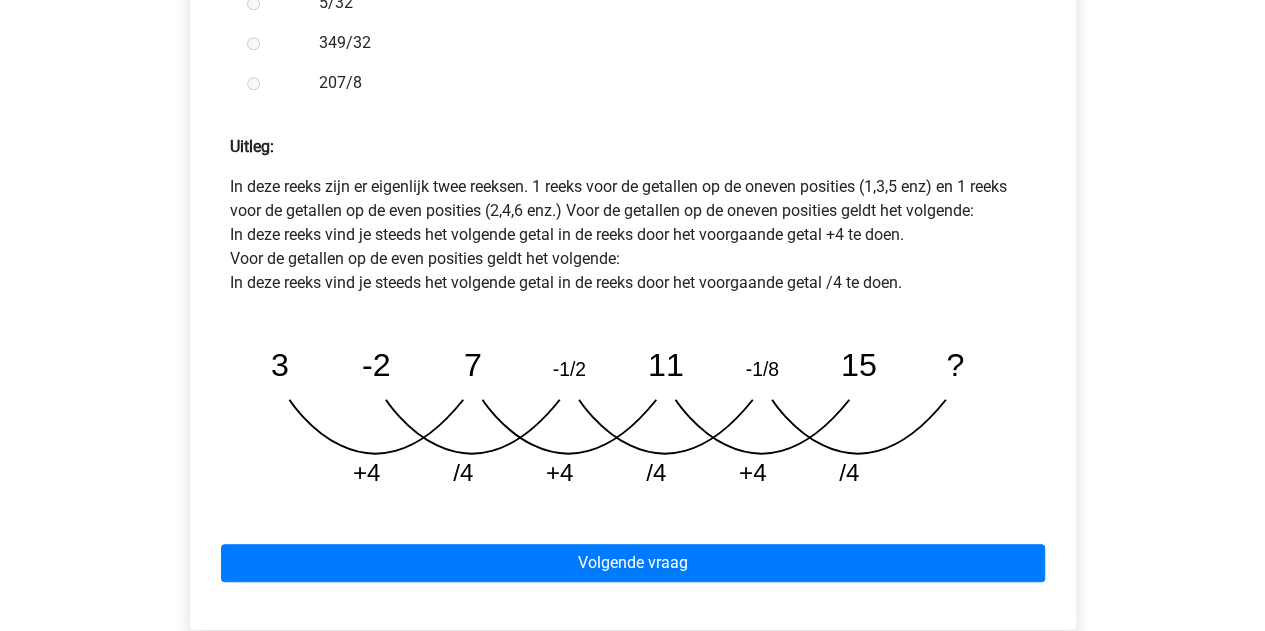 click on "Volgende vraag" at bounding box center [633, 559] 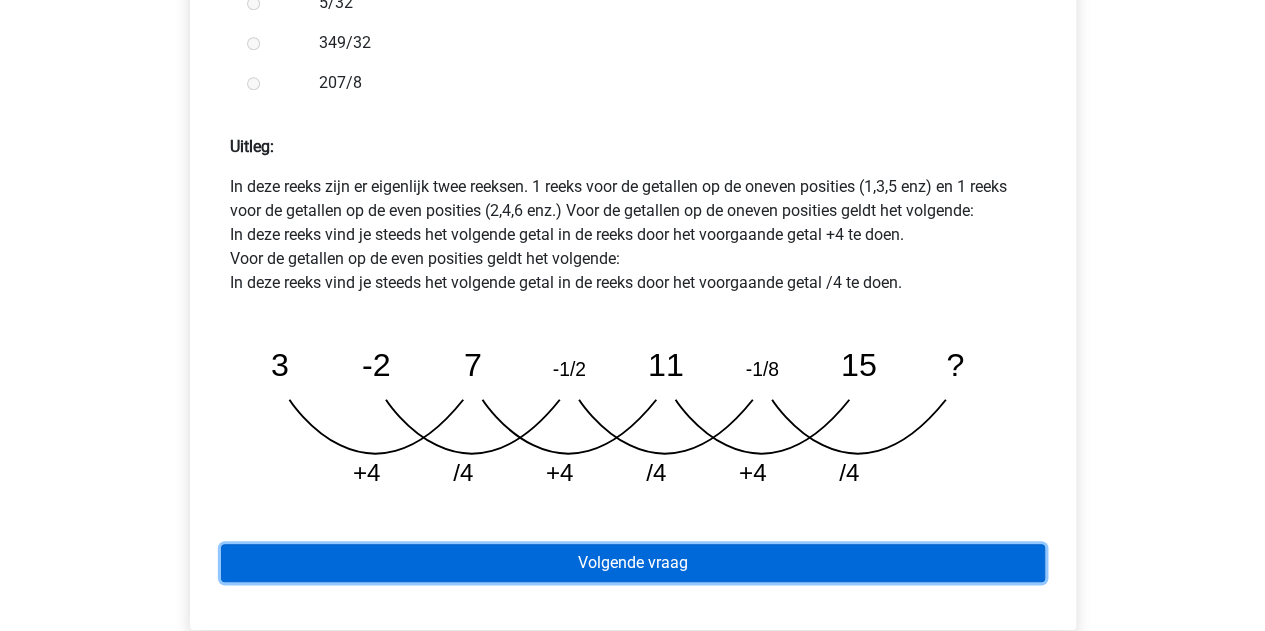 click on "Volgende vraag" at bounding box center [633, 563] 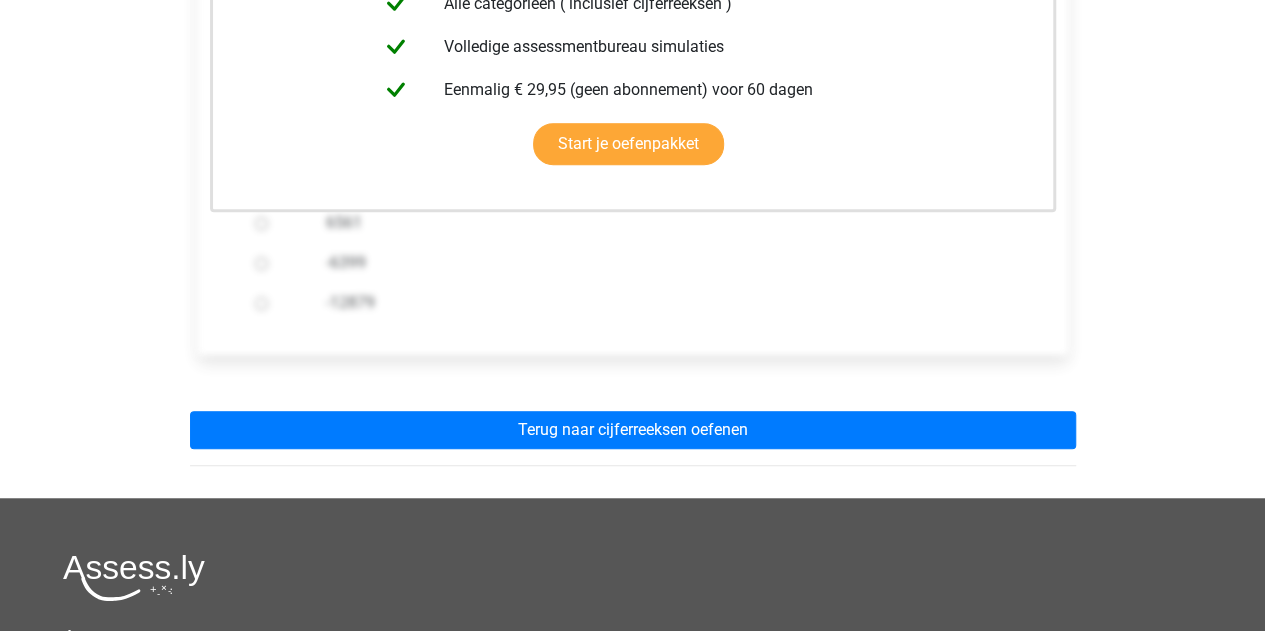 scroll, scrollTop: 700, scrollLeft: 0, axis: vertical 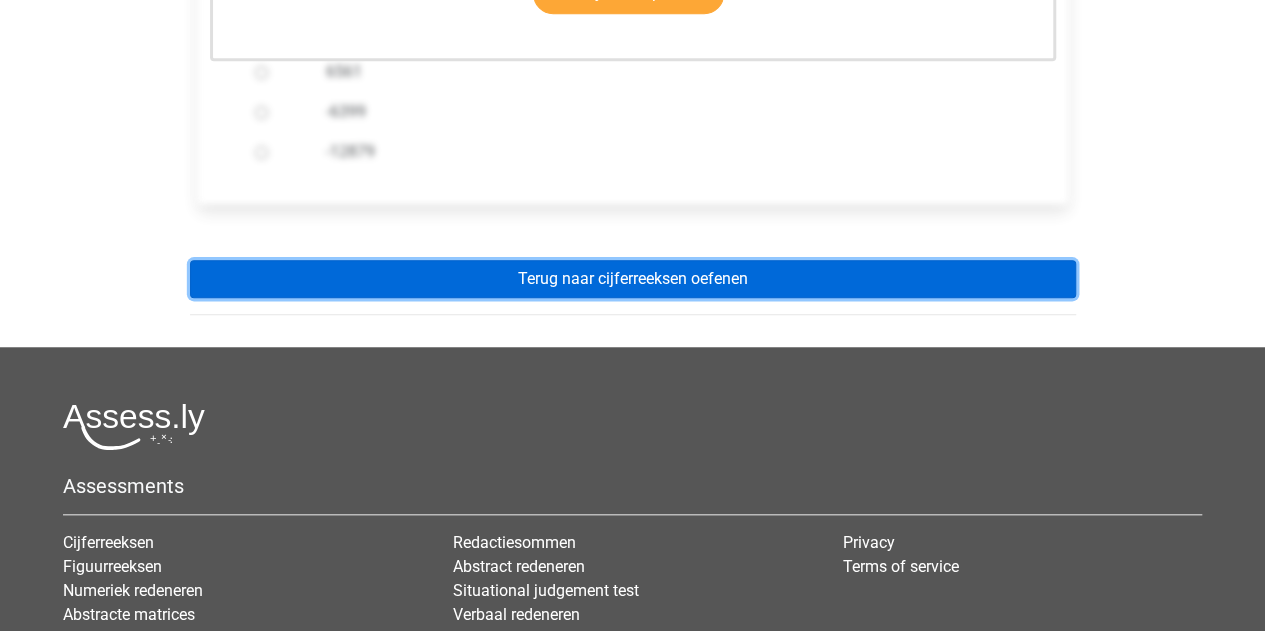 click on "Terug naar cijferreeksen oefenen" at bounding box center [633, 279] 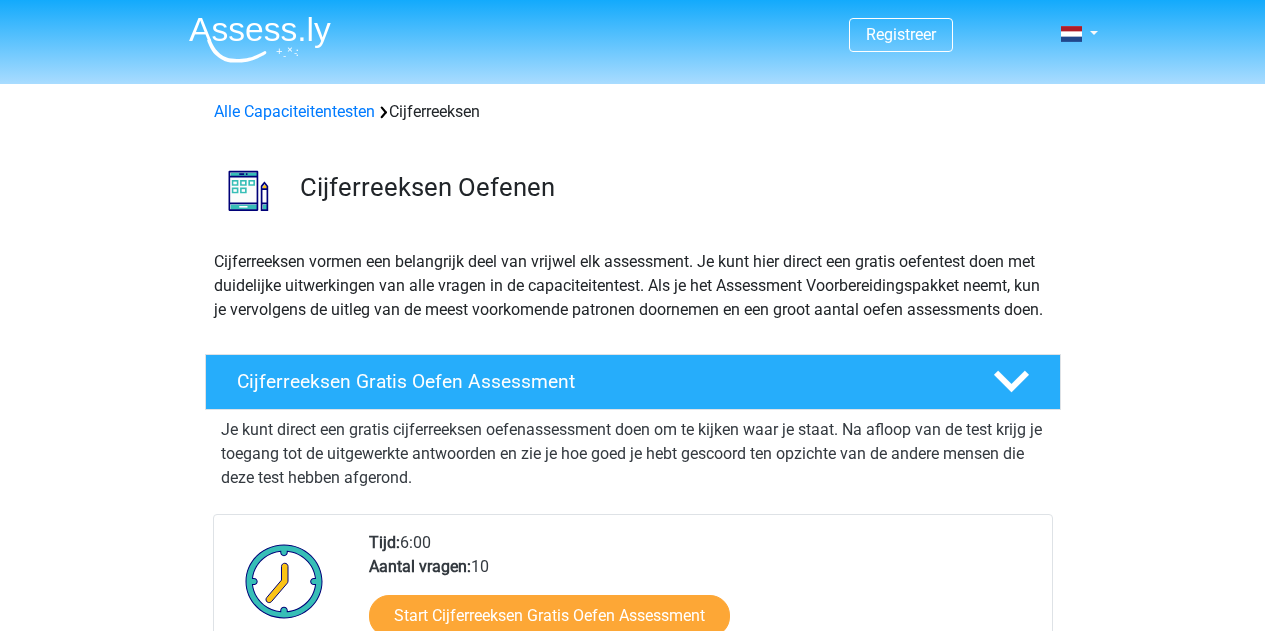 scroll, scrollTop: 0, scrollLeft: 0, axis: both 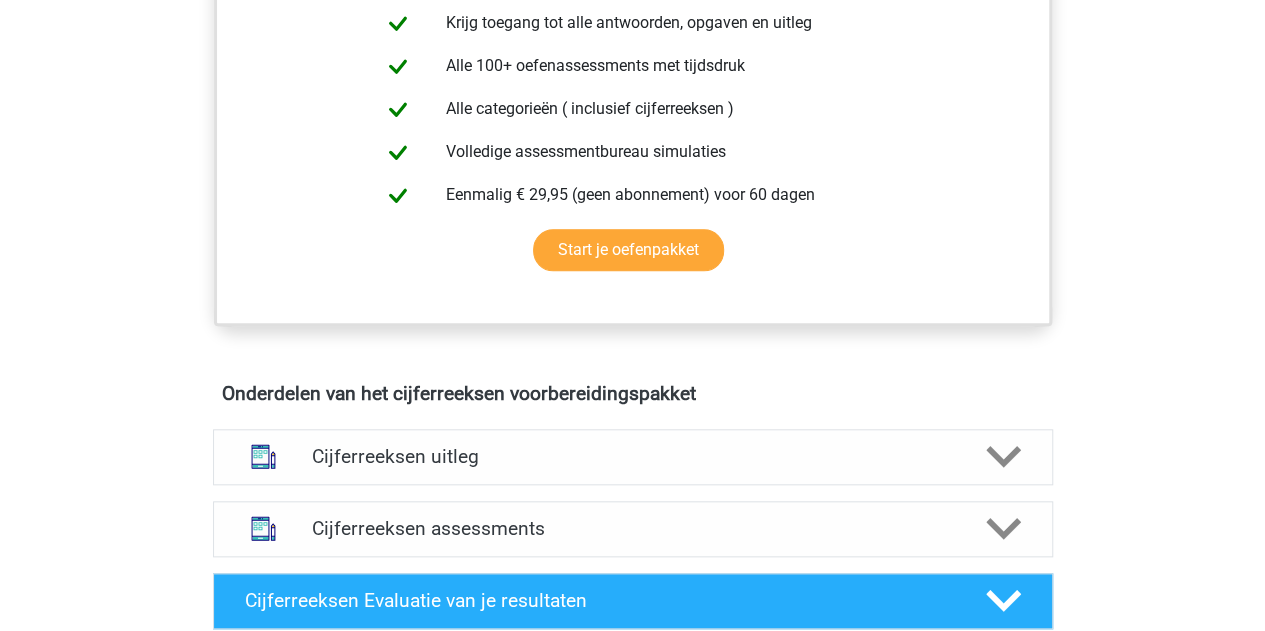 click on "Cijferreeksen uitleg" at bounding box center (633, 457) 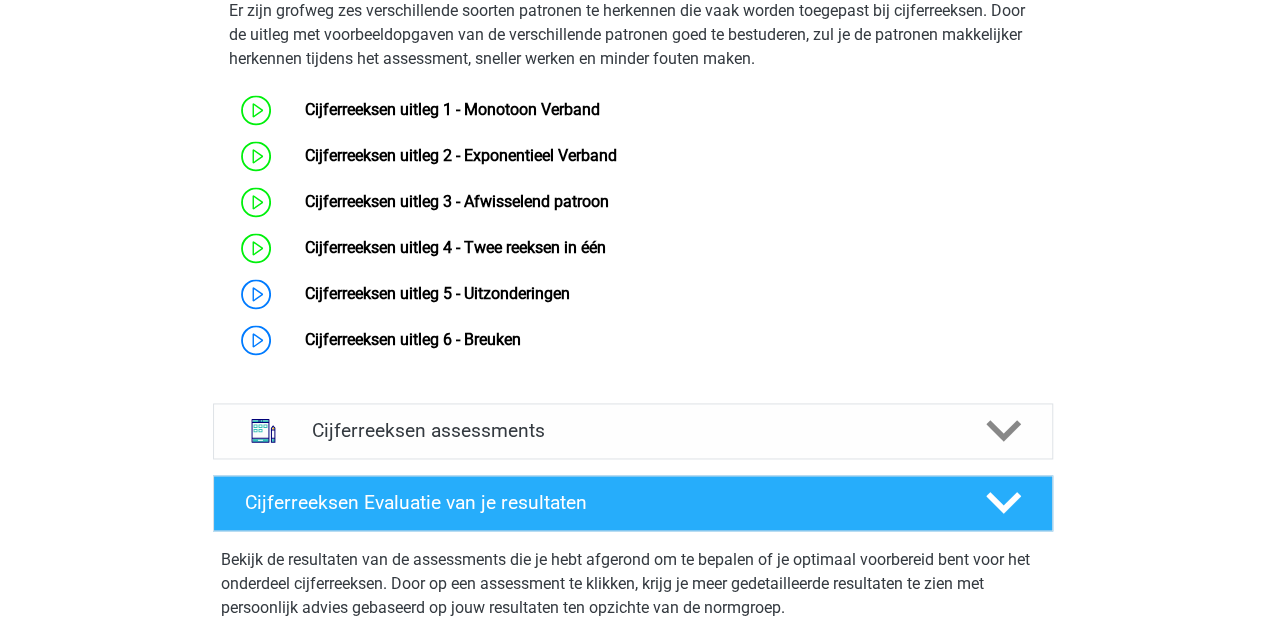 scroll, scrollTop: 1373, scrollLeft: 0, axis: vertical 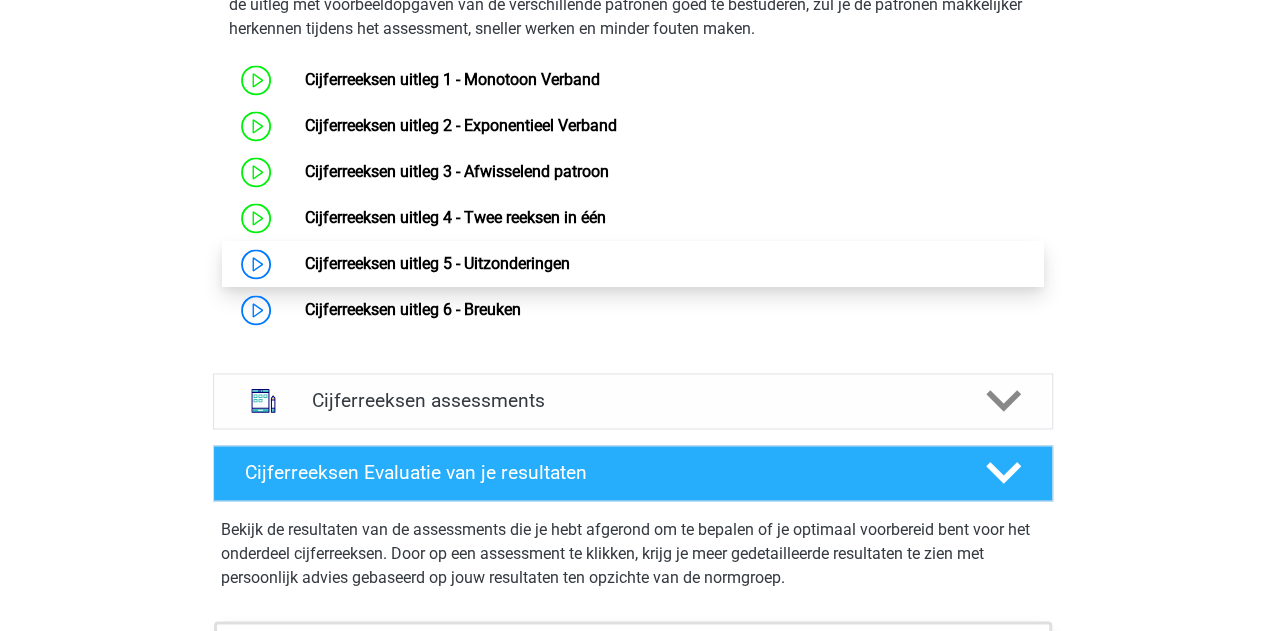 click on "Cijferreeksen uitleg 5 - Uitzonderingen" at bounding box center [437, 263] 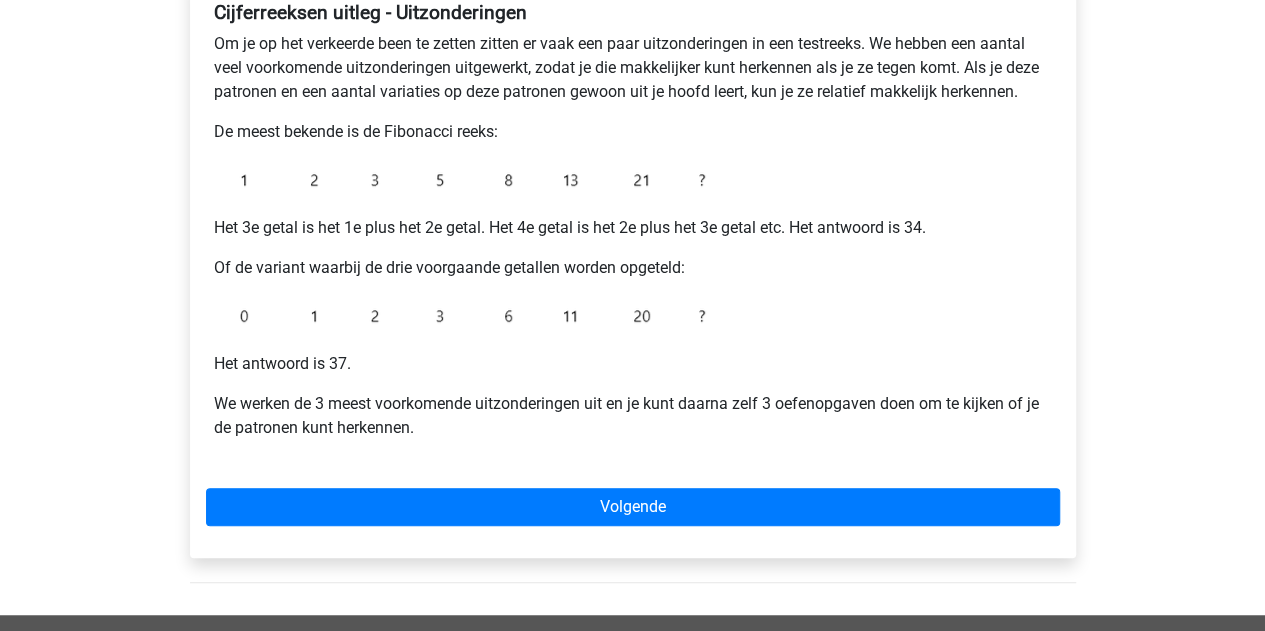 scroll, scrollTop: 368, scrollLeft: 0, axis: vertical 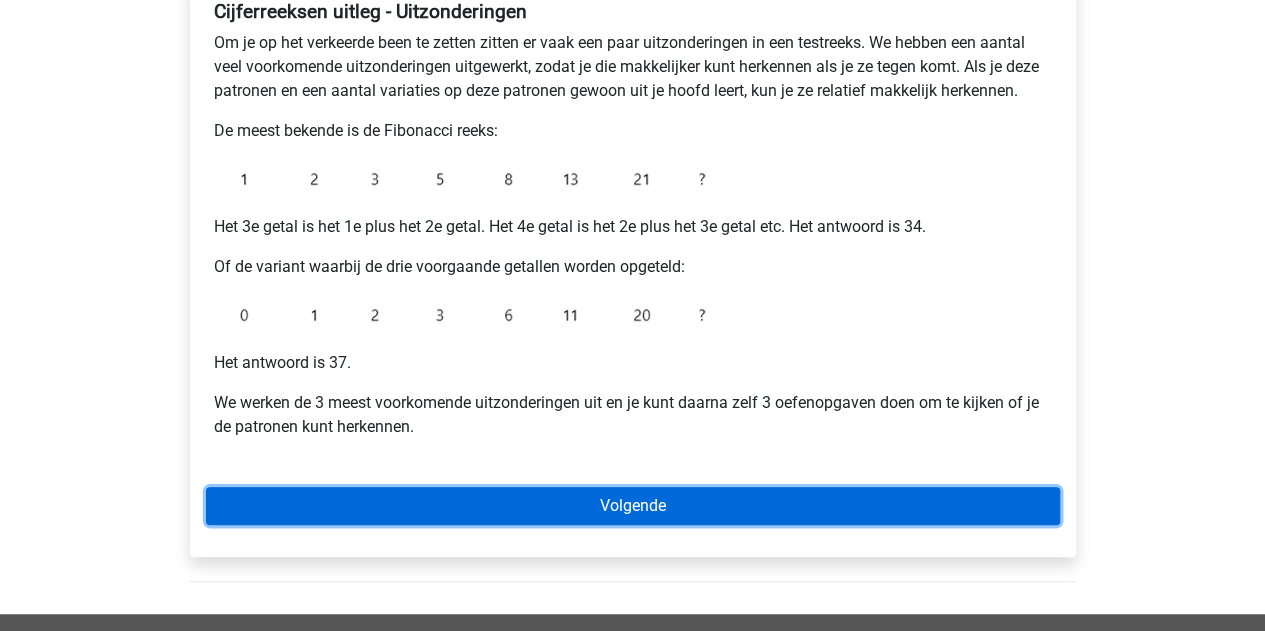 click on "Volgende" at bounding box center (633, 506) 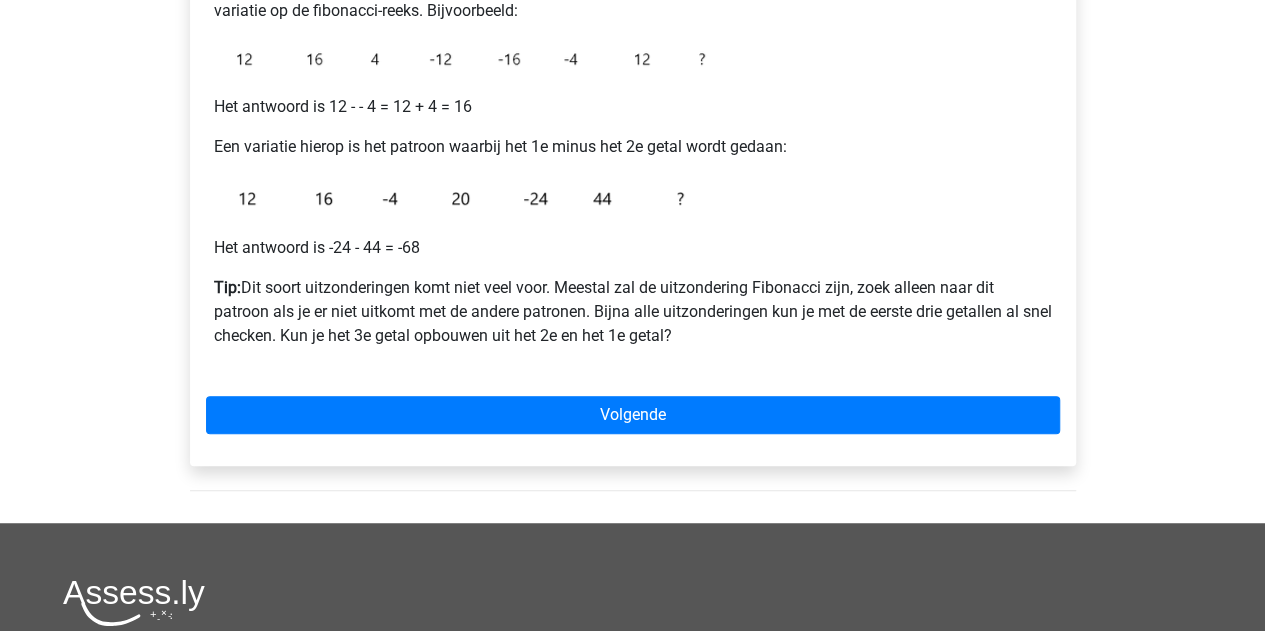 scroll, scrollTop: 423, scrollLeft: 0, axis: vertical 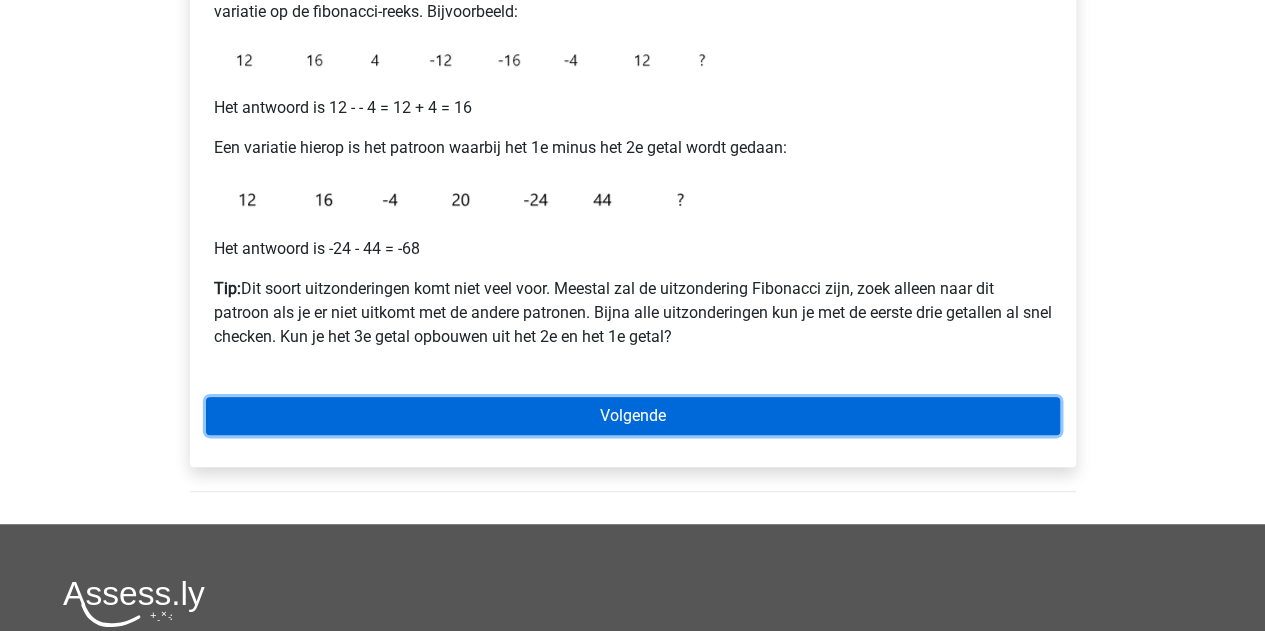 click on "Volgende" at bounding box center (633, 416) 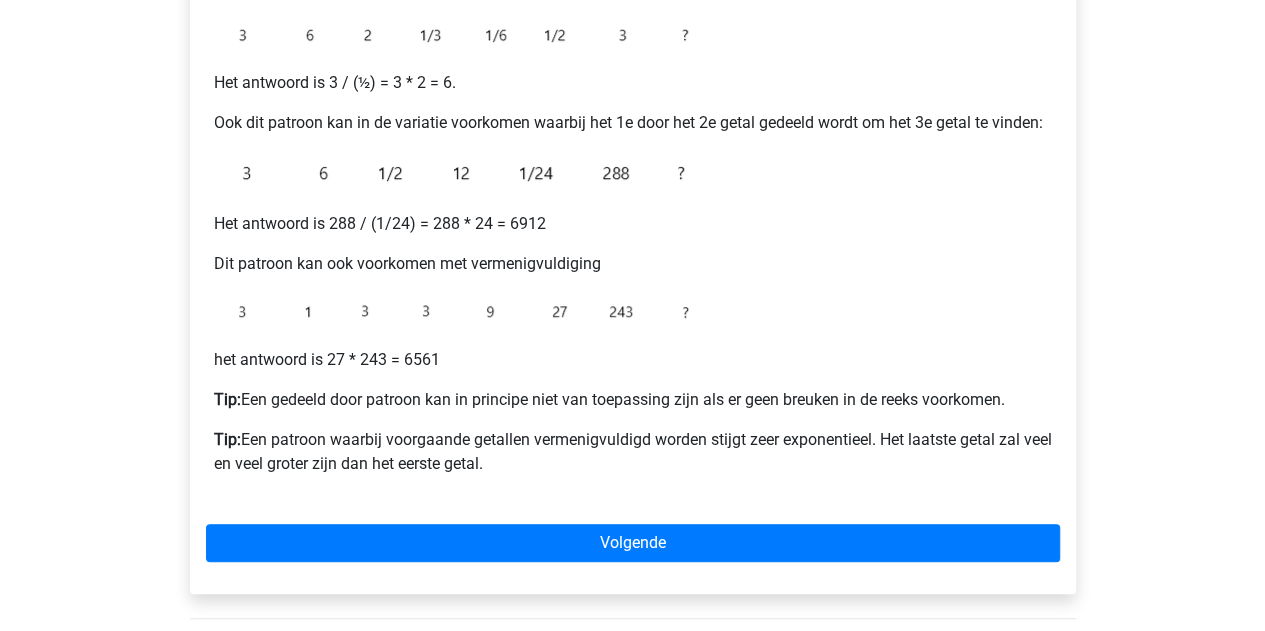 scroll, scrollTop: 422, scrollLeft: 0, axis: vertical 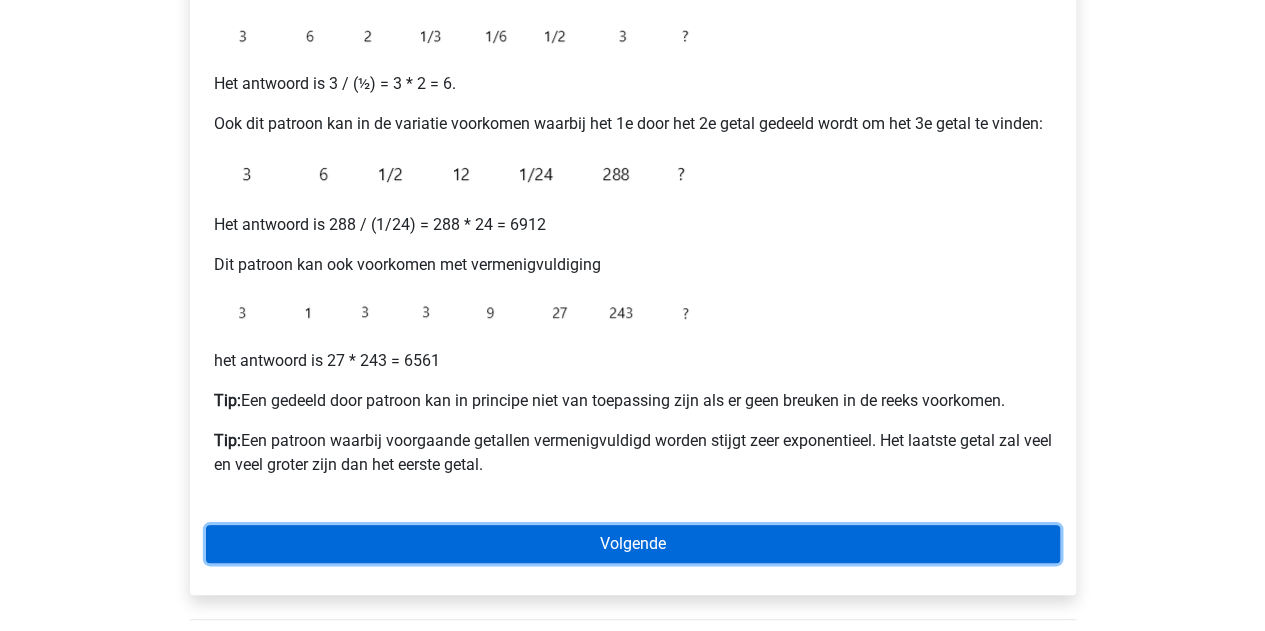 click on "Volgende" at bounding box center [633, 544] 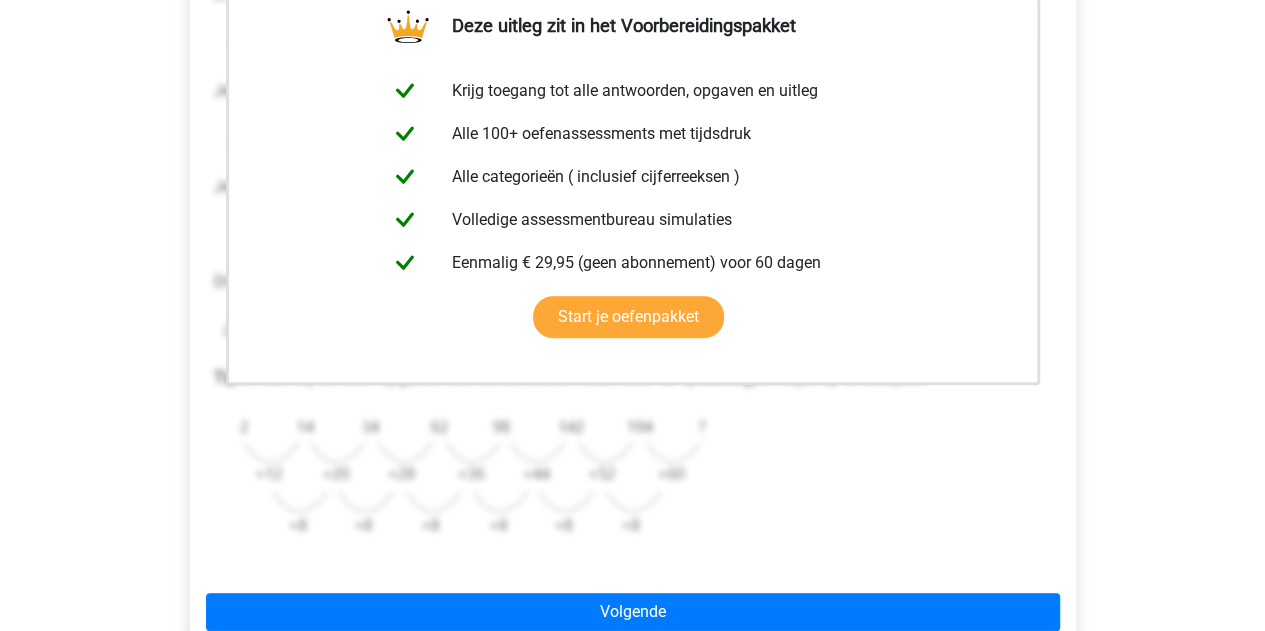 scroll, scrollTop: 594, scrollLeft: 0, axis: vertical 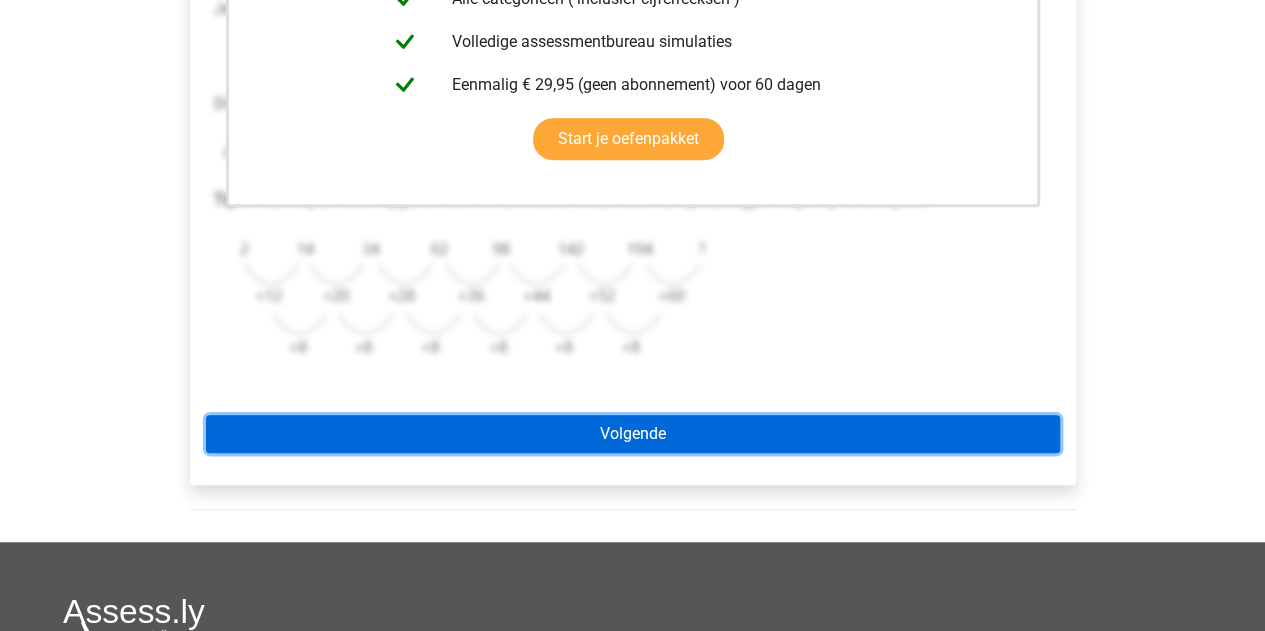 click on "Volgende" at bounding box center [633, 434] 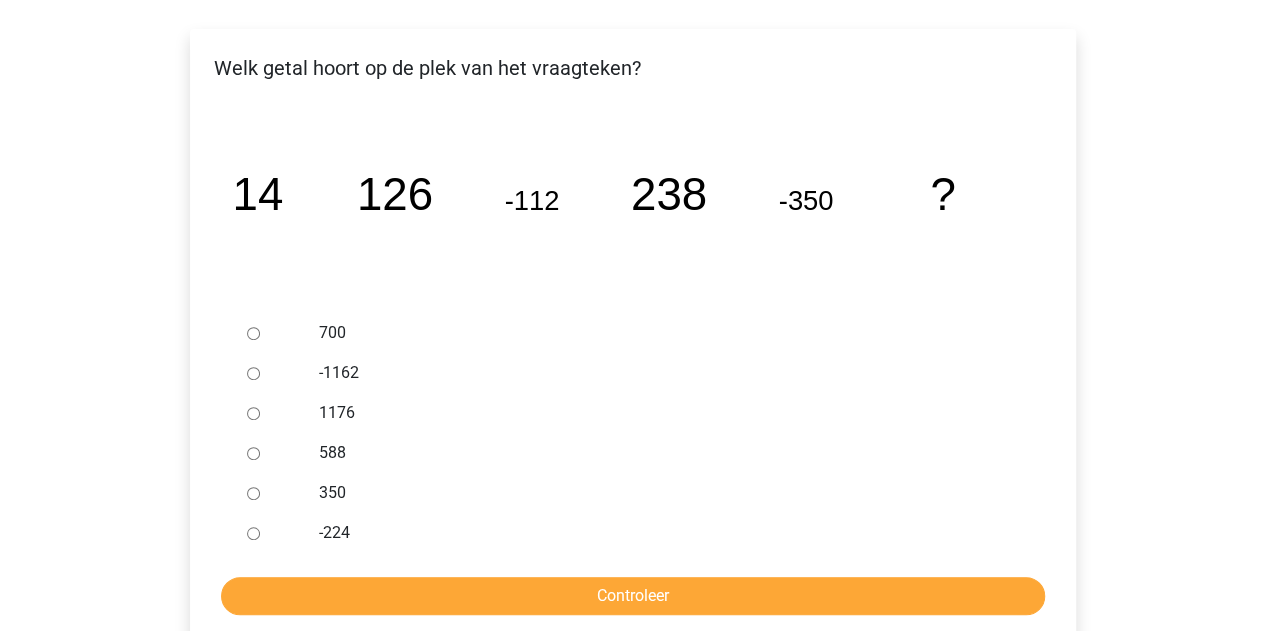 scroll, scrollTop: 316, scrollLeft: 0, axis: vertical 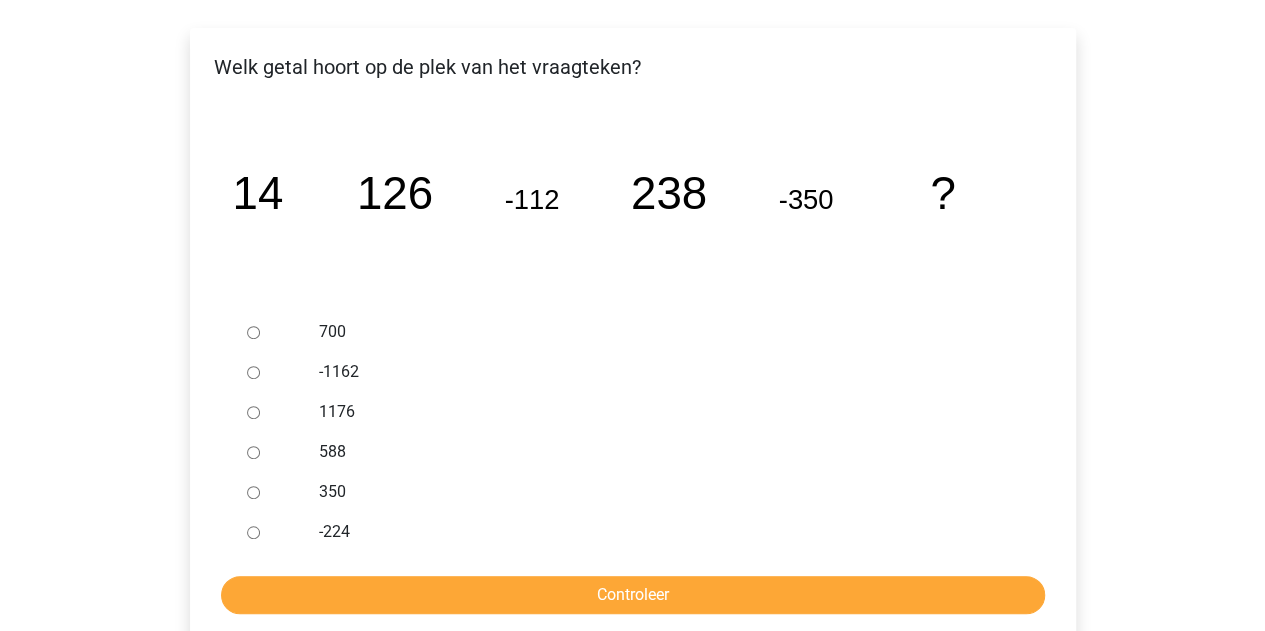 click at bounding box center (272, 452) 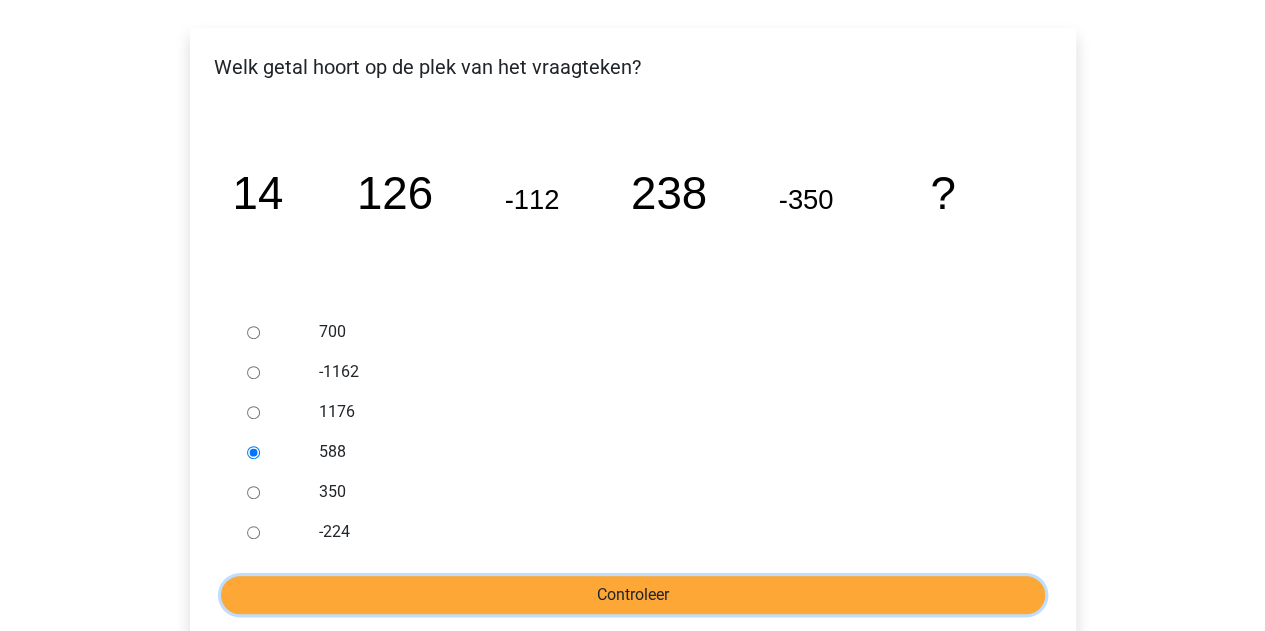 click on "Controleer" at bounding box center [633, 595] 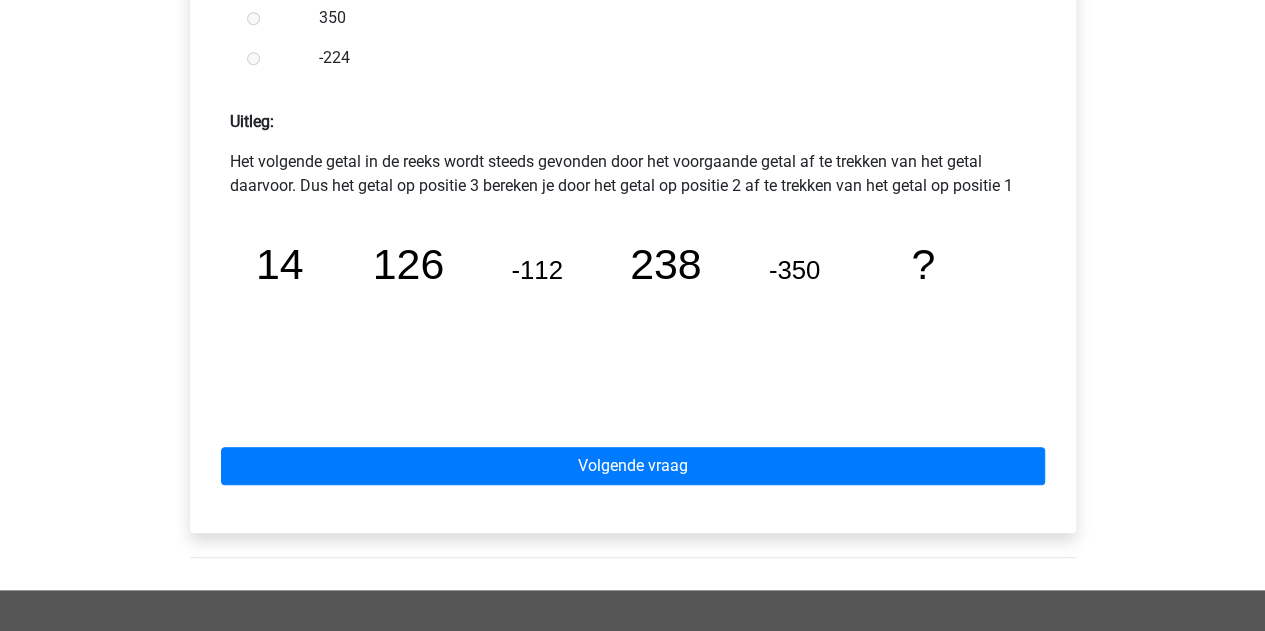 scroll, scrollTop: 816, scrollLeft: 0, axis: vertical 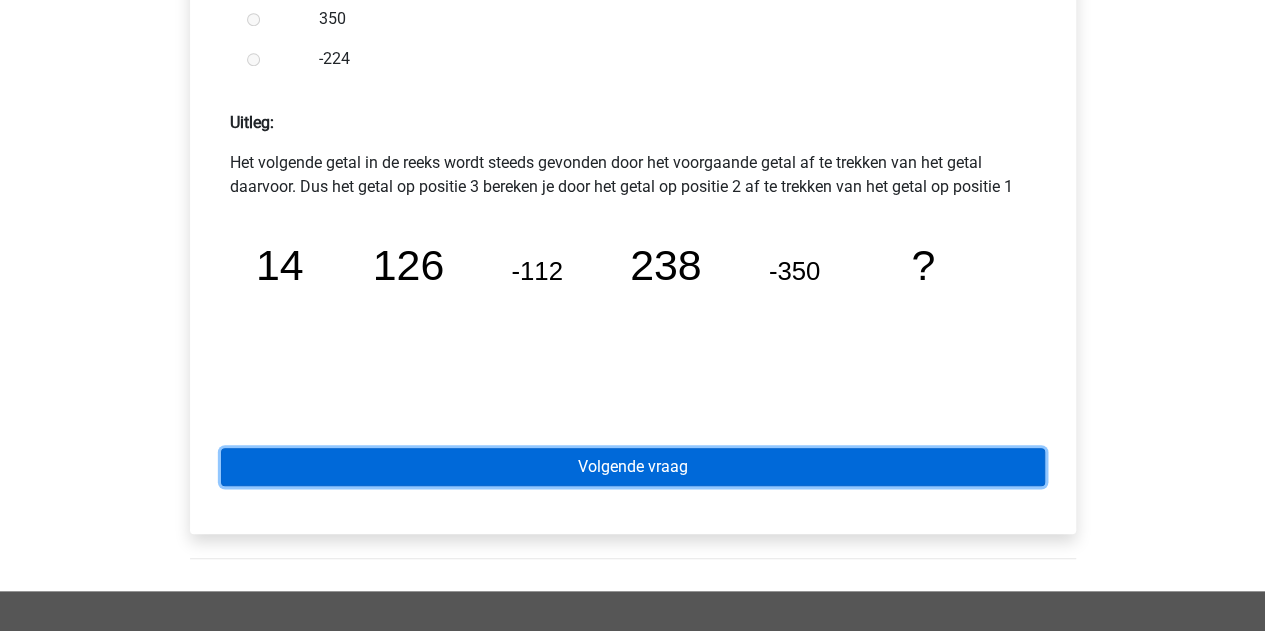 click on "Volgende vraag" at bounding box center [633, 467] 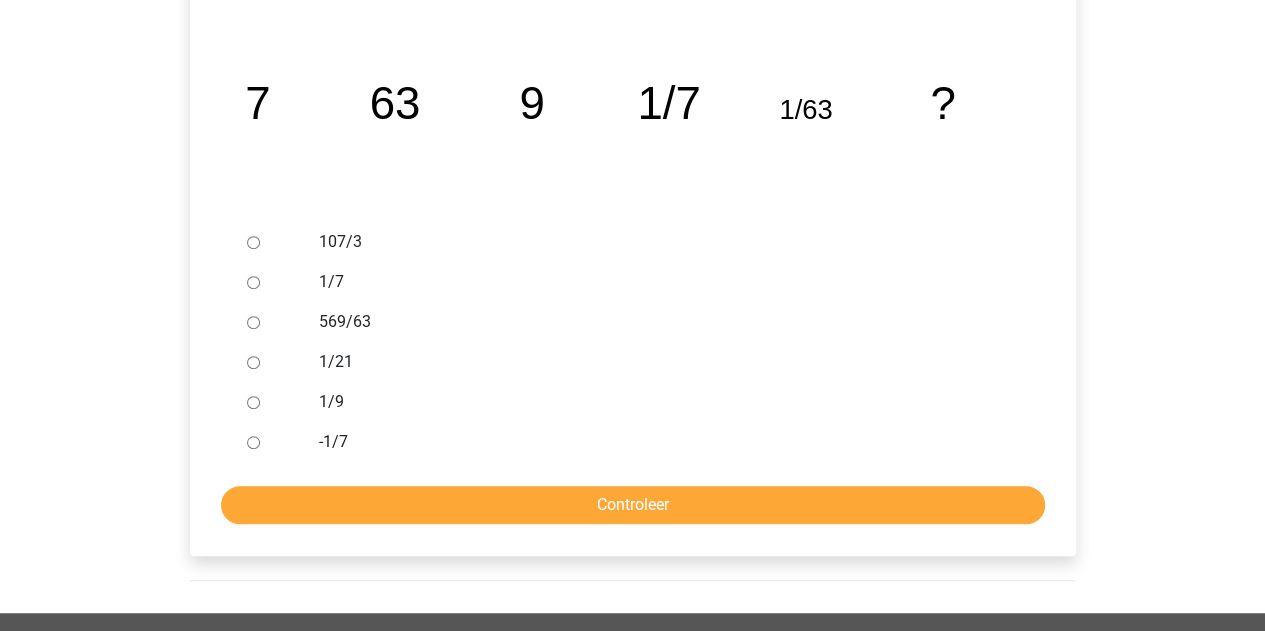scroll, scrollTop: 406, scrollLeft: 0, axis: vertical 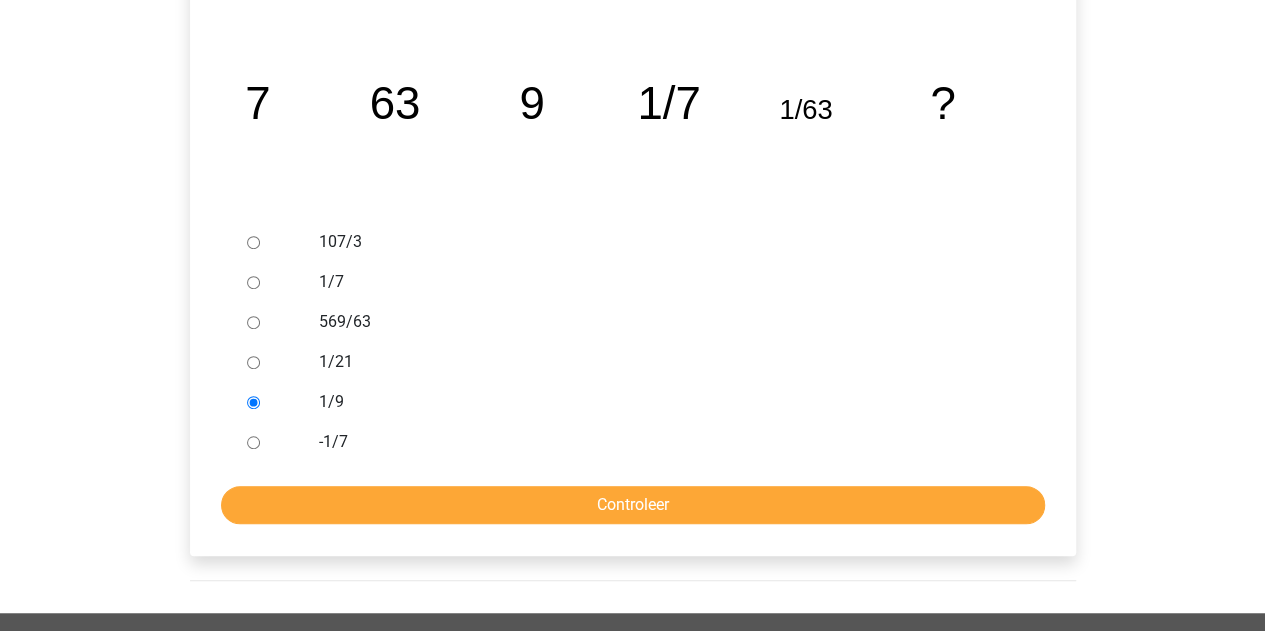 click on "Welk getal hoort op de plek van het vraagteken?
image/svg+xml
7
63
9
1/7
1/63
?" at bounding box center (633, 247) 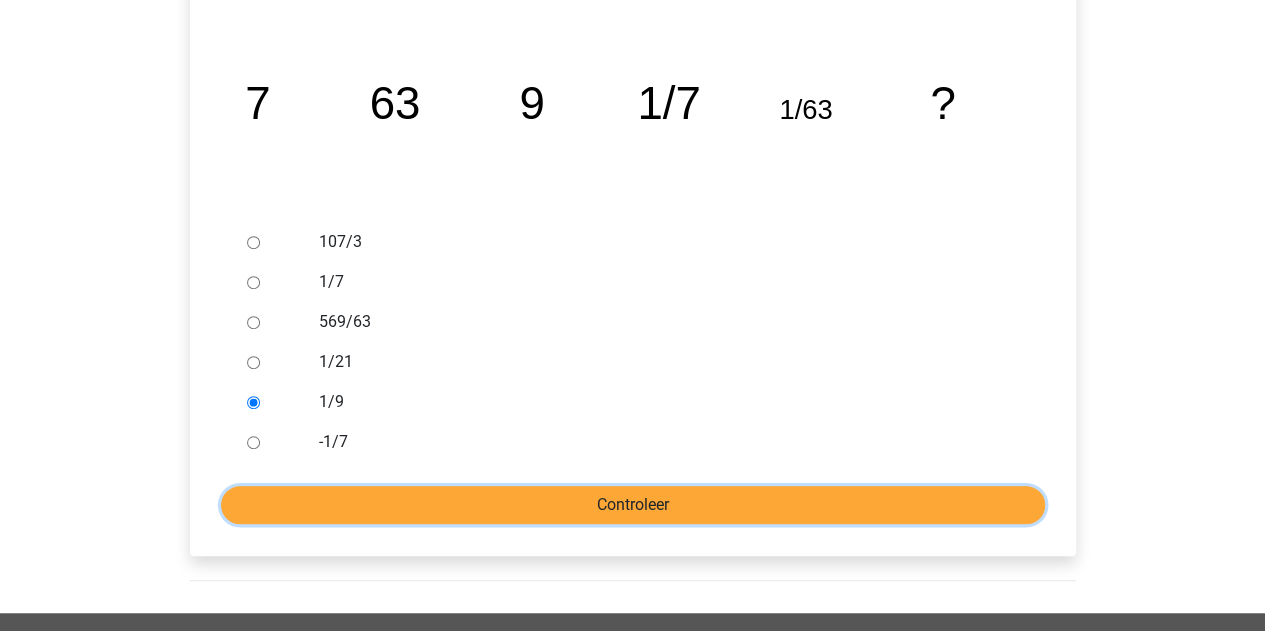 click on "Controleer" at bounding box center [633, 505] 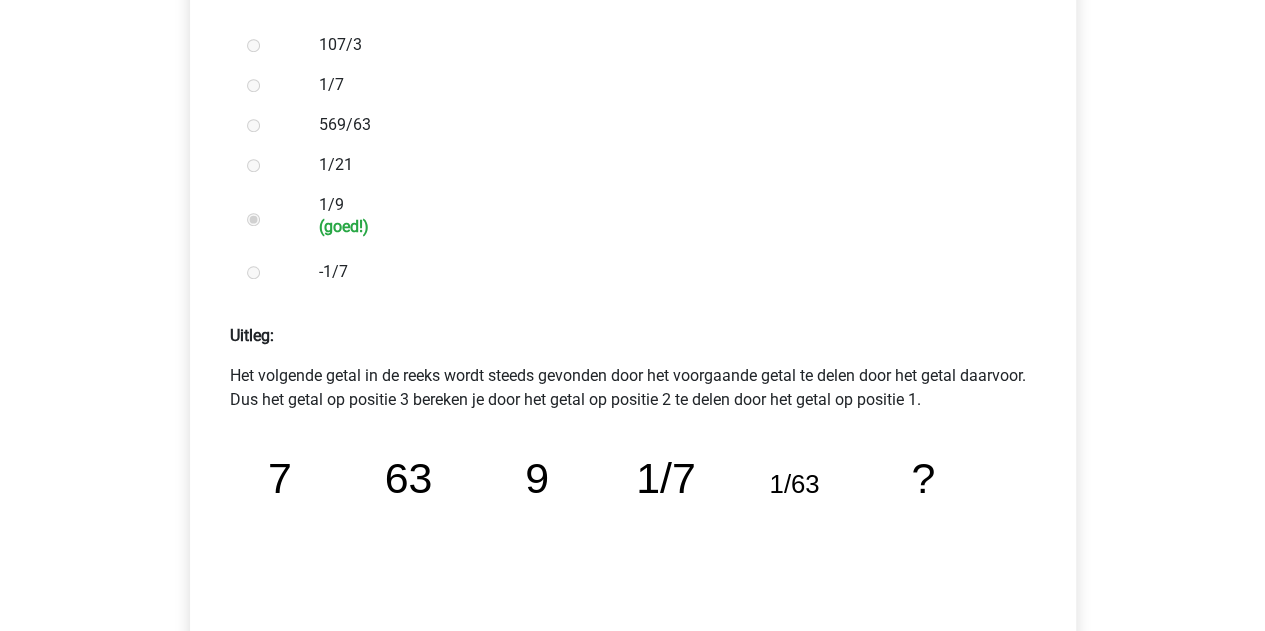 scroll, scrollTop: 737, scrollLeft: 0, axis: vertical 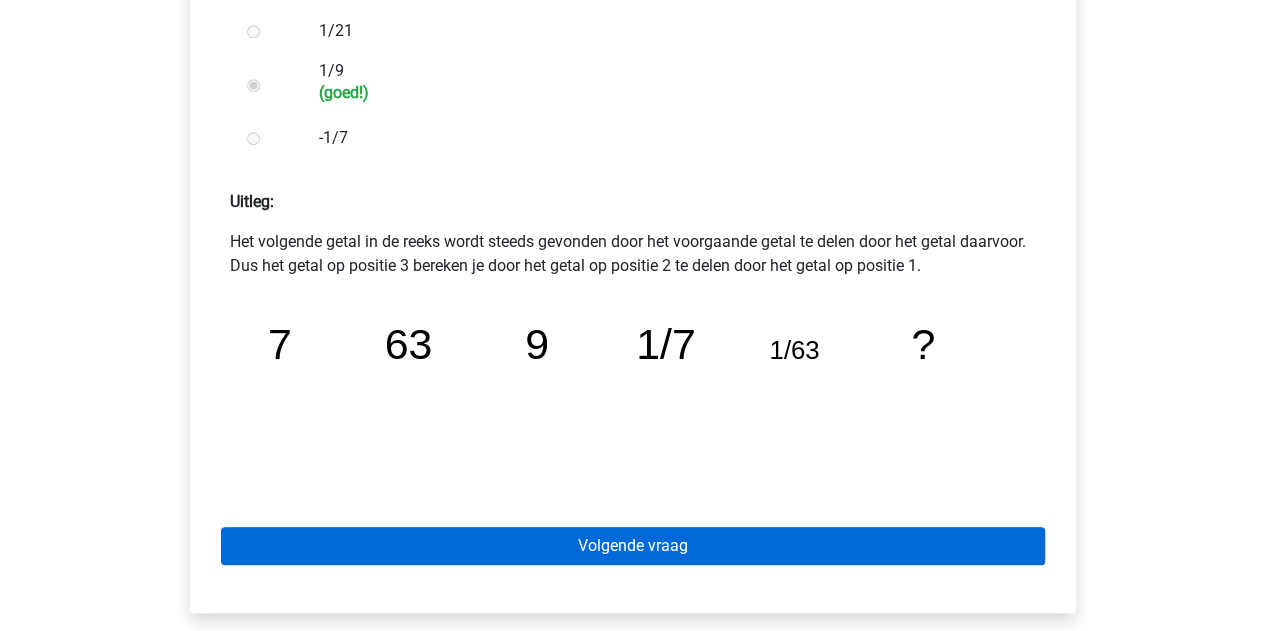 drag, startPoint x: 661, startPoint y: 517, endPoint x: 654, endPoint y: 539, distance: 23.086792 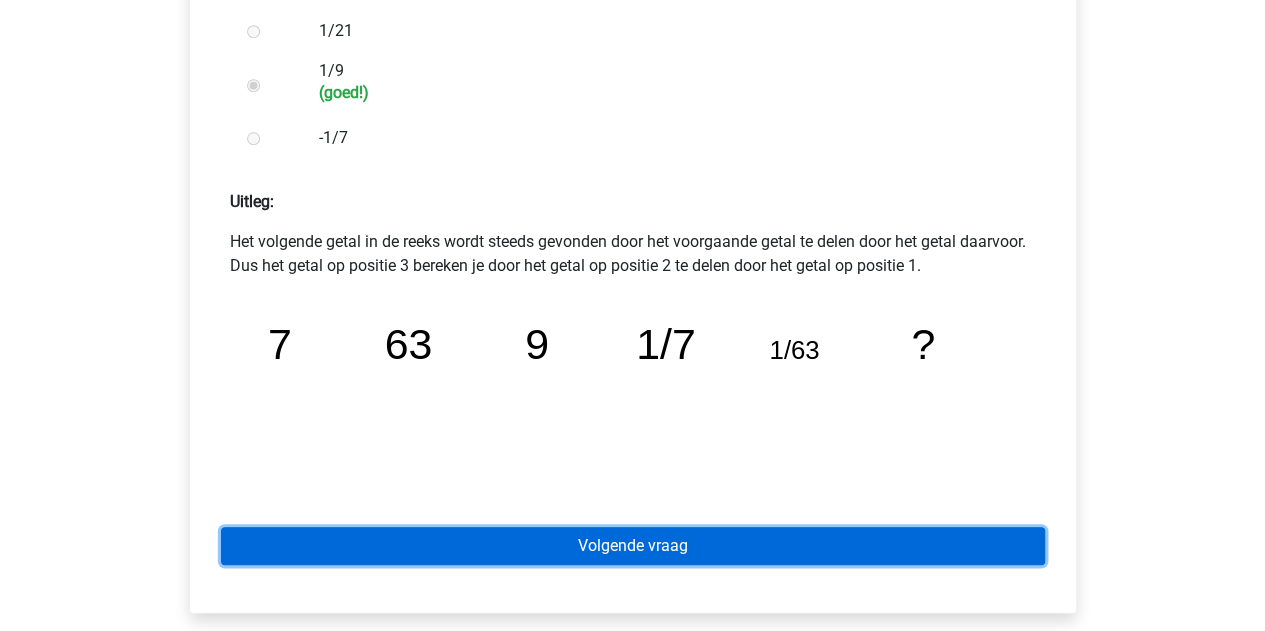 click on "Volgende vraag" at bounding box center [633, 546] 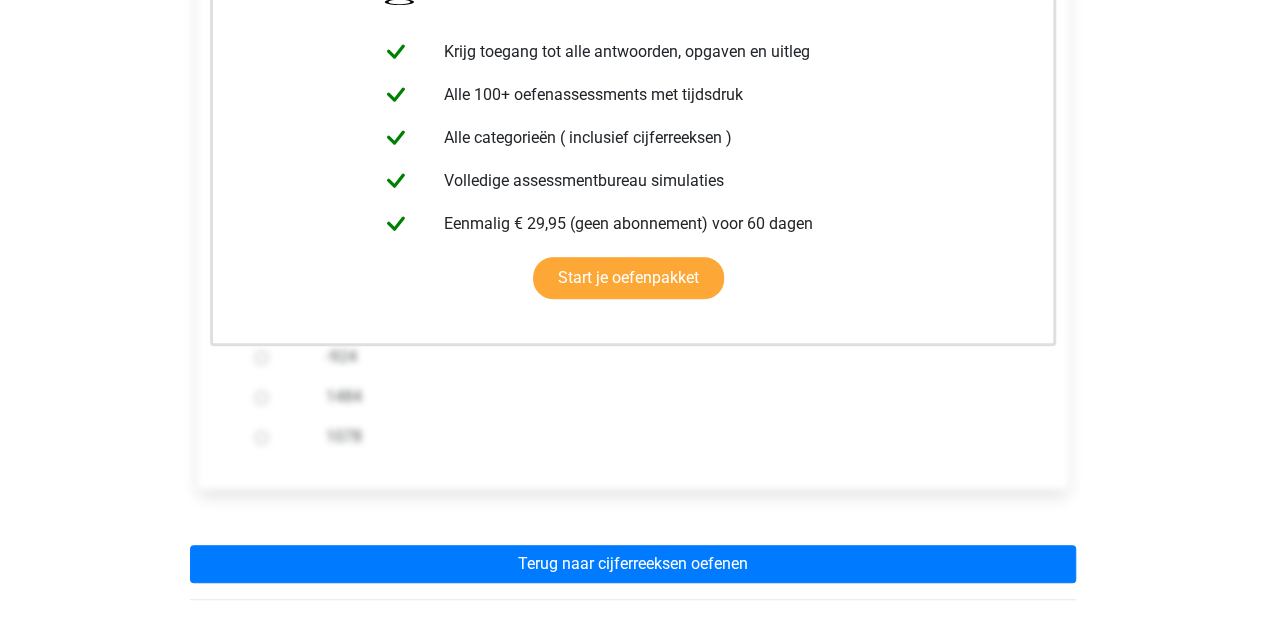 scroll, scrollTop: 563, scrollLeft: 0, axis: vertical 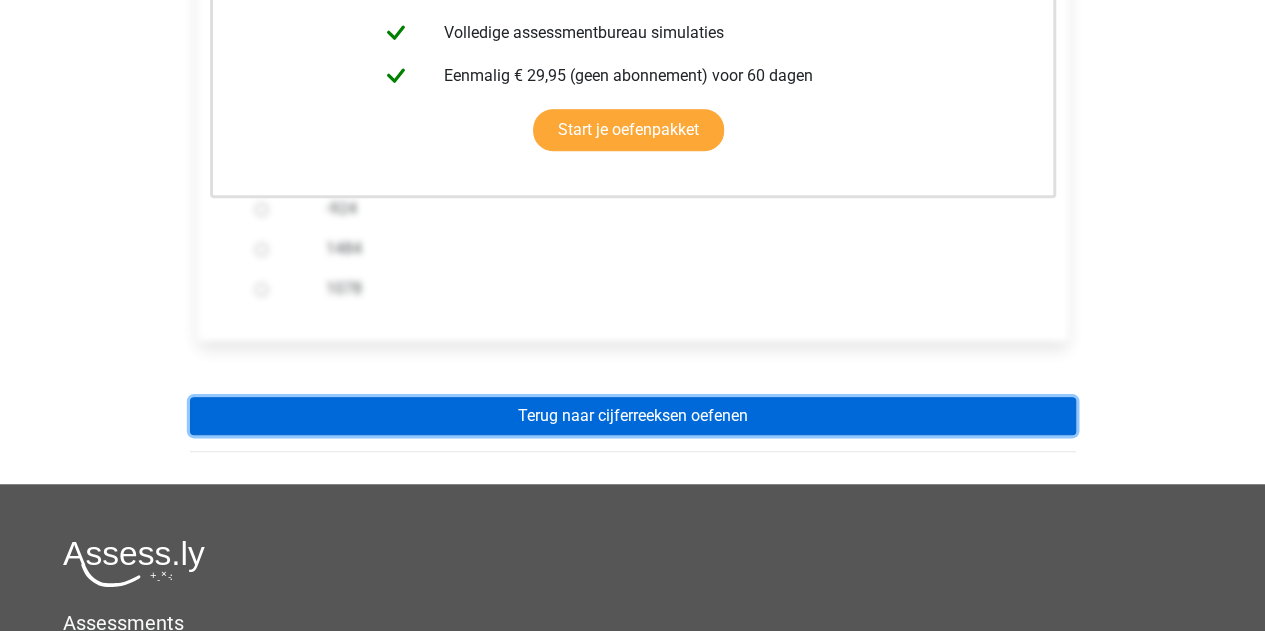 click on "Terug naar cijferreeksen oefenen" at bounding box center (633, 416) 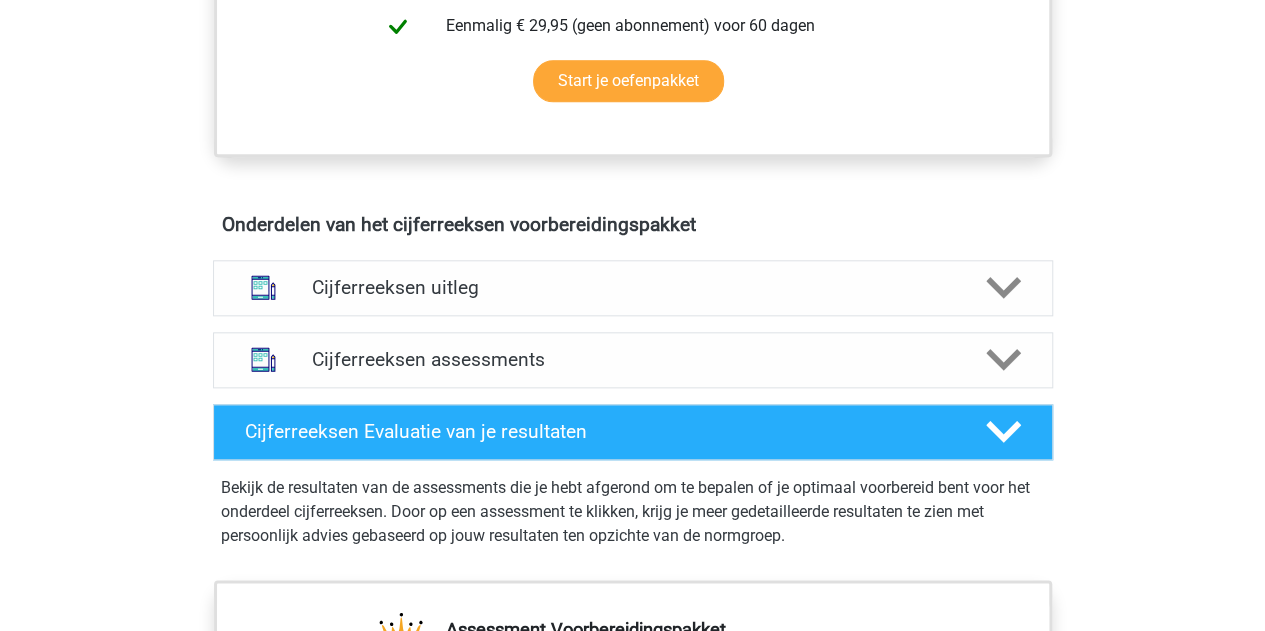 scroll, scrollTop: 1060, scrollLeft: 0, axis: vertical 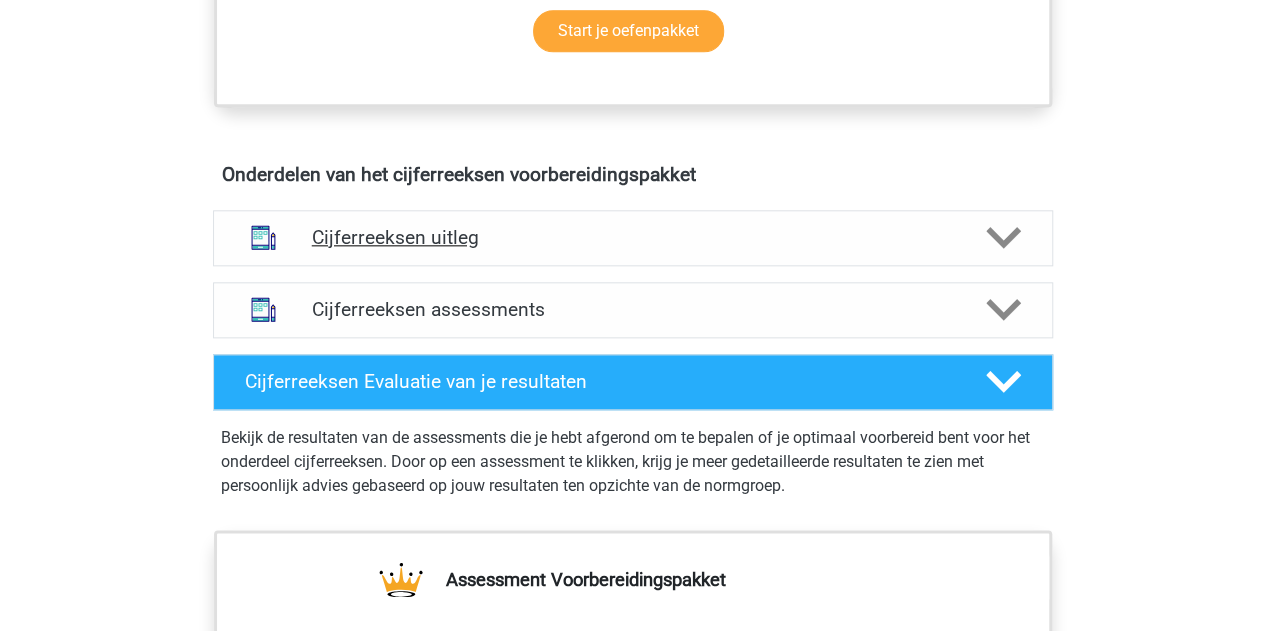 click on "Cijferreeksen uitleg" at bounding box center [633, 238] 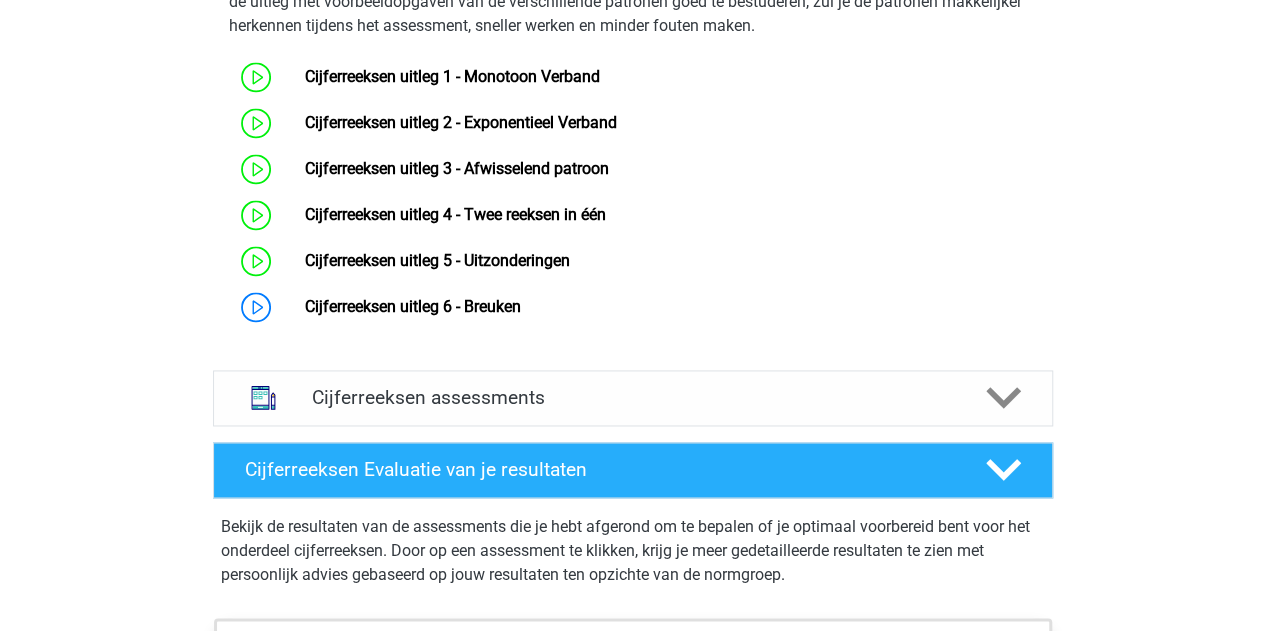 scroll, scrollTop: 1392, scrollLeft: 0, axis: vertical 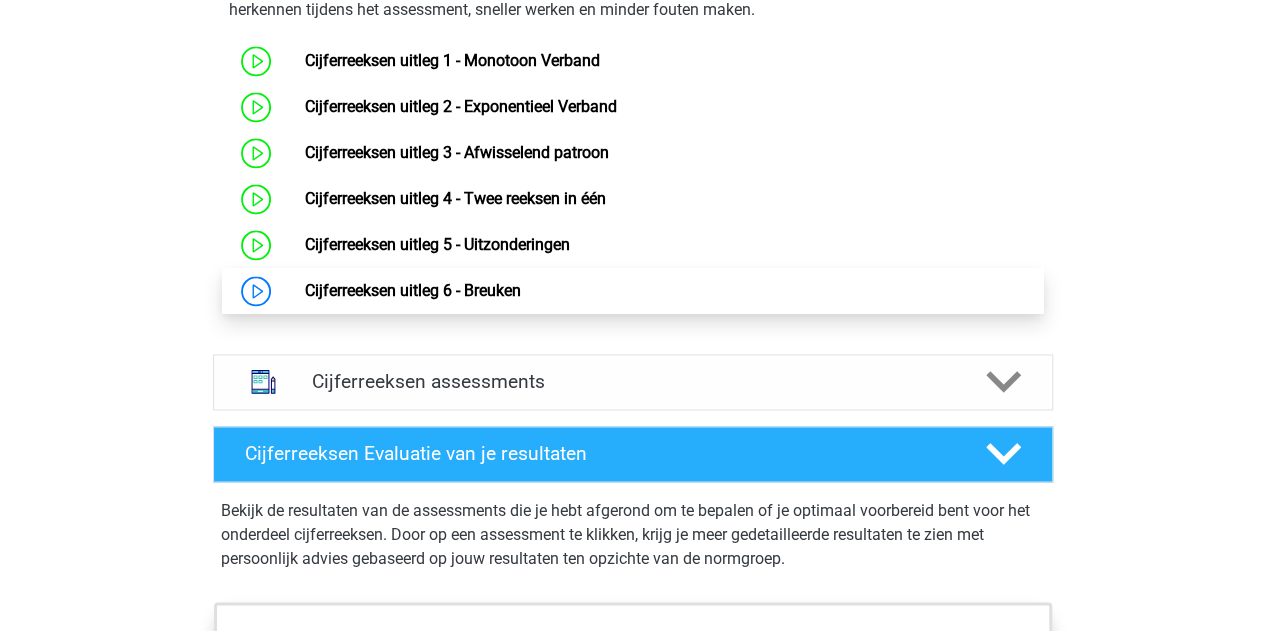 click on "Cijferreeksen uitleg 6 - Breuken" at bounding box center [413, 290] 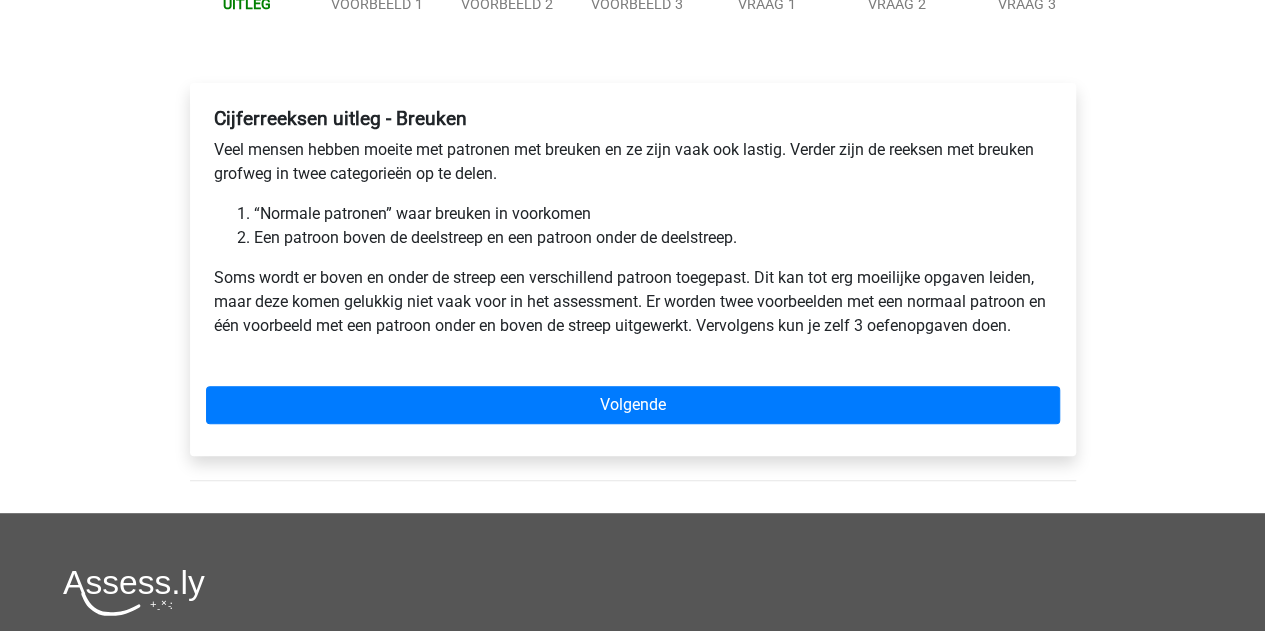 scroll, scrollTop: 266, scrollLeft: 0, axis: vertical 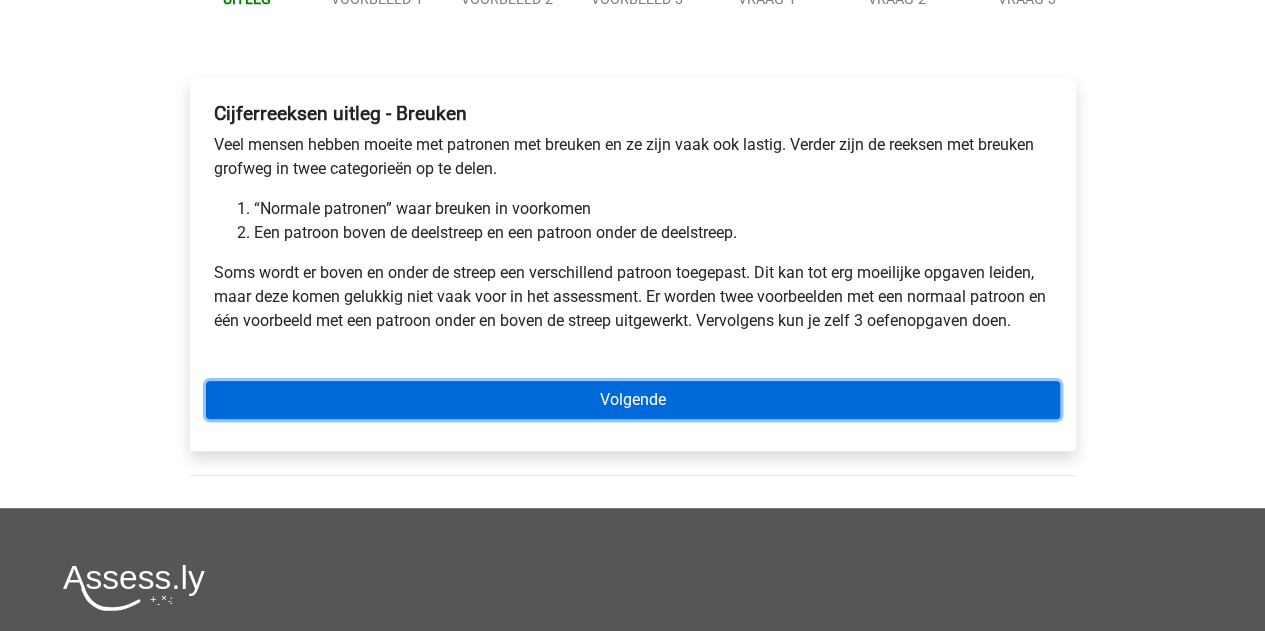 click on "Volgende" at bounding box center (633, 400) 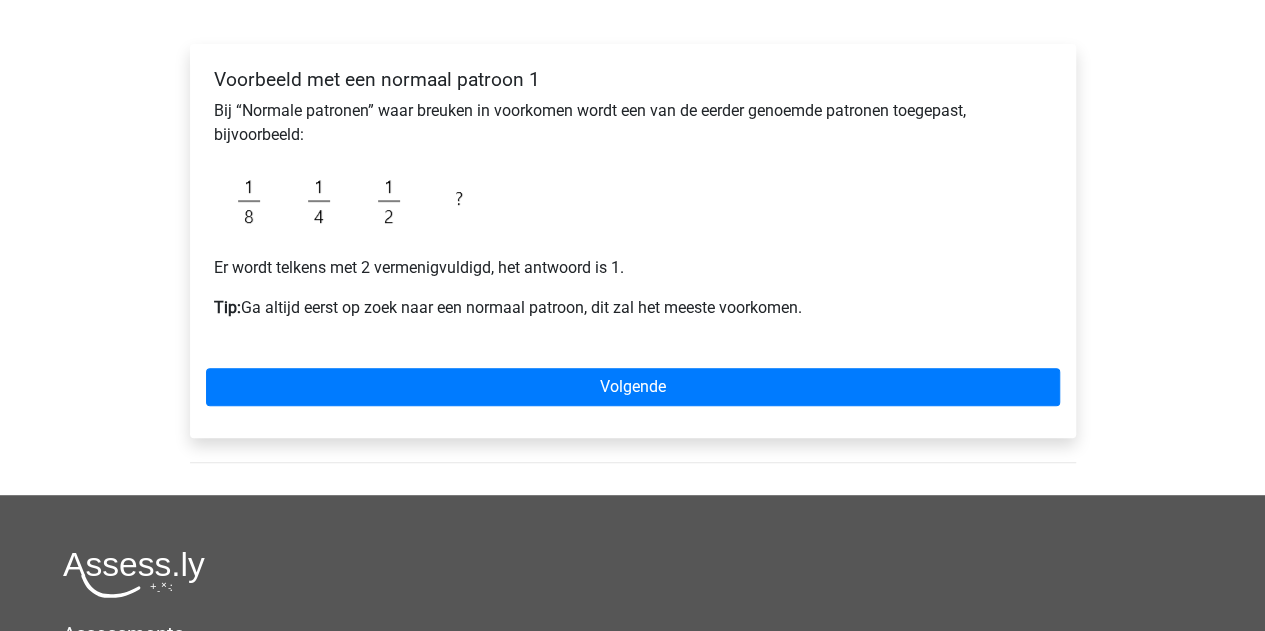 scroll, scrollTop: 299, scrollLeft: 0, axis: vertical 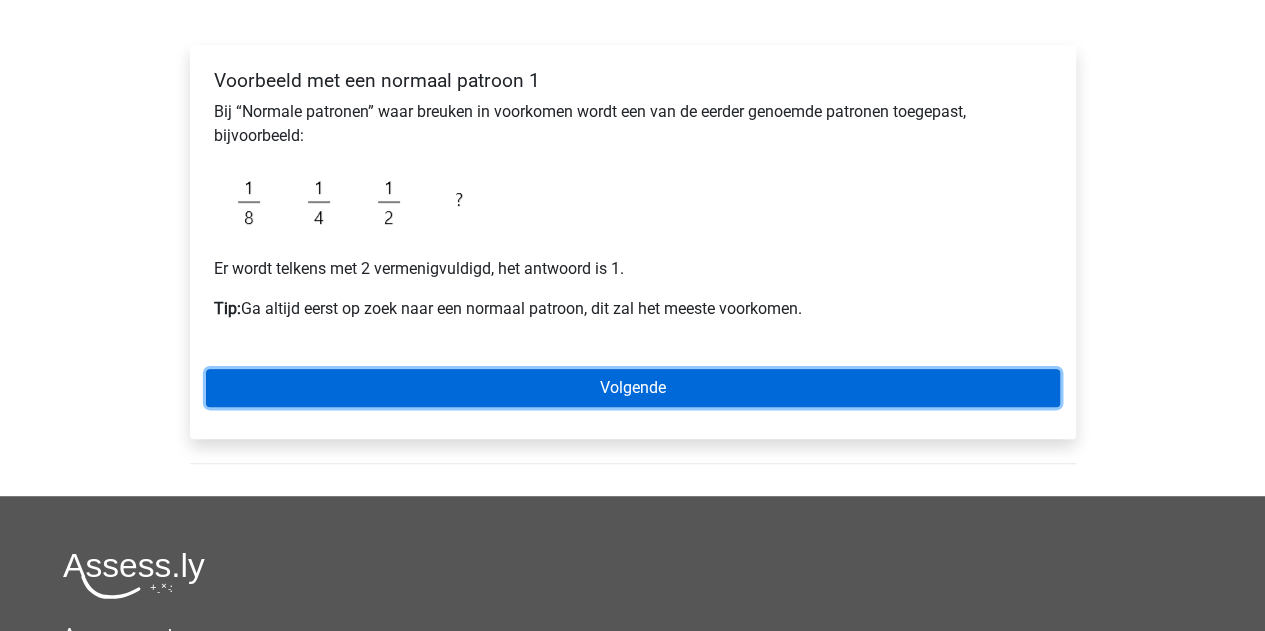 click on "Volgende" at bounding box center (633, 388) 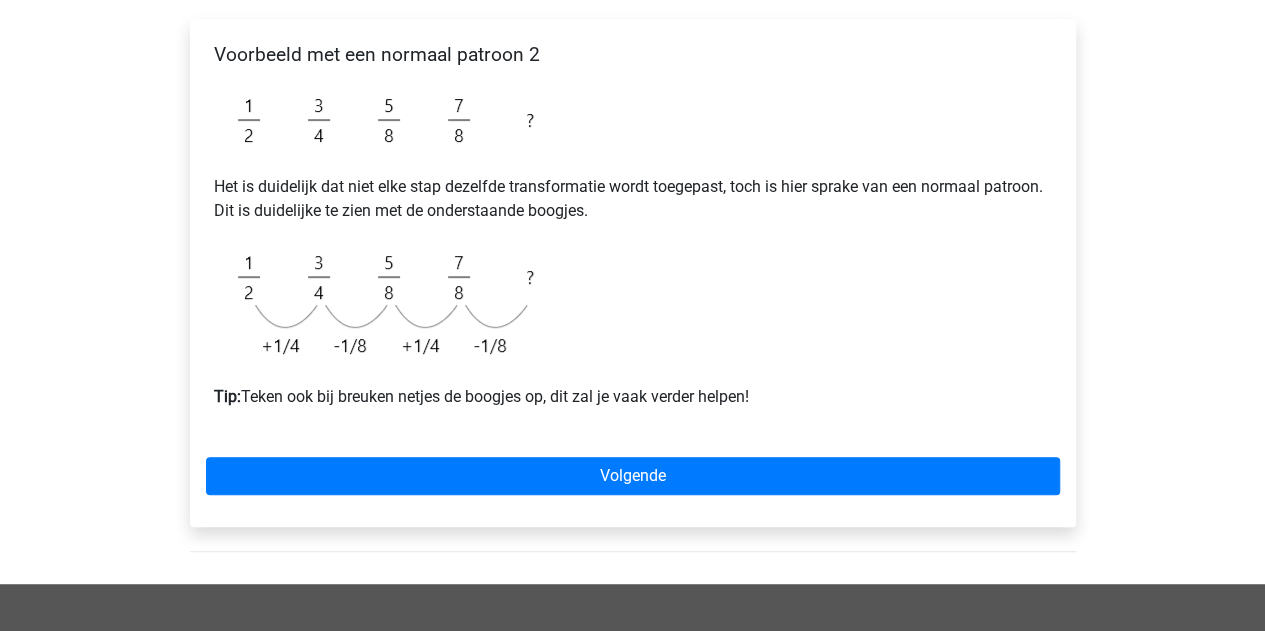 scroll, scrollTop: 324, scrollLeft: 0, axis: vertical 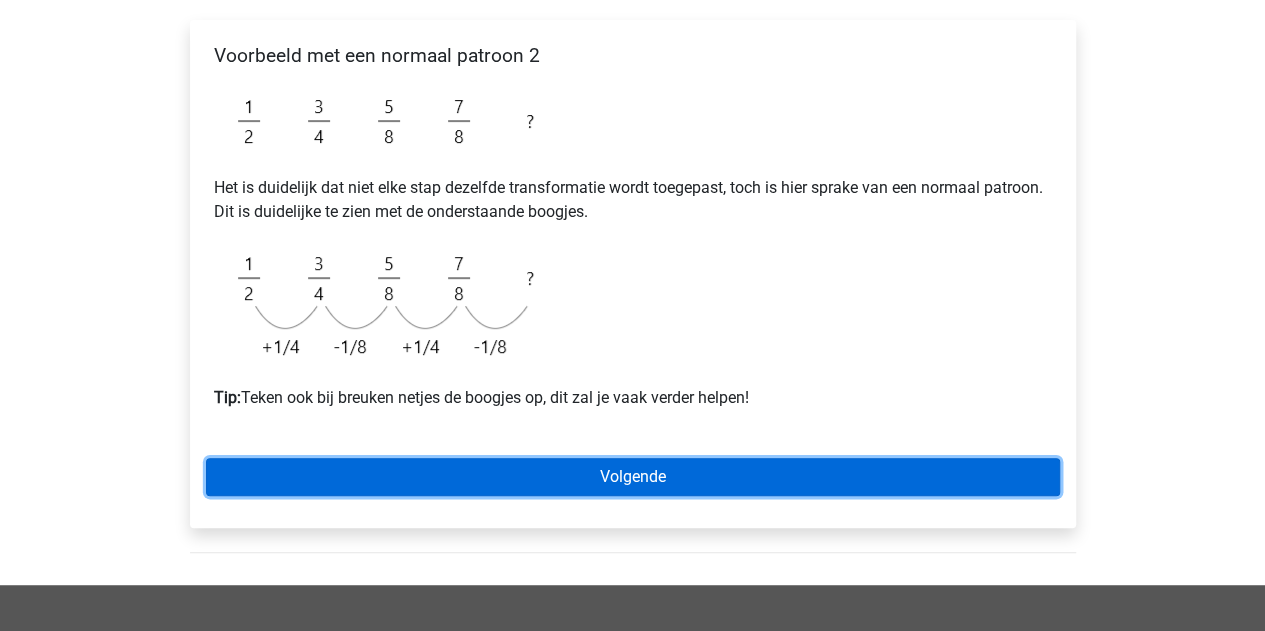 click on "Volgende" at bounding box center [633, 477] 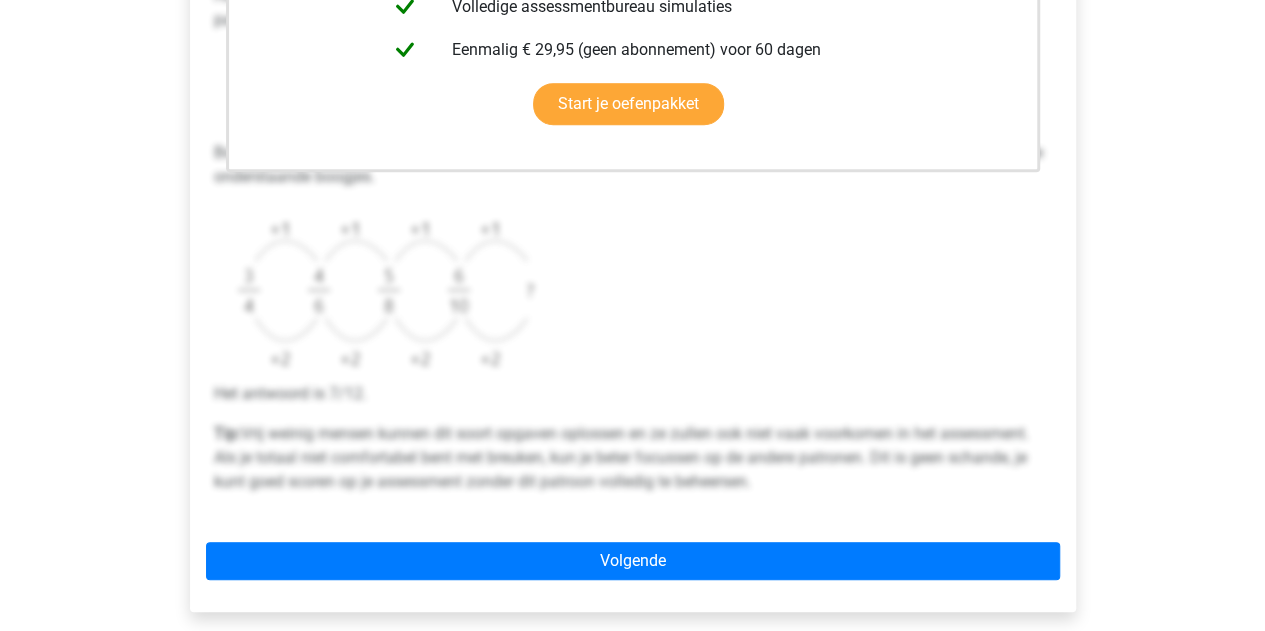 scroll, scrollTop: 630, scrollLeft: 0, axis: vertical 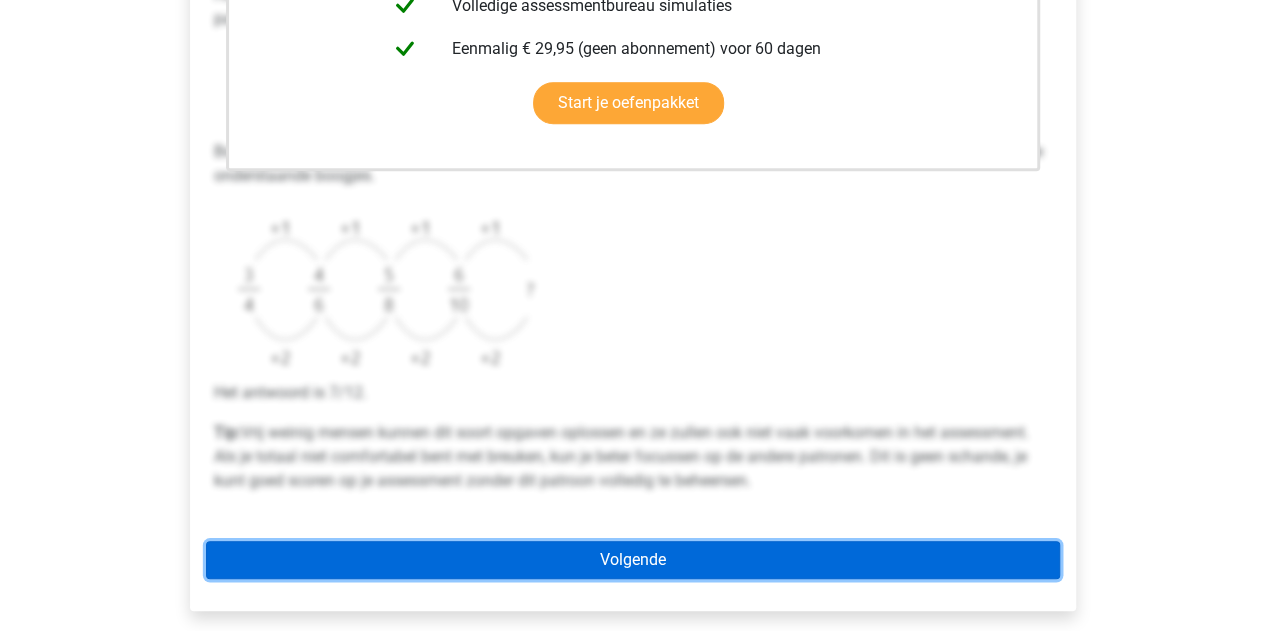click on "Volgende" at bounding box center (633, 560) 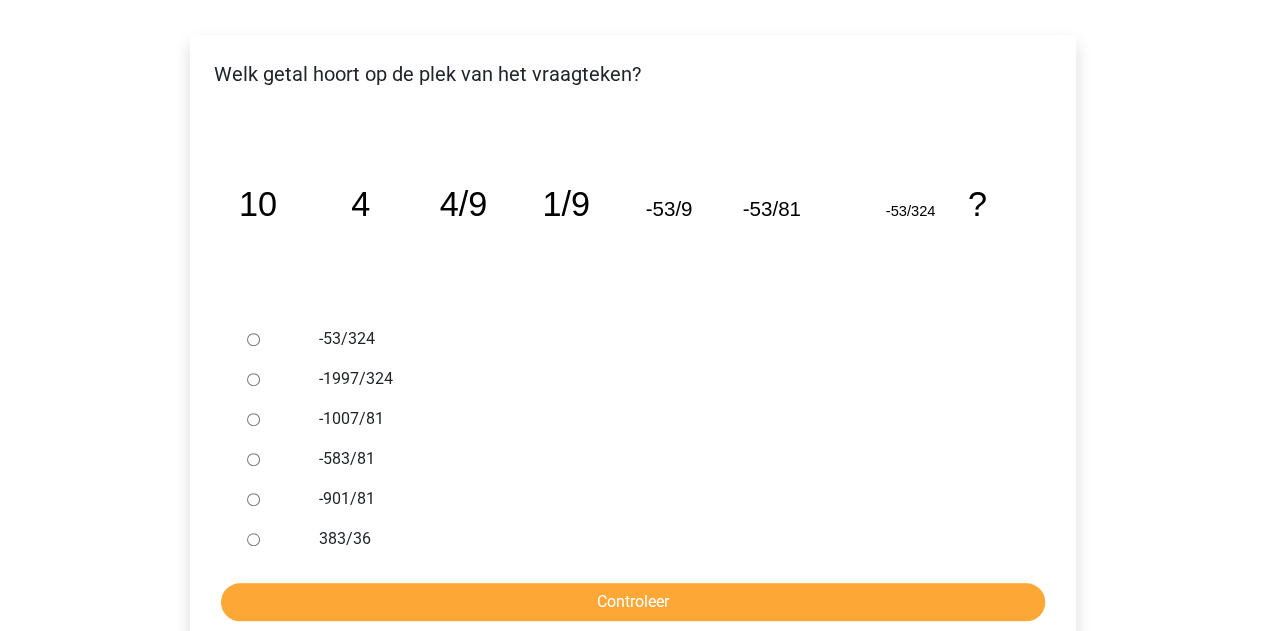 scroll, scrollTop: 310, scrollLeft: 0, axis: vertical 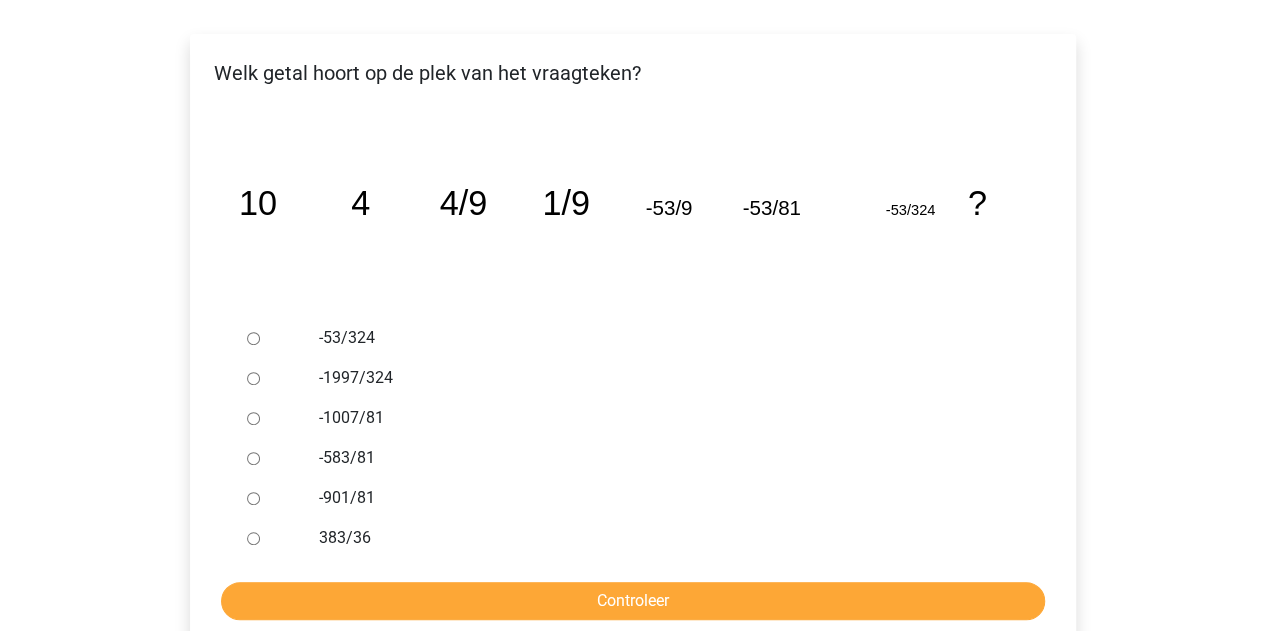 click on "-1997/324" at bounding box center (253, 378) 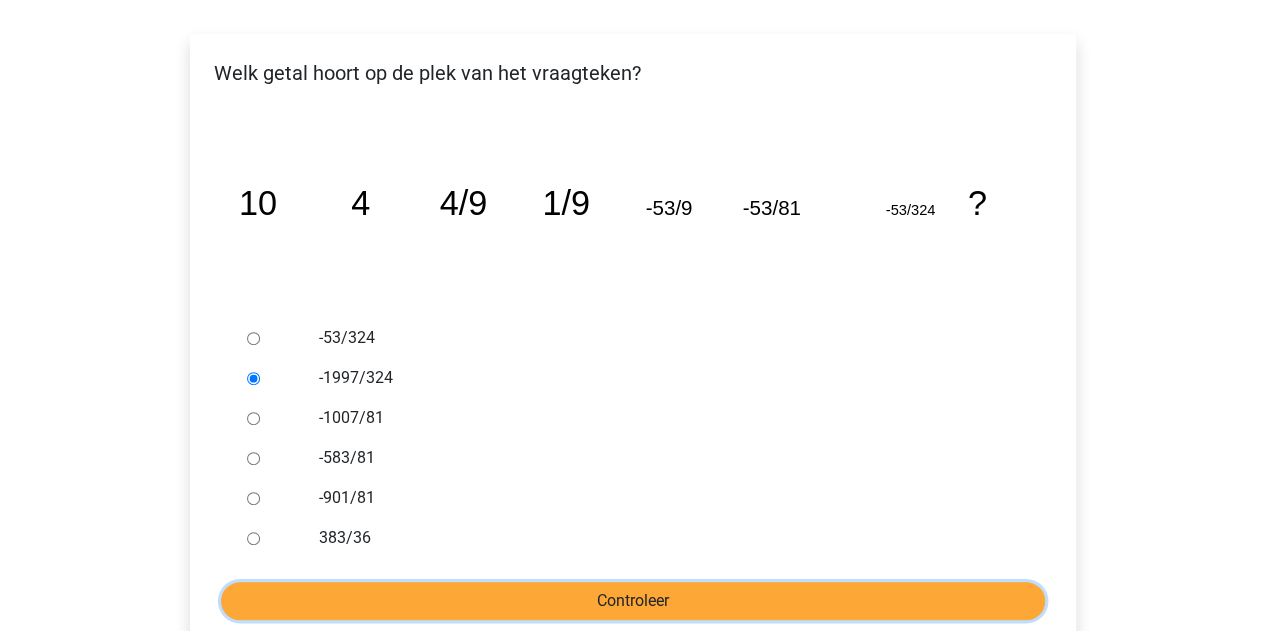 click on "Controleer" at bounding box center (633, 601) 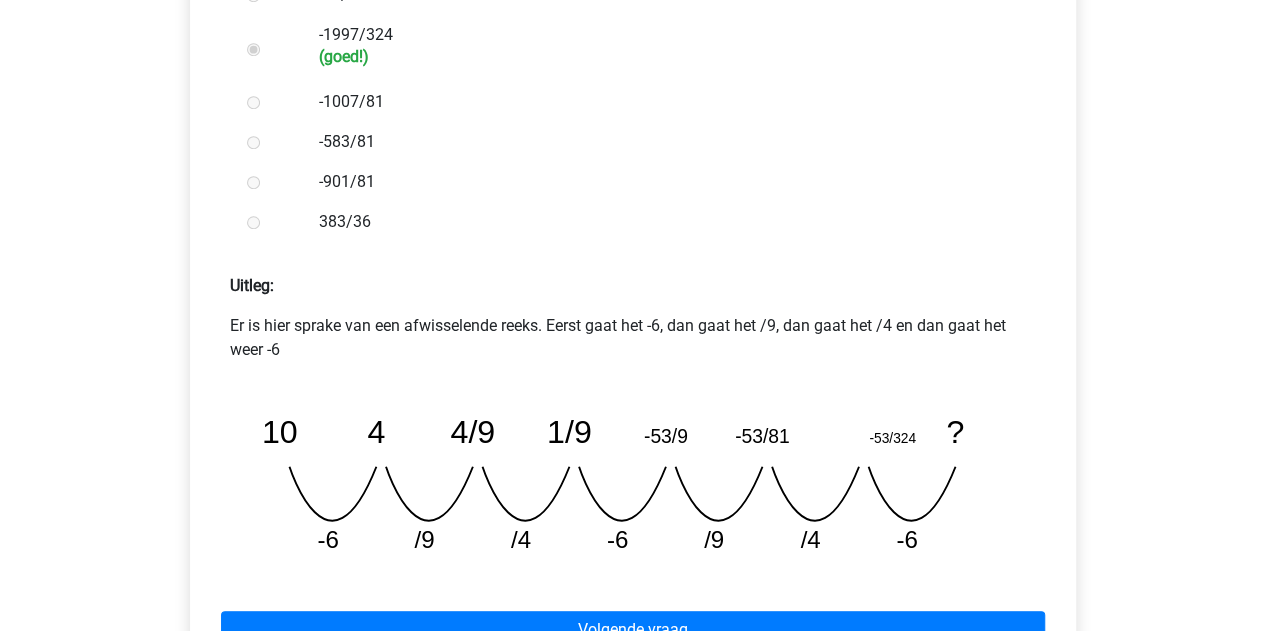 scroll, scrollTop: 658, scrollLeft: 0, axis: vertical 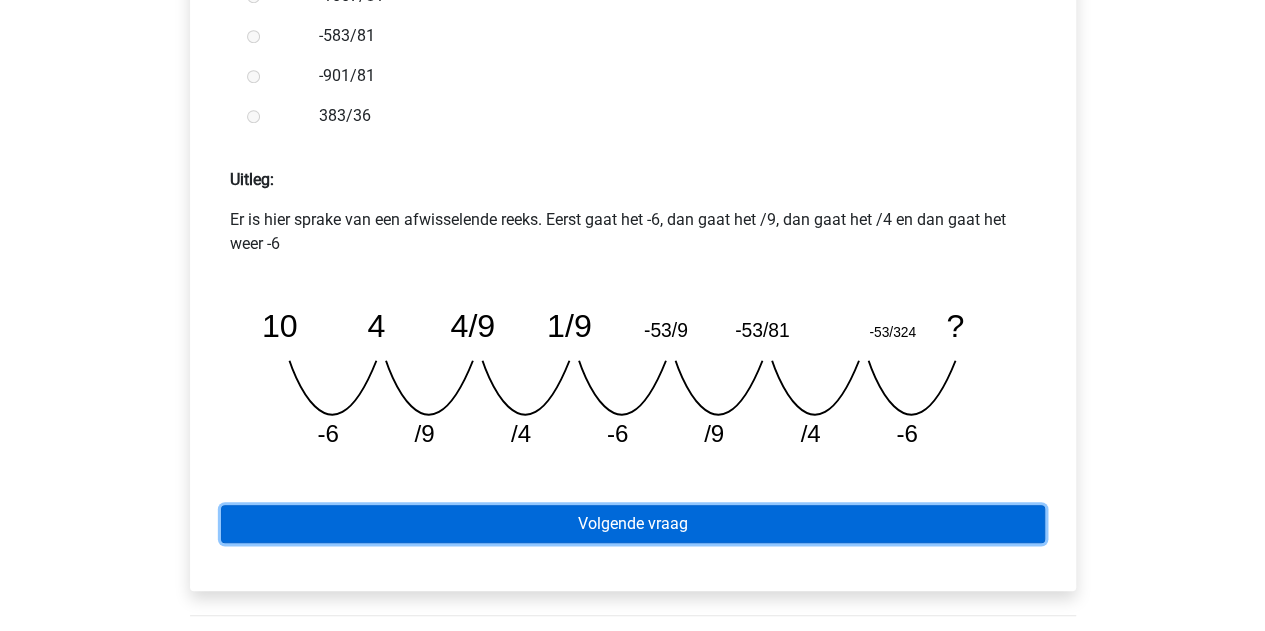 click on "Volgende vraag" at bounding box center (633, 524) 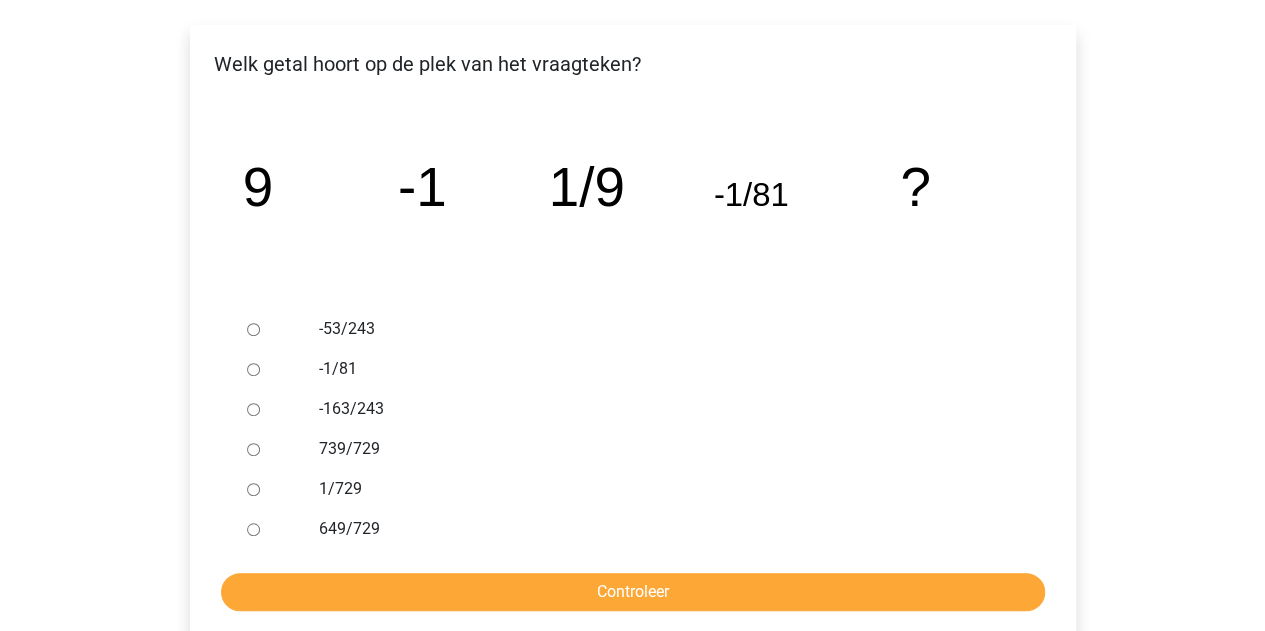 scroll, scrollTop: 318, scrollLeft: 0, axis: vertical 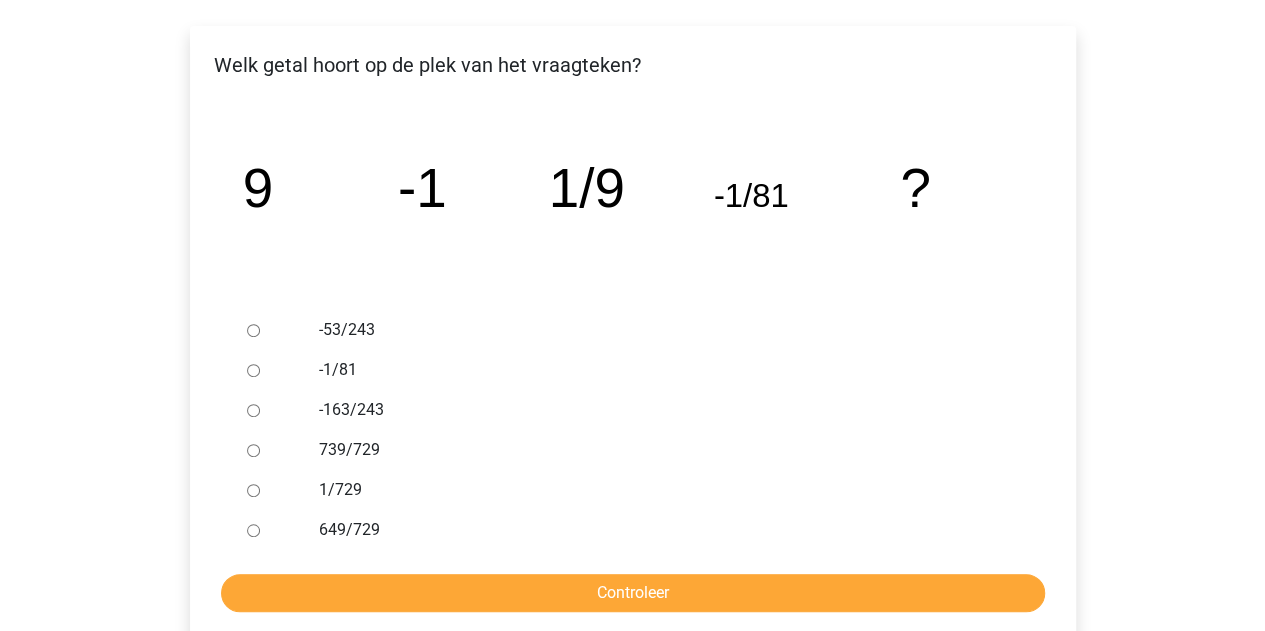 click on "1/729" at bounding box center (253, 490) 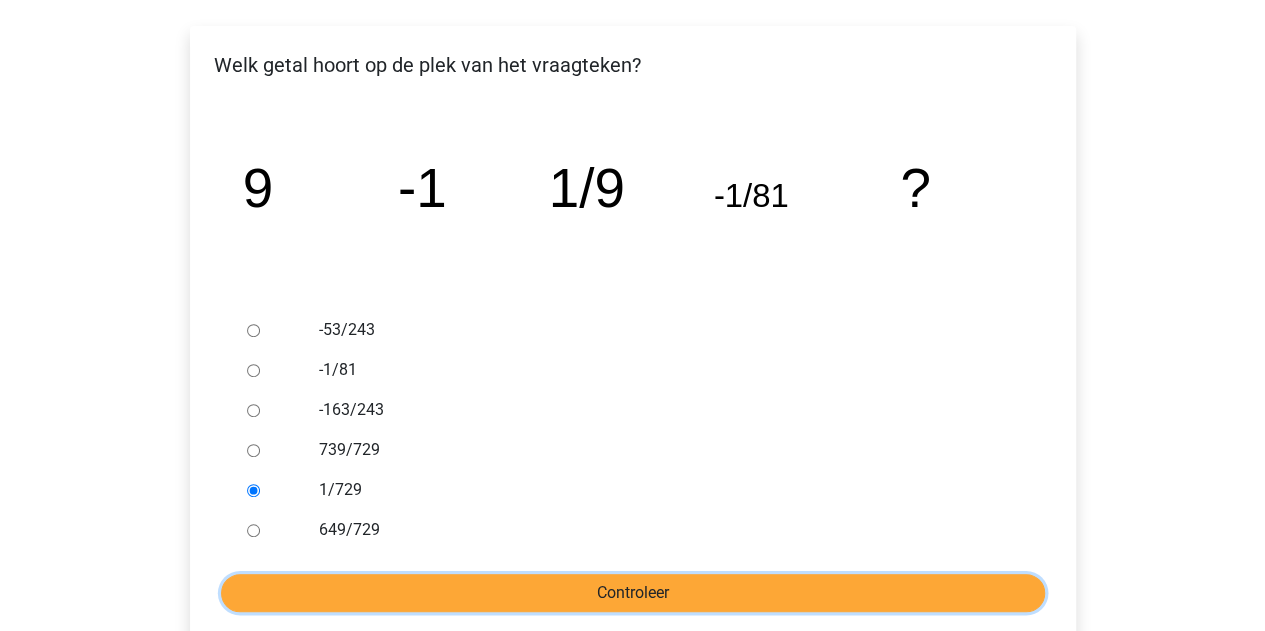 click on "Controleer" at bounding box center [633, 593] 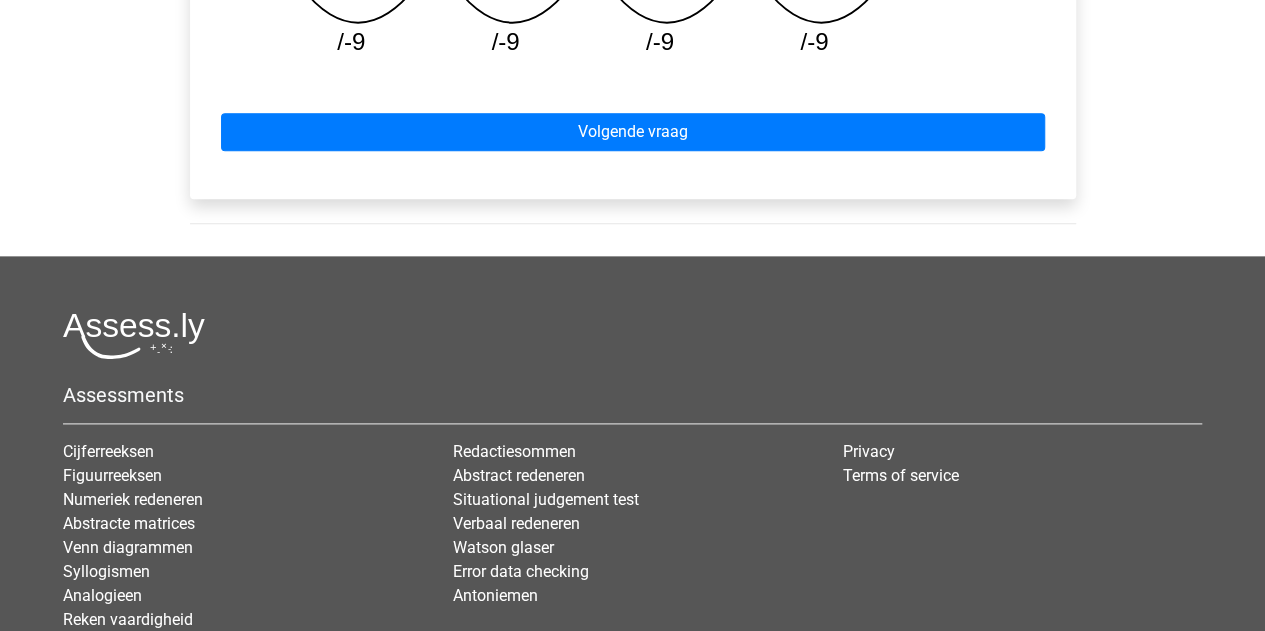 scroll, scrollTop: 1129, scrollLeft: 0, axis: vertical 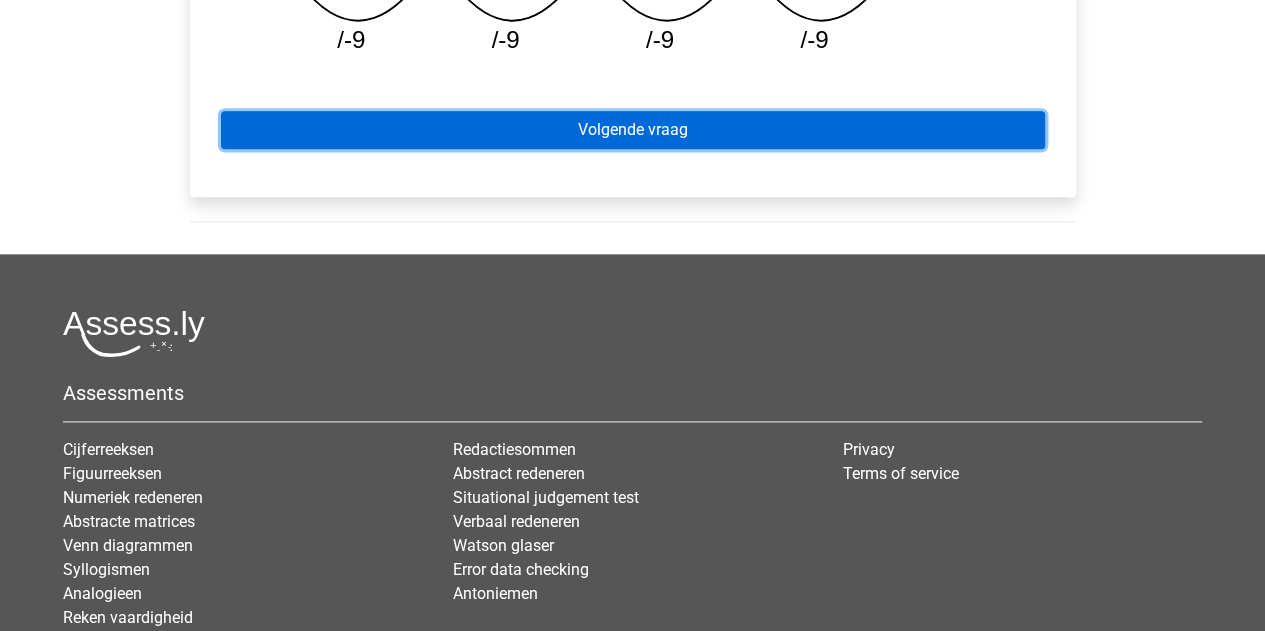 click on "Volgende vraag" at bounding box center [633, 130] 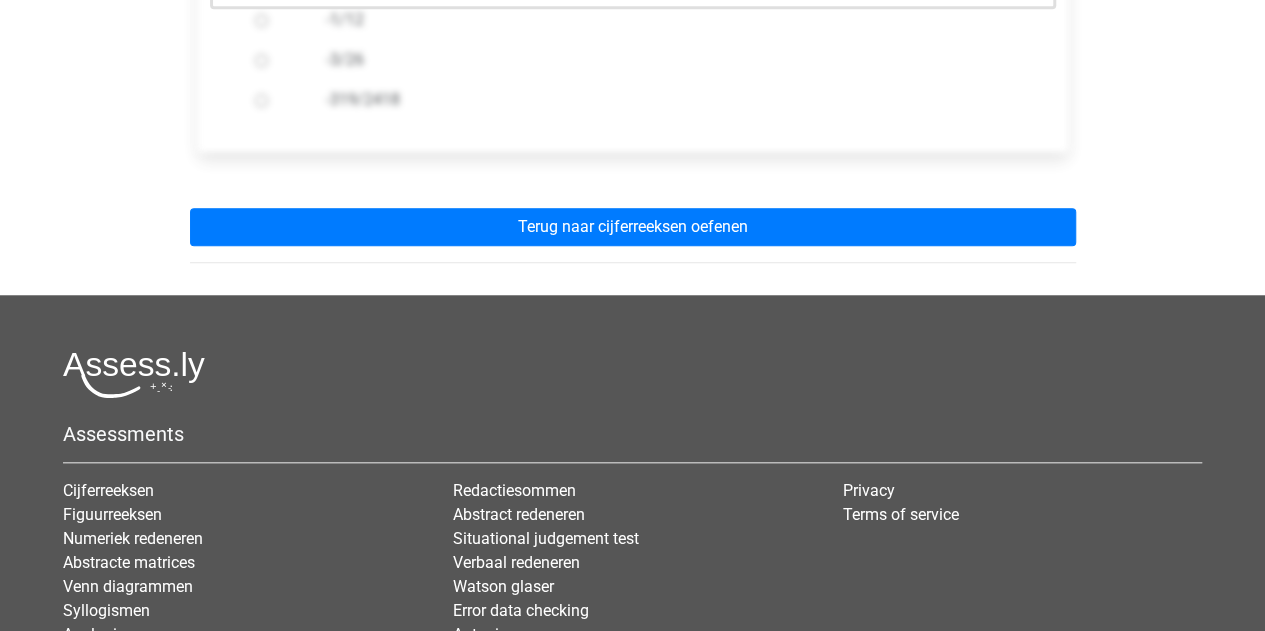 scroll, scrollTop: 751, scrollLeft: 0, axis: vertical 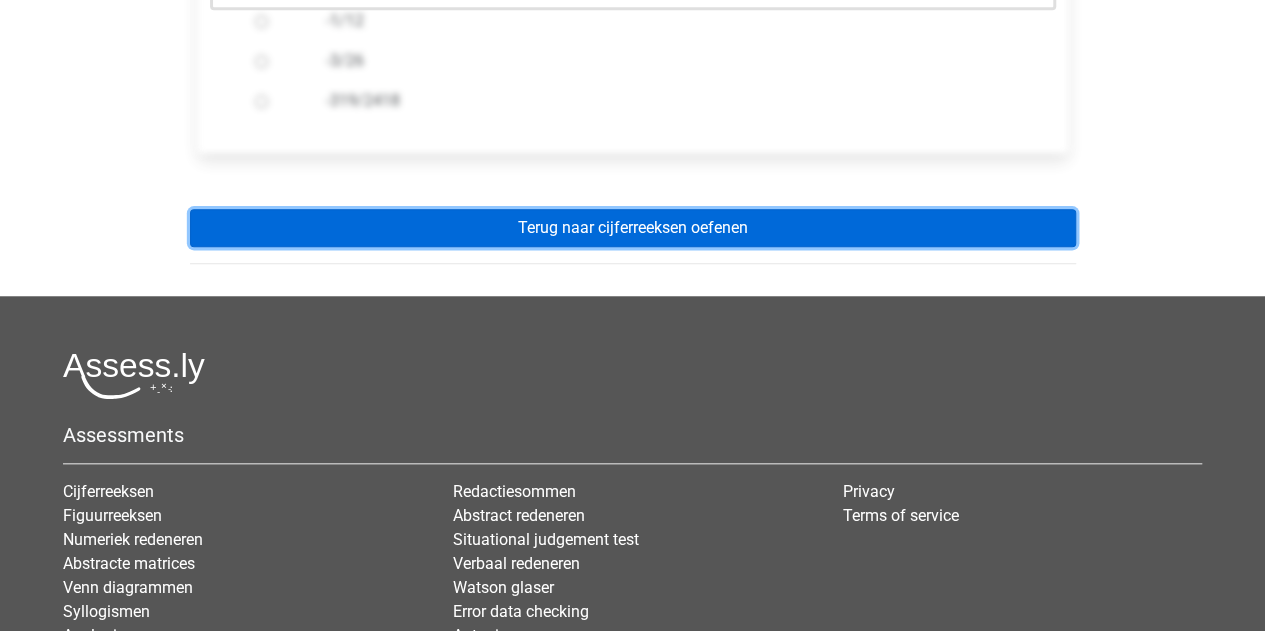click on "Terug naar cijferreeksen oefenen" at bounding box center (633, 228) 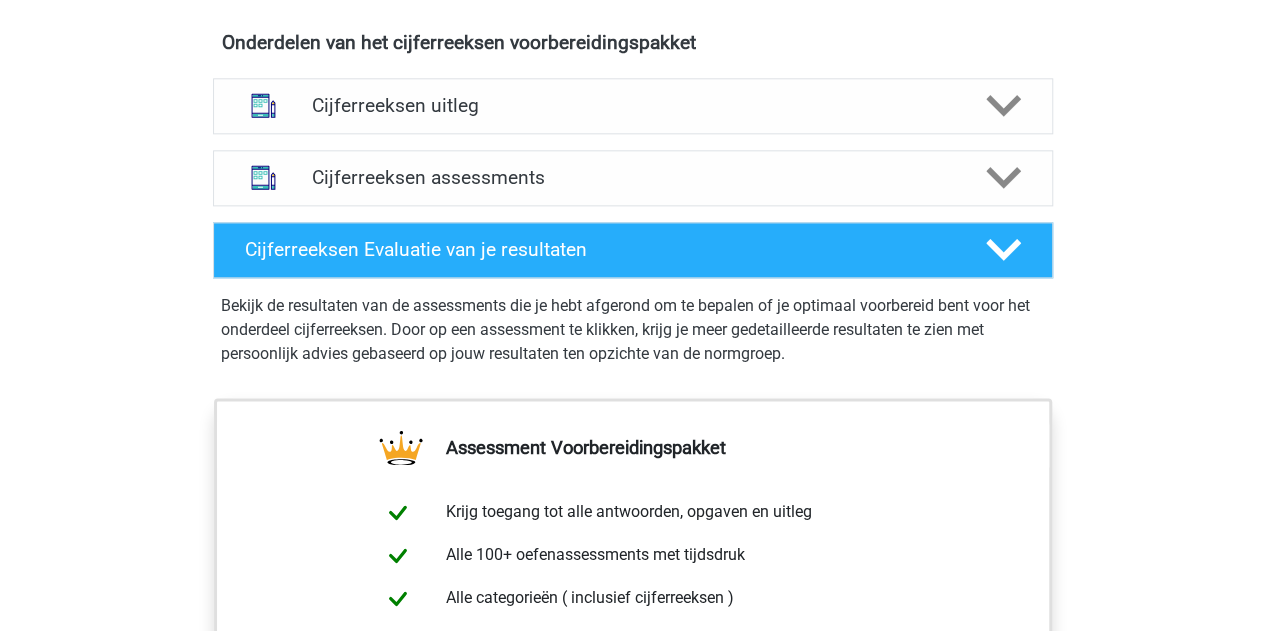 scroll, scrollTop: 1188, scrollLeft: 0, axis: vertical 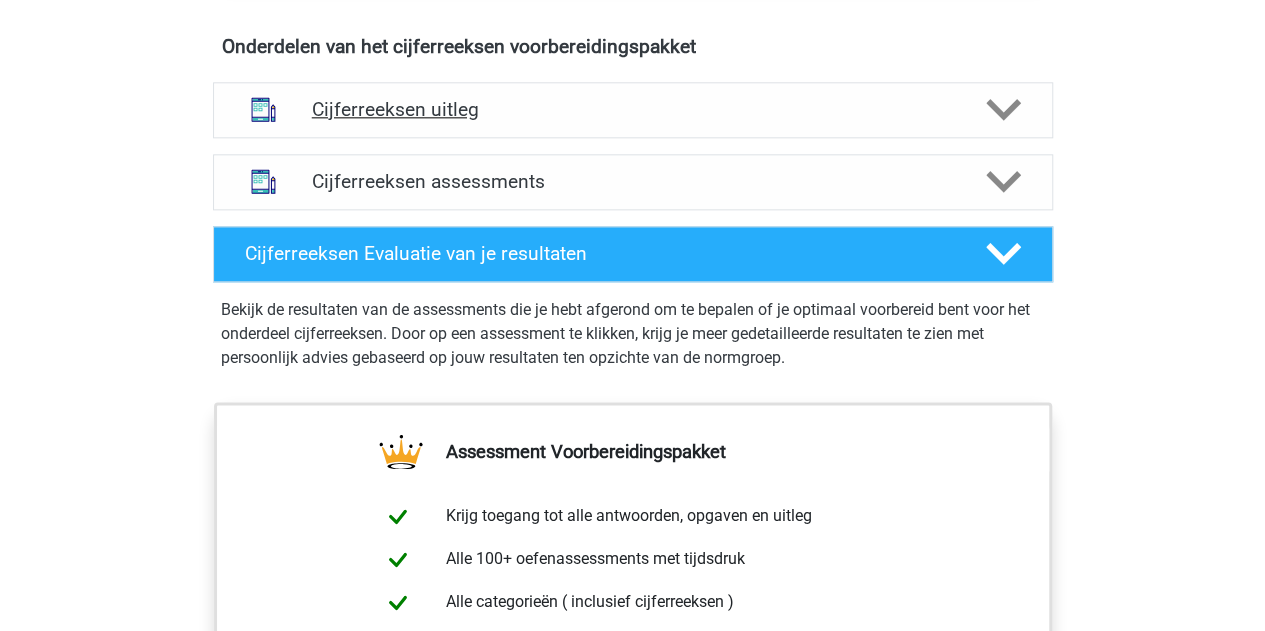 click on "Cijferreeksen uitleg" at bounding box center [633, 109] 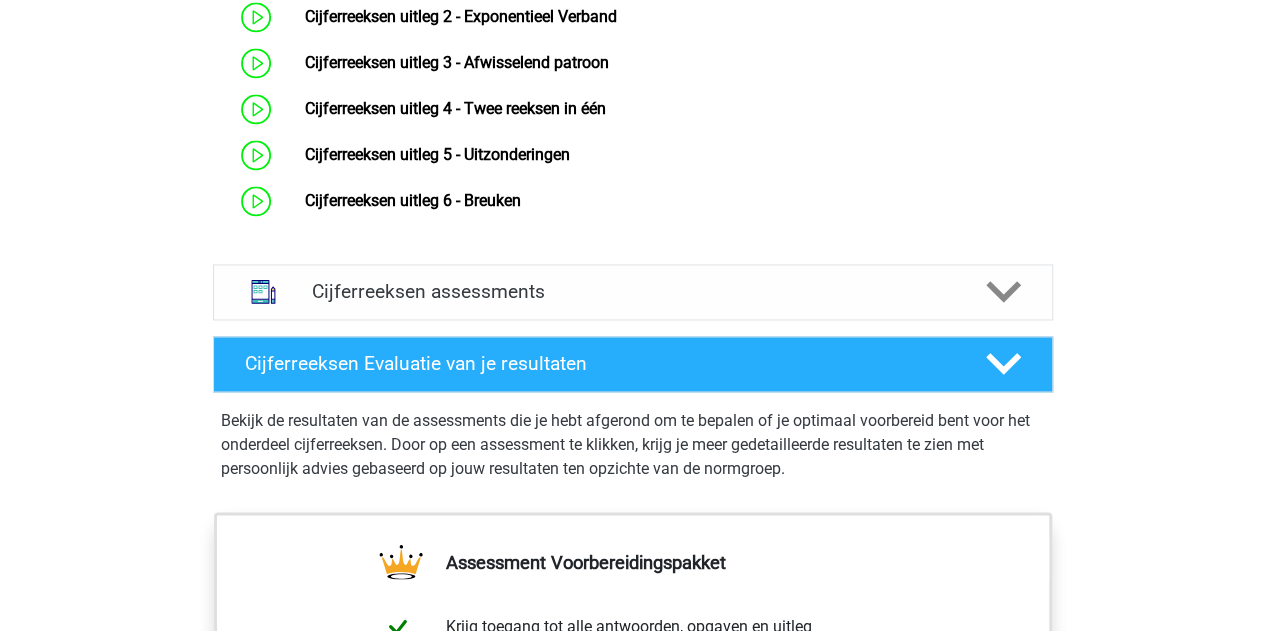 scroll, scrollTop: 1478, scrollLeft: 0, axis: vertical 